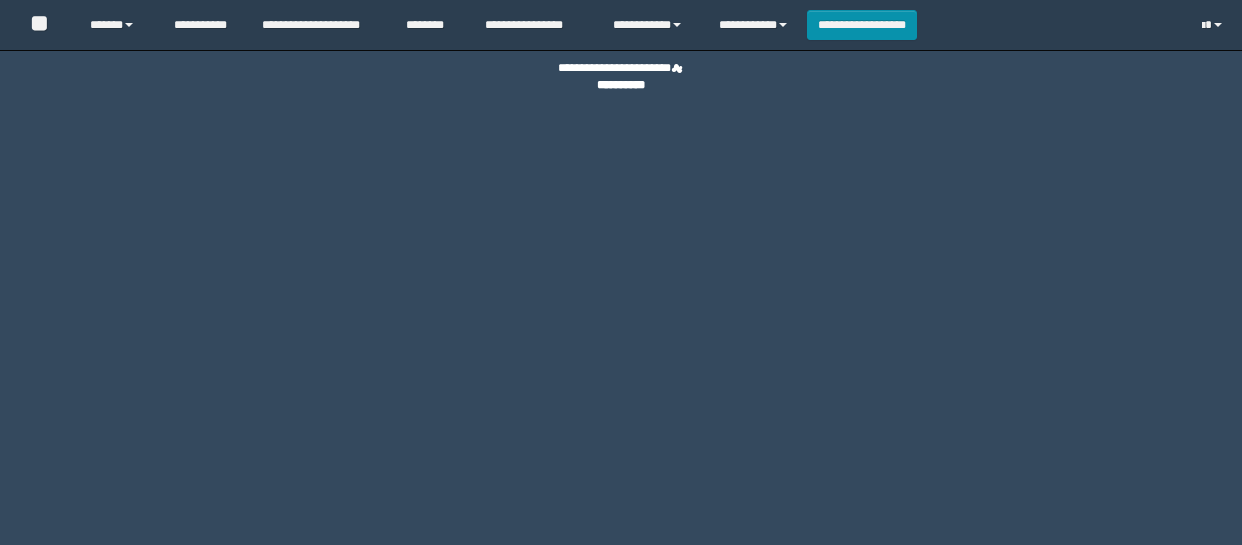 scroll, scrollTop: 0, scrollLeft: 0, axis: both 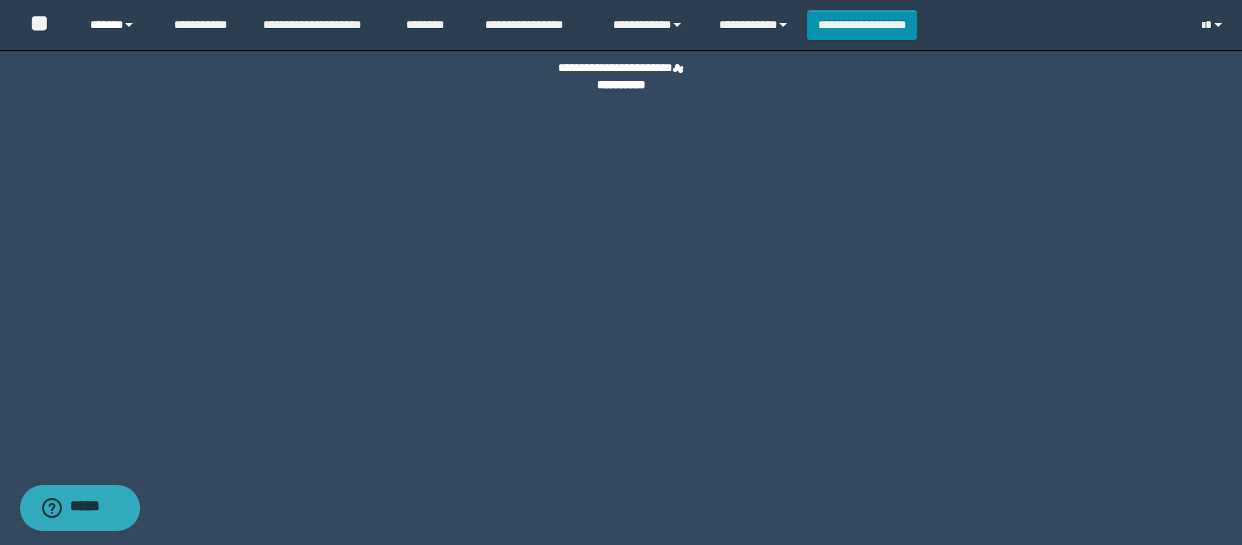 click on "******" at bounding box center [117, 25] 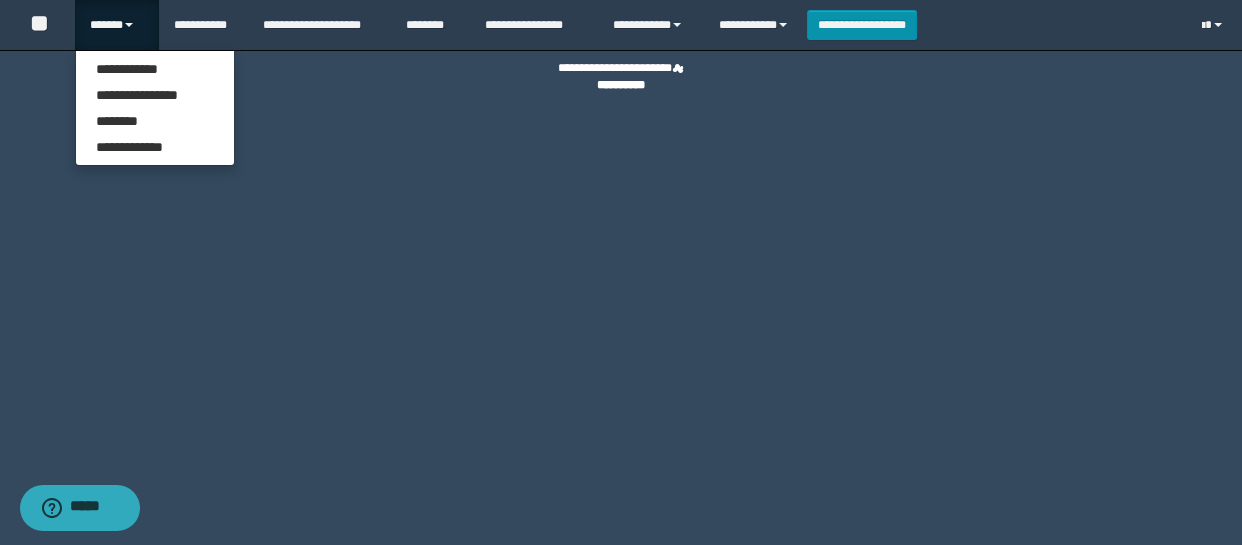 click on "**********" at bounding box center (621, 272) 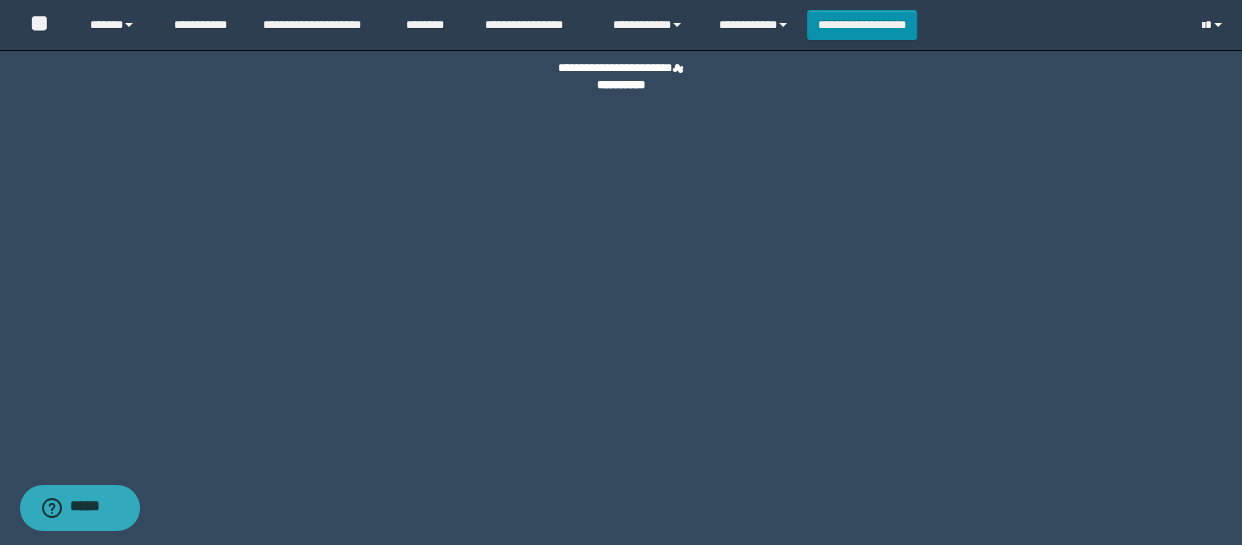 click on "**********" at bounding box center (621, 272) 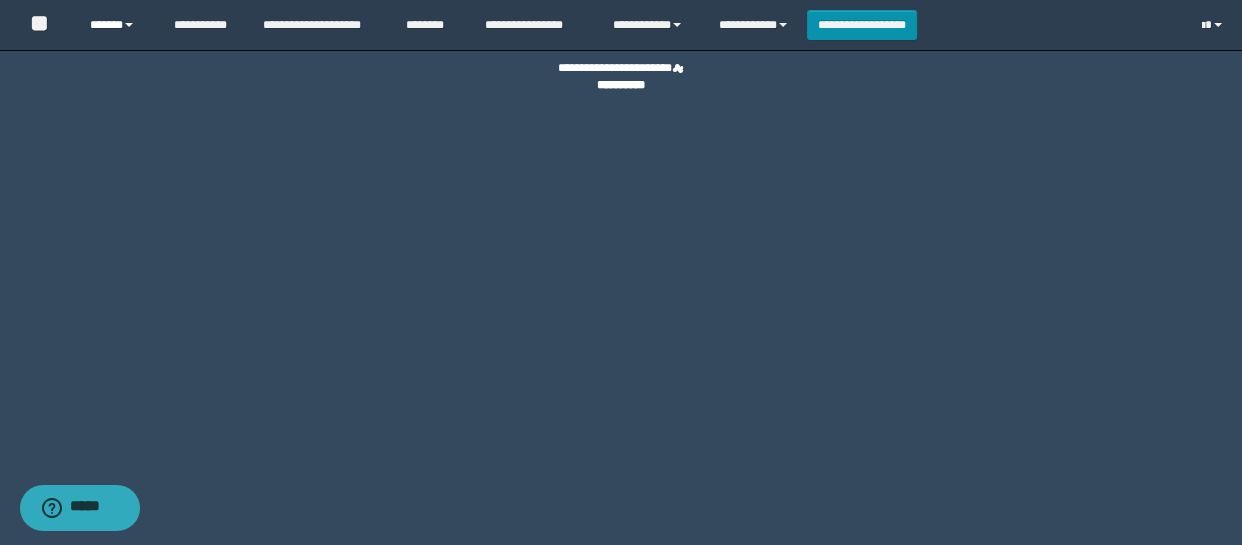 click on "******" at bounding box center (117, 25) 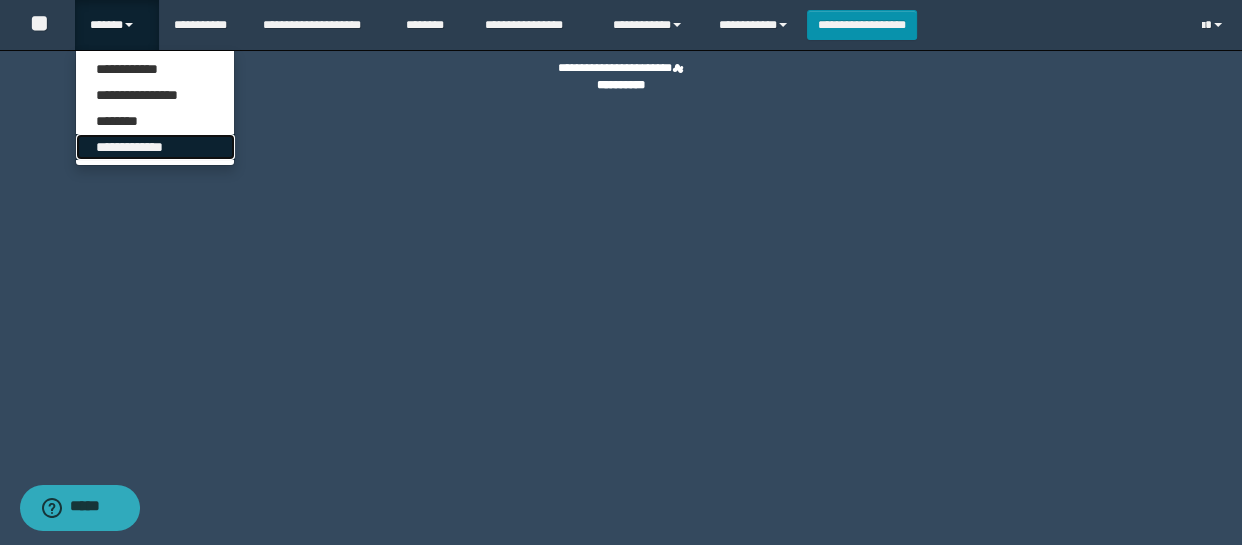 click on "**********" at bounding box center [155, 147] 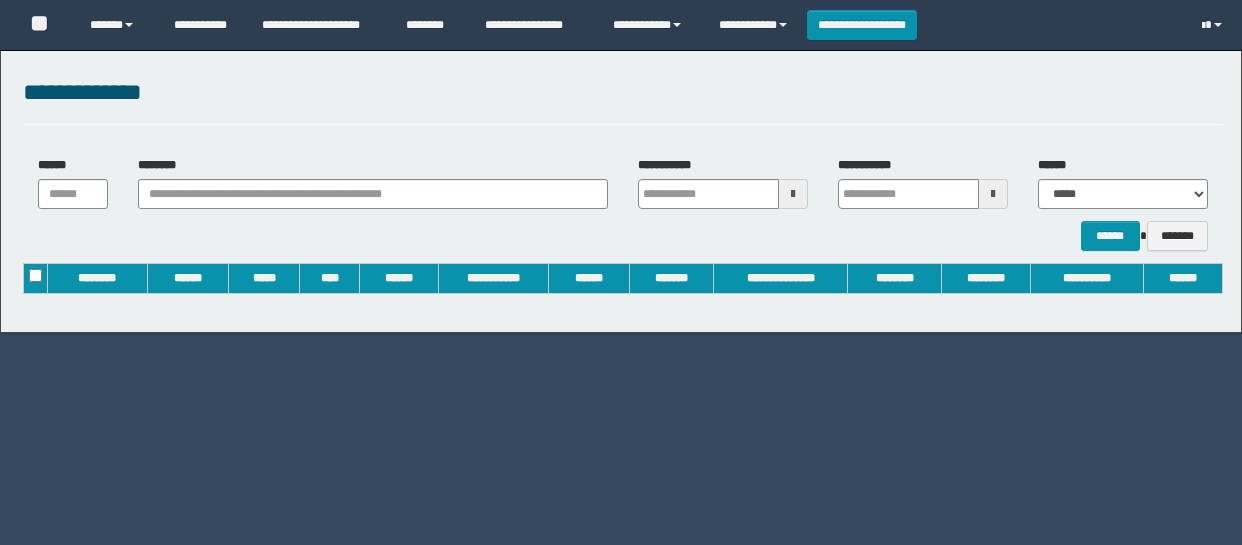 scroll, scrollTop: 0, scrollLeft: 0, axis: both 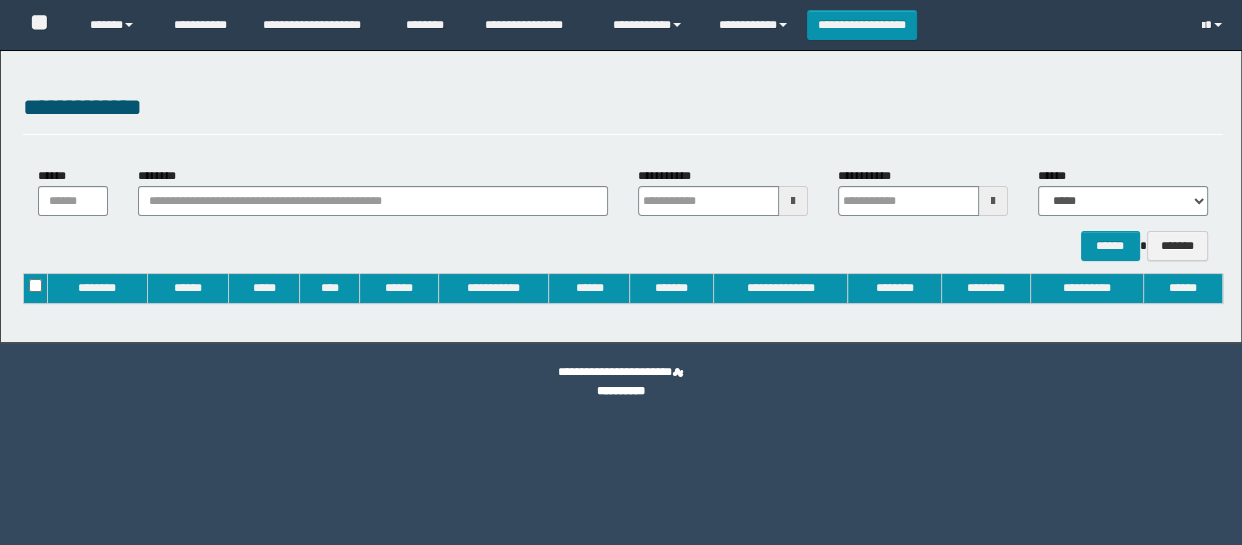 type on "**********" 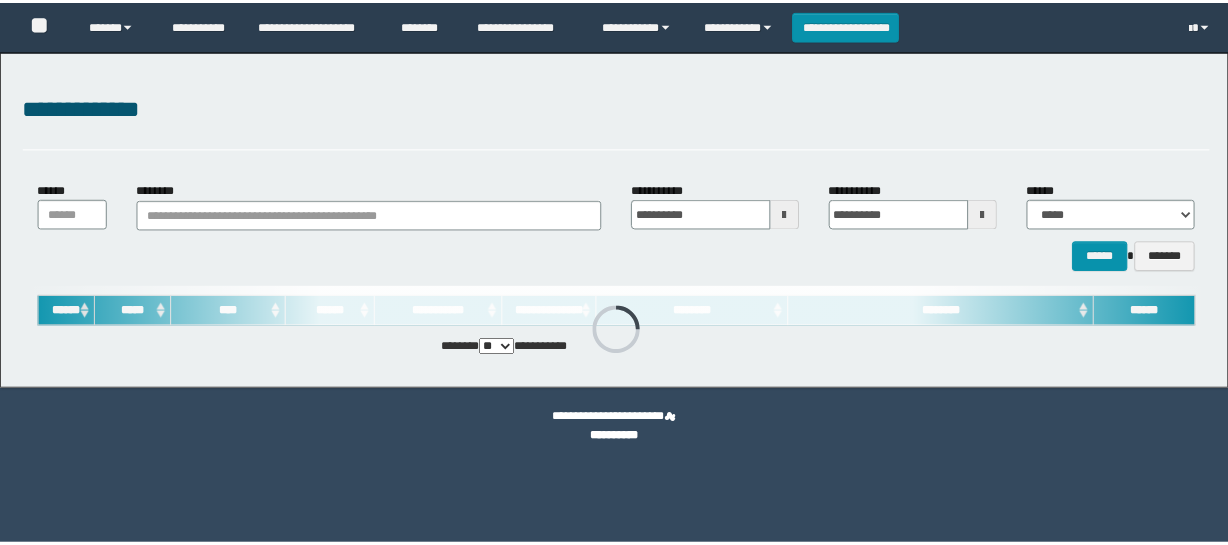 scroll, scrollTop: 0, scrollLeft: 0, axis: both 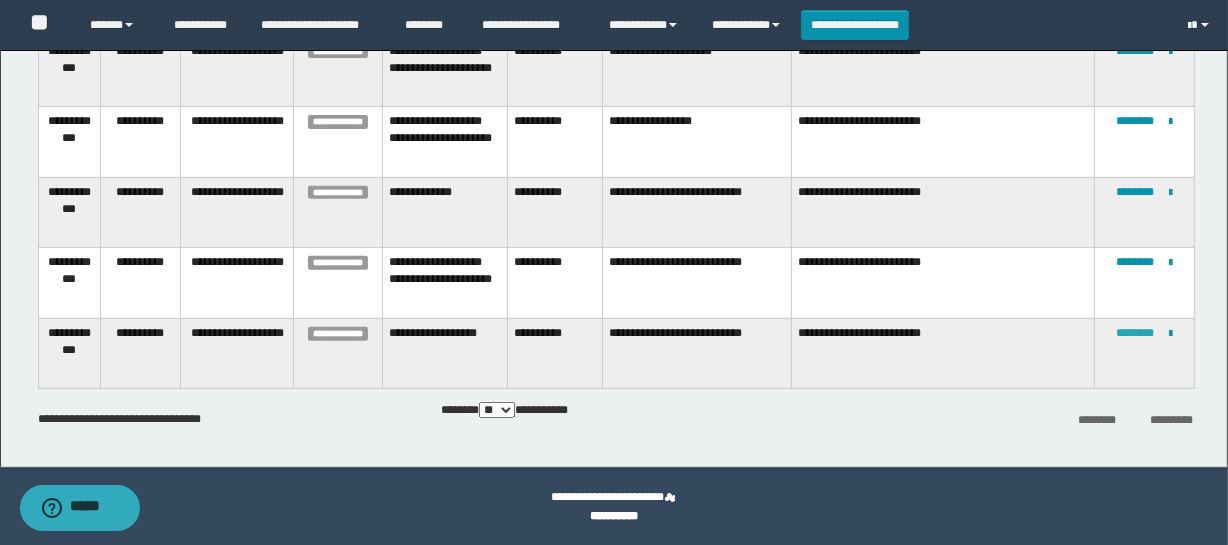 click on "********" at bounding box center [1136, 333] 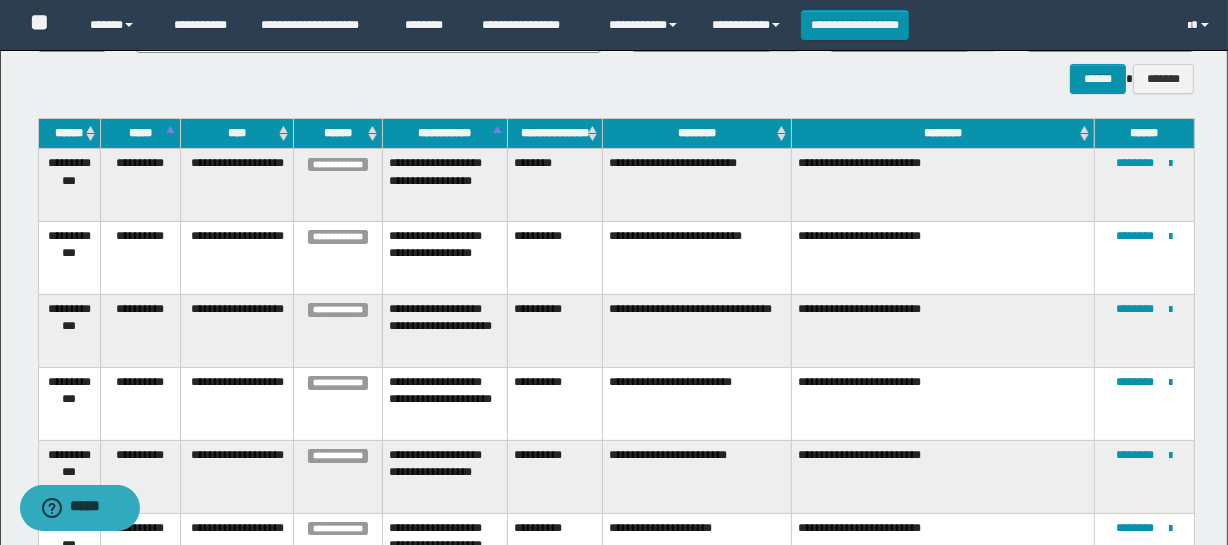 scroll, scrollTop: 181, scrollLeft: 0, axis: vertical 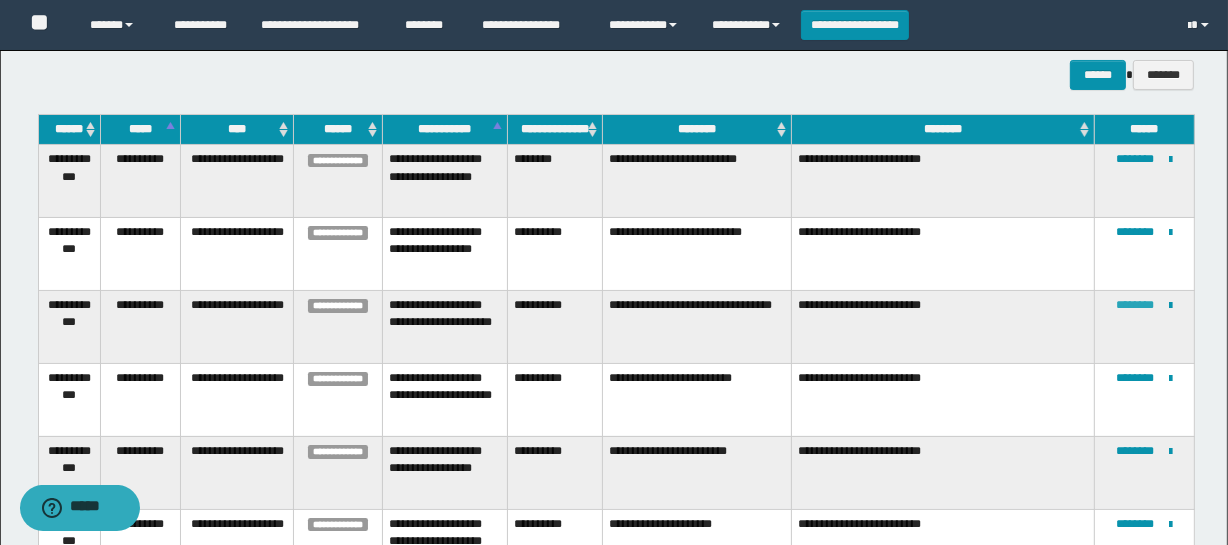 click on "********" at bounding box center [1136, 305] 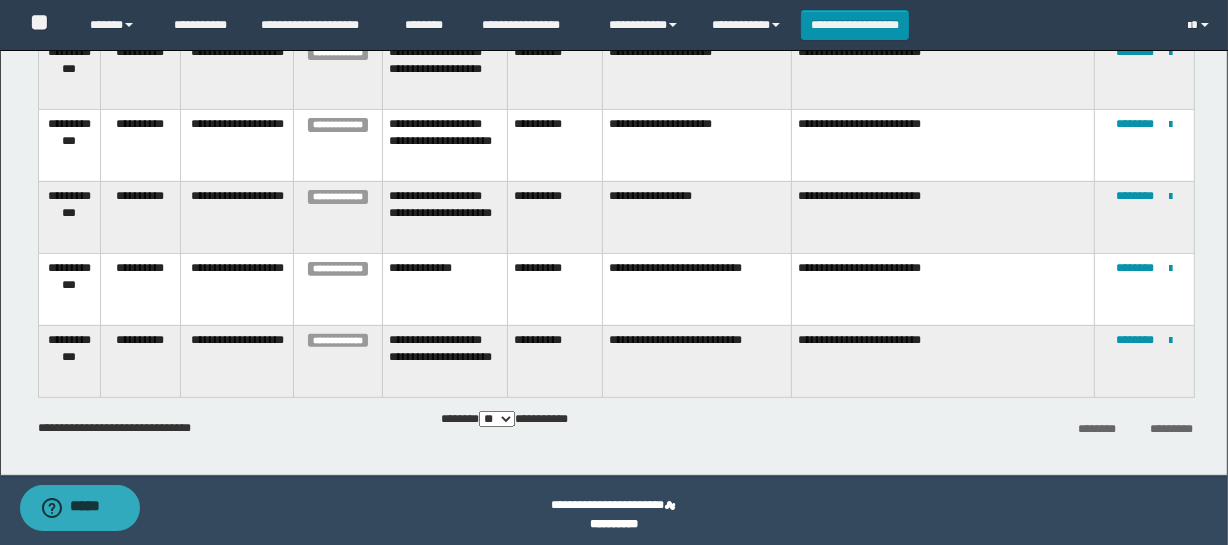 scroll, scrollTop: 585, scrollLeft: 0, axis: vertical 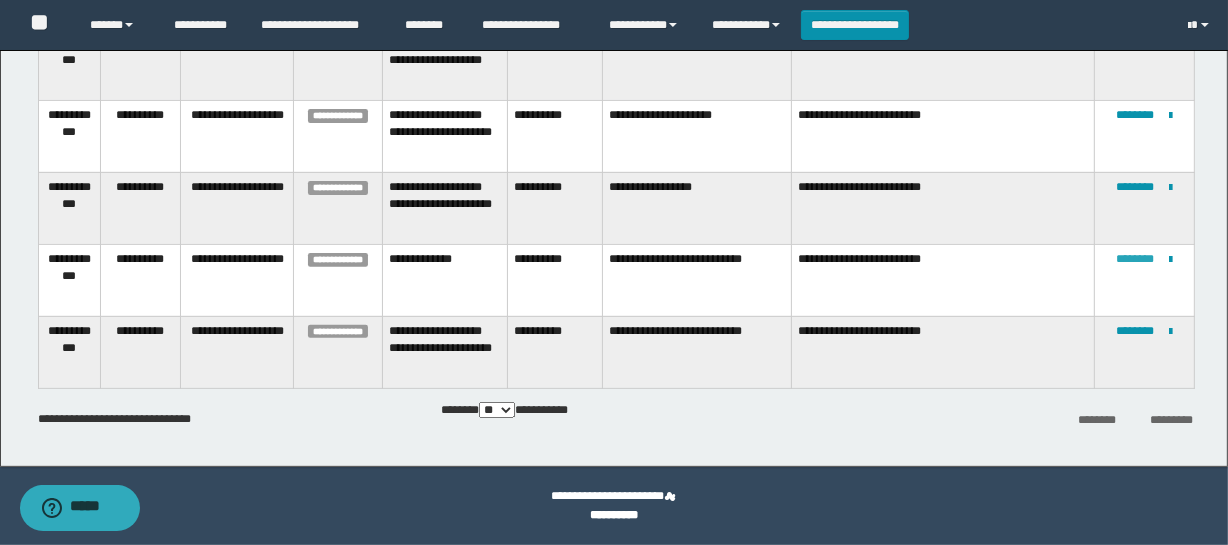 click on "********" at bounding box center [1136, 259] 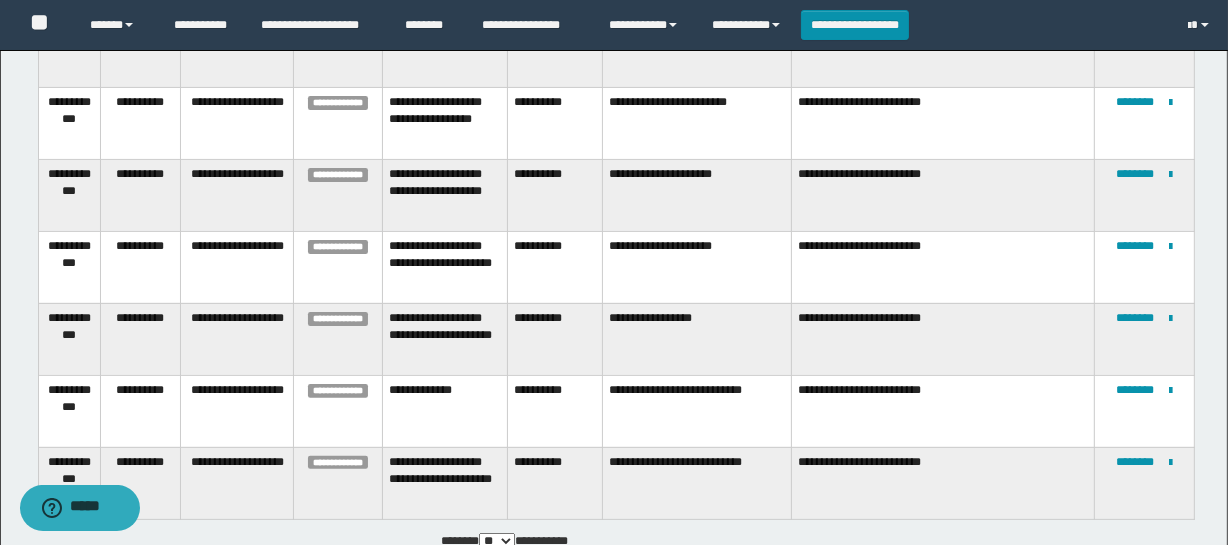 scroll, scrollTop: 585, scrollLeft: 0, axis: vertical 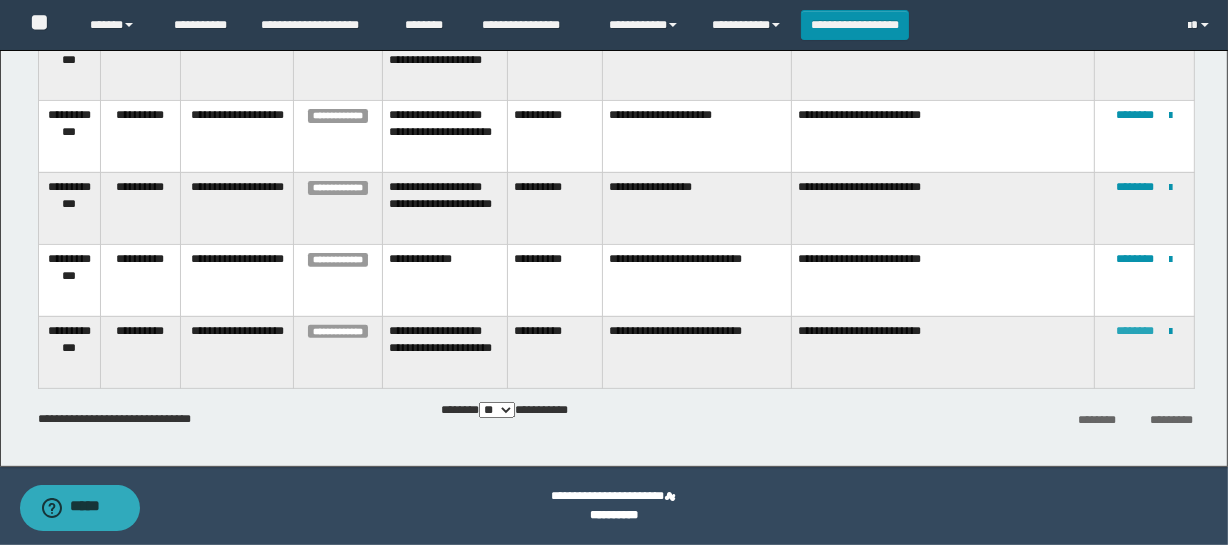 click on "********" at bounding box center [1136, 331] 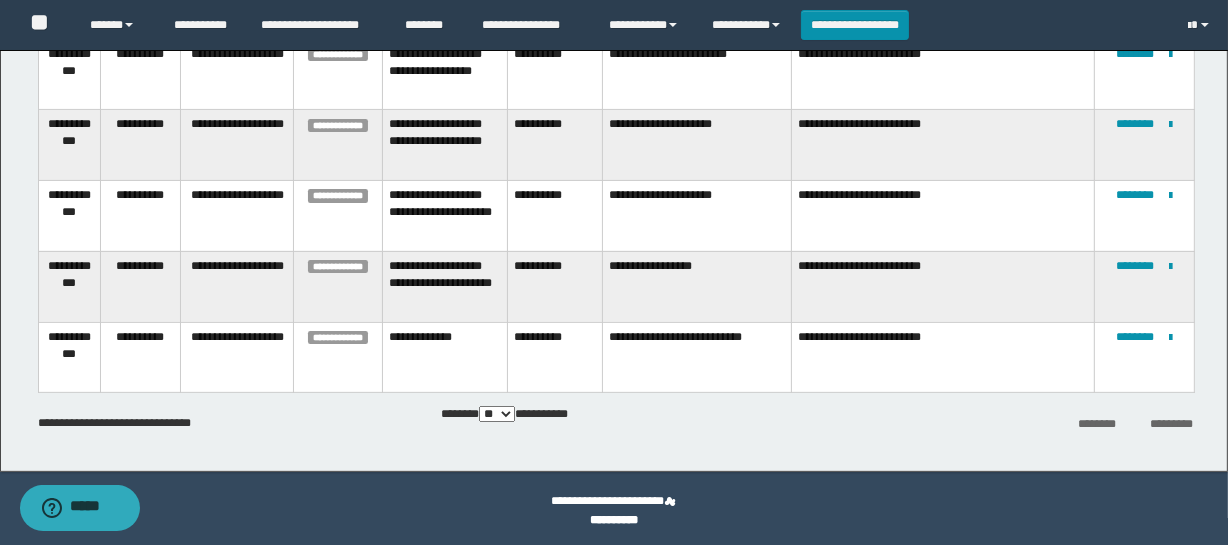 scroll, scrollTop: 503, scrollLeft: 0, axis: vertical 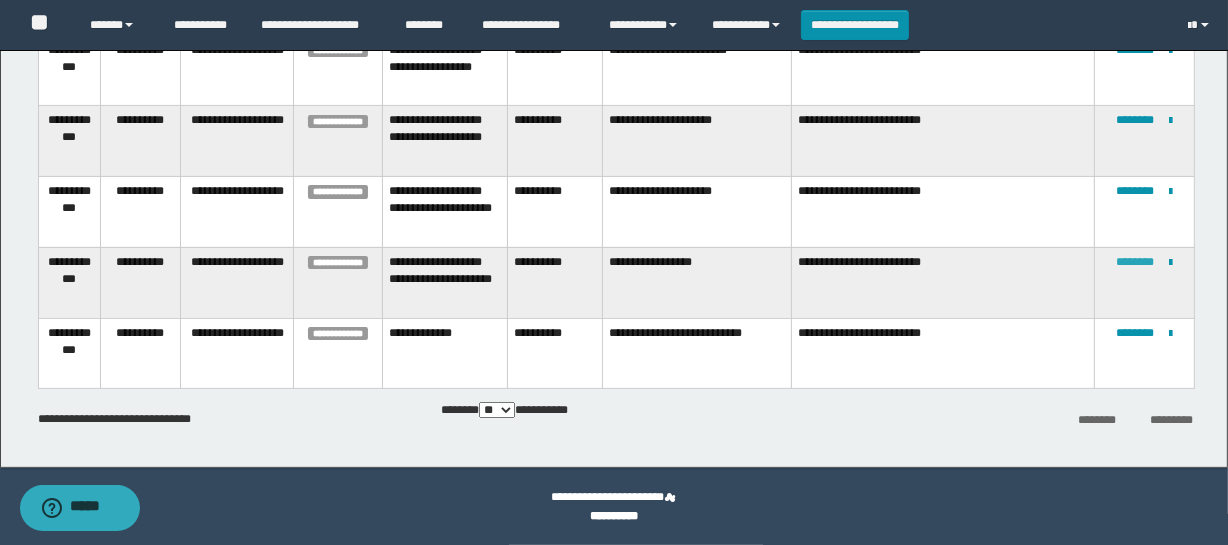 click on "********" at bounding box center [1136, 262] 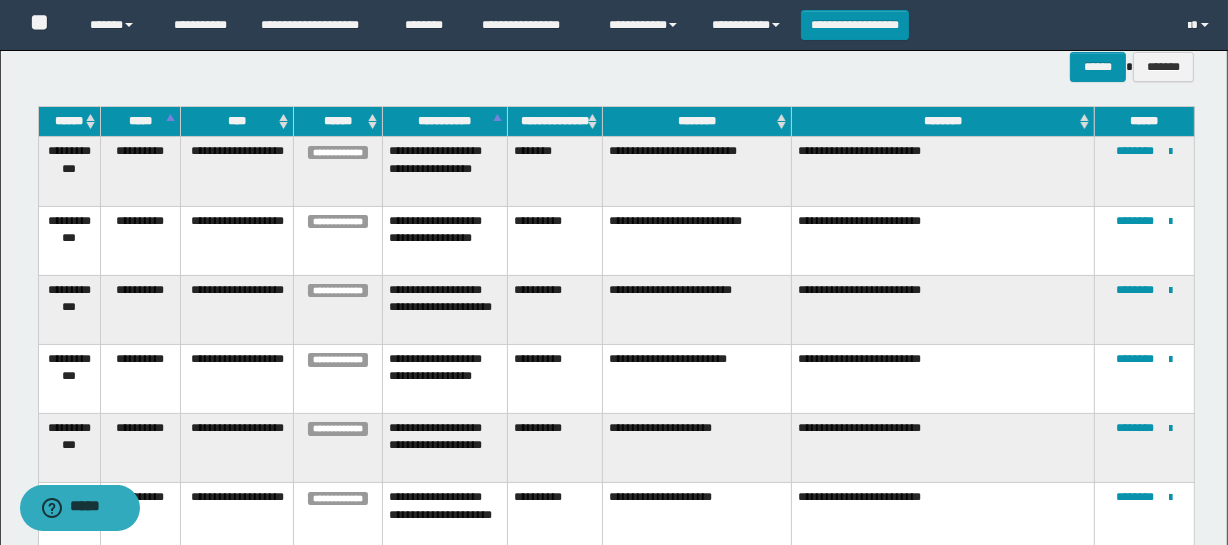 scroll, scrollTop: 181, scrollLeft: 0, axis: vertical 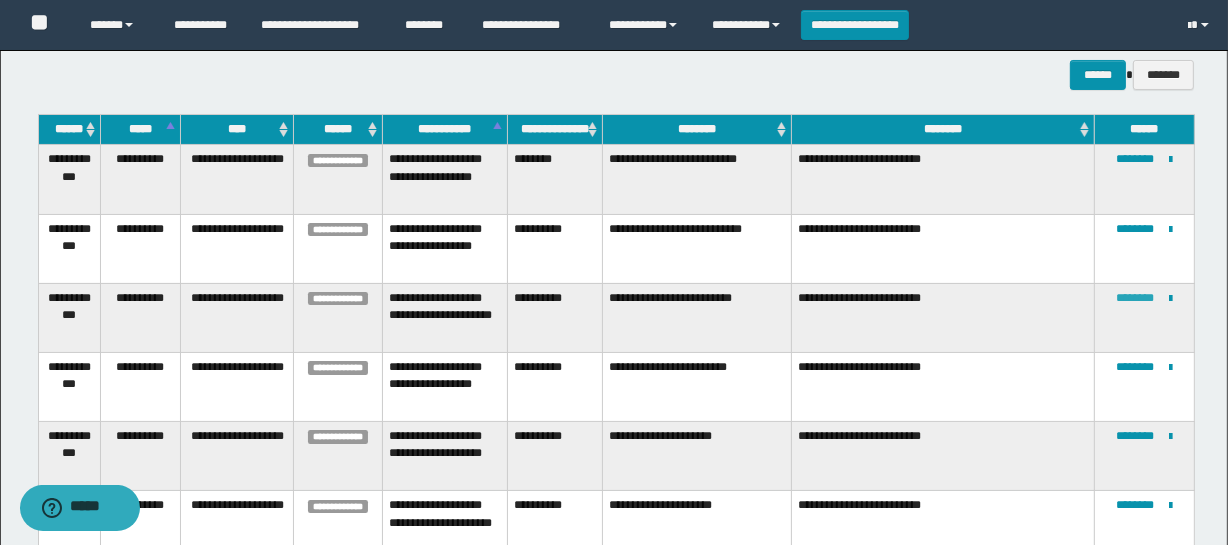 click on "********" at bounding box center (1136, 298) 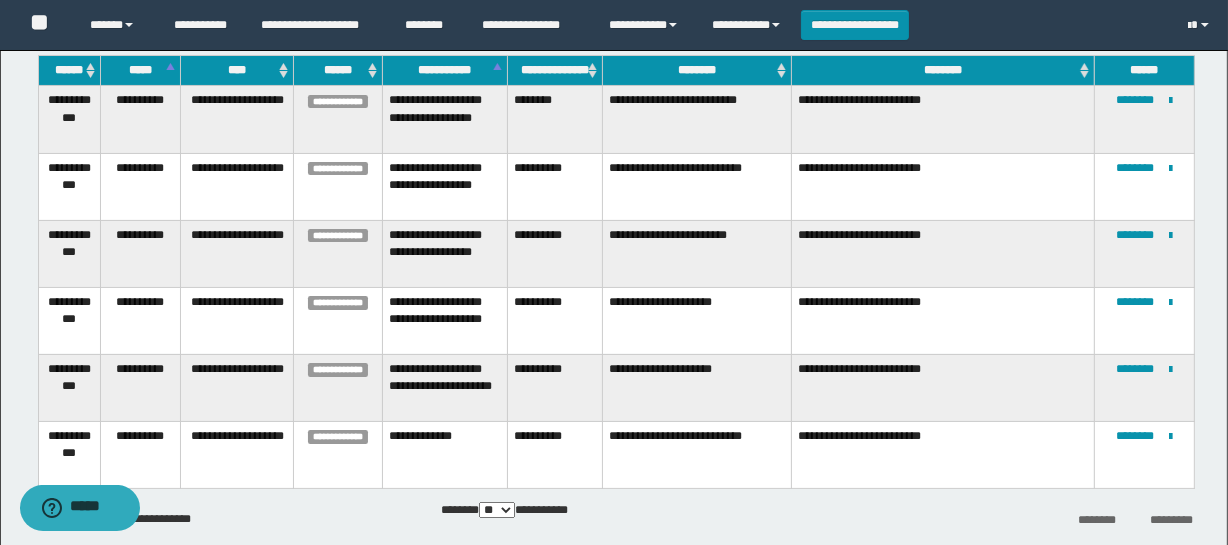scroll, scrollTop: 272, scrollLeft: 0, axis: vertical 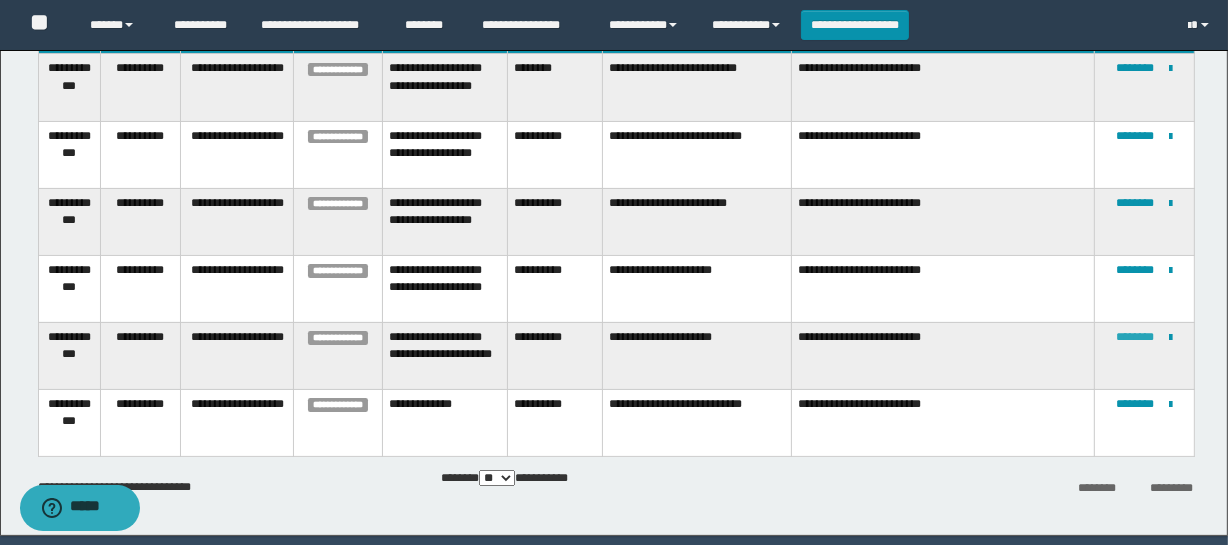 click on "********" at bounding box center (1136, 337) 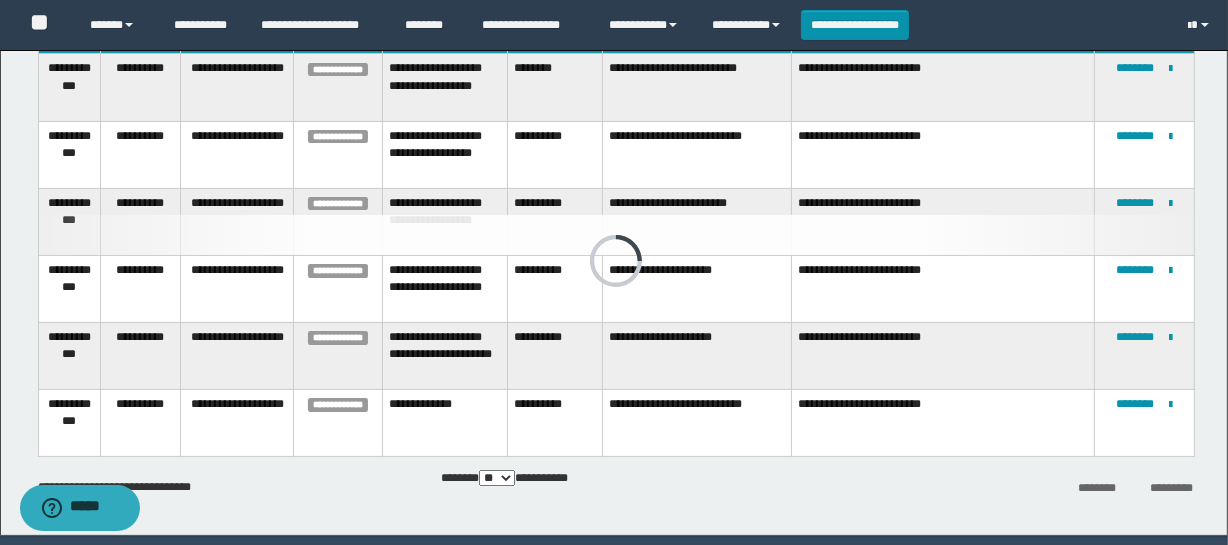 scroll, scrollTop: 259, scrollLeft: 0, axis: vertical 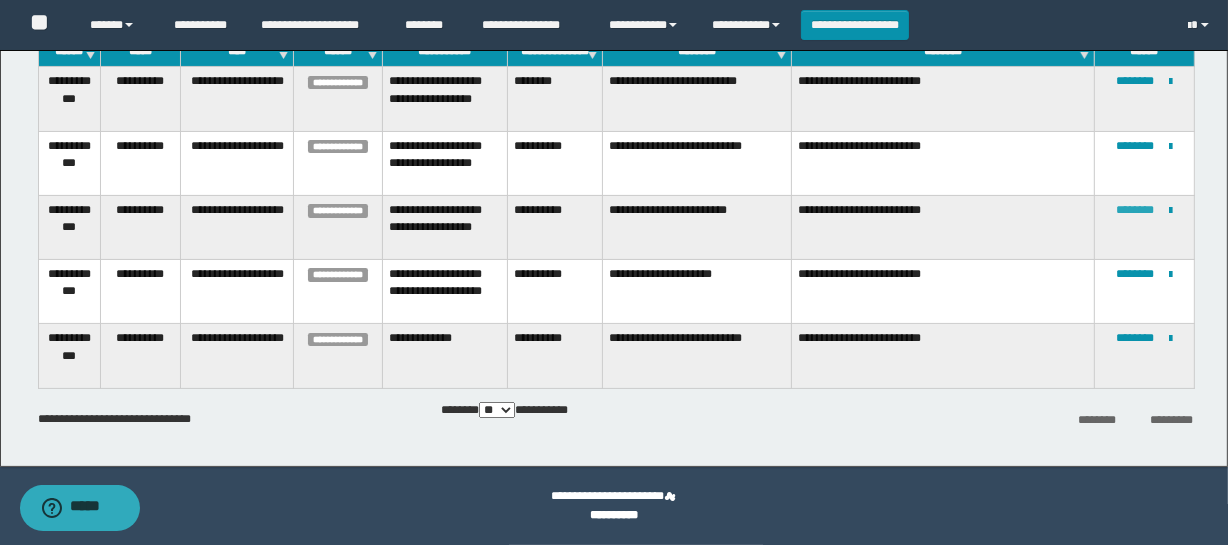 click on "********" at bounding box center (1136, 210) 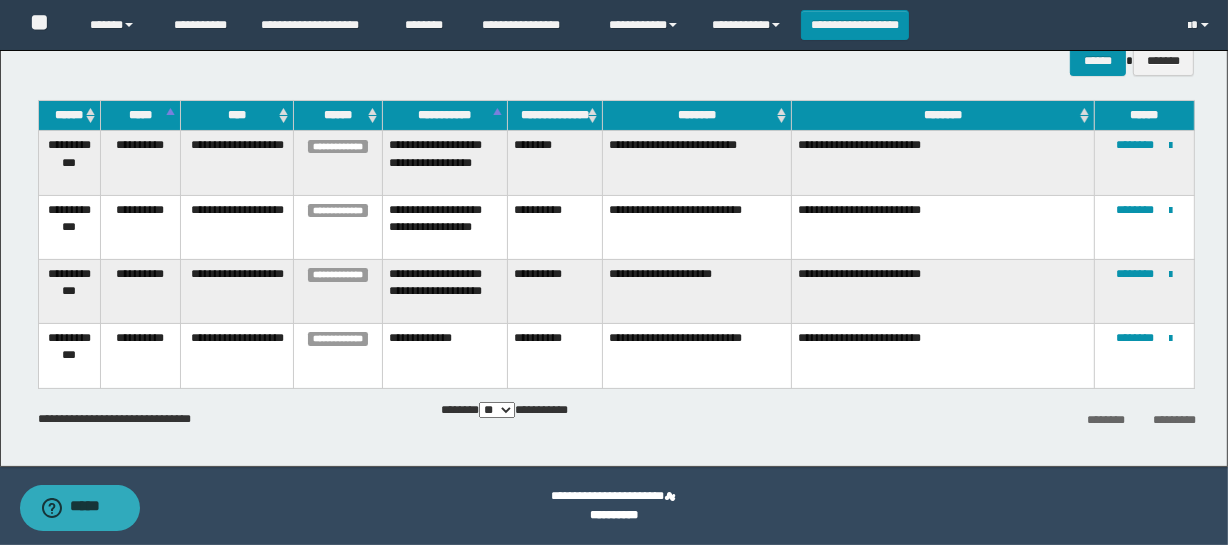 scroll, scrollTop: 195, scrollLeft: 0, axis: vertical 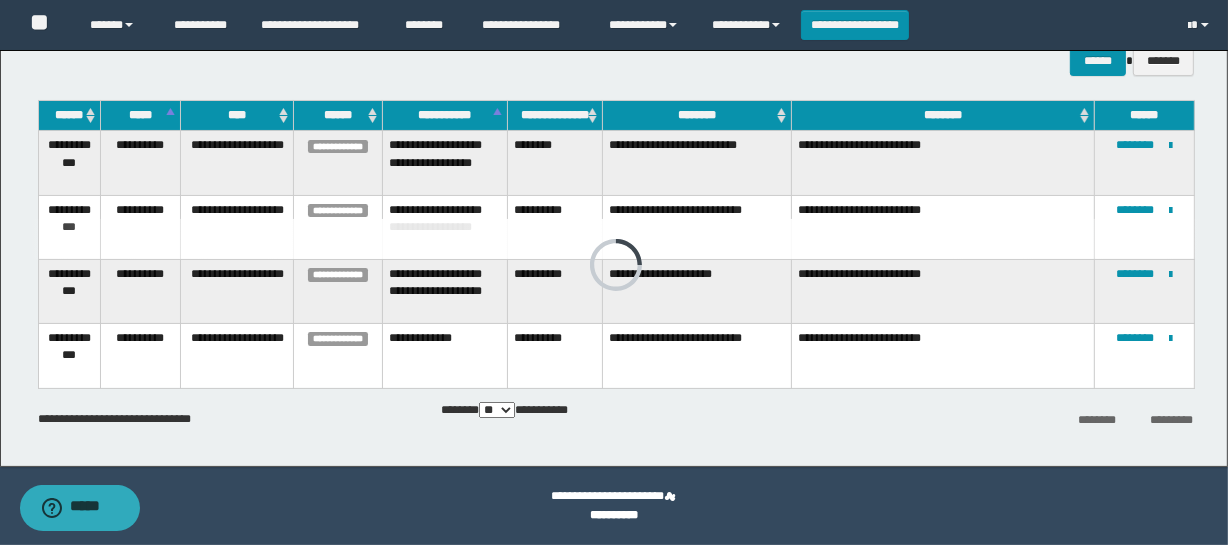 click on "**********" at bounding box center [697, 291] 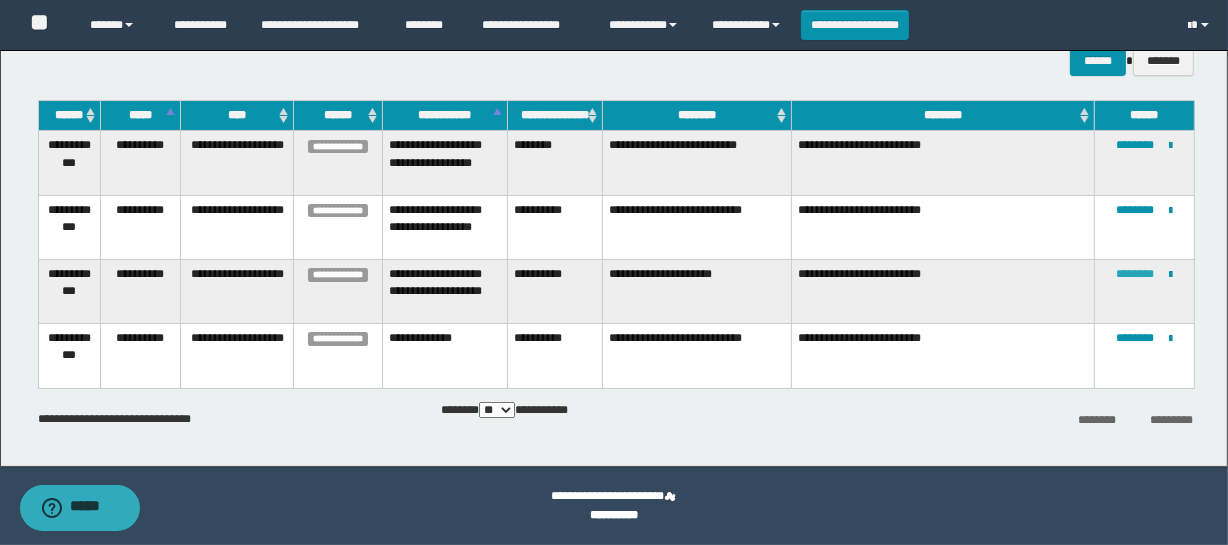 click on "********" at bounding box center [1136, 274] 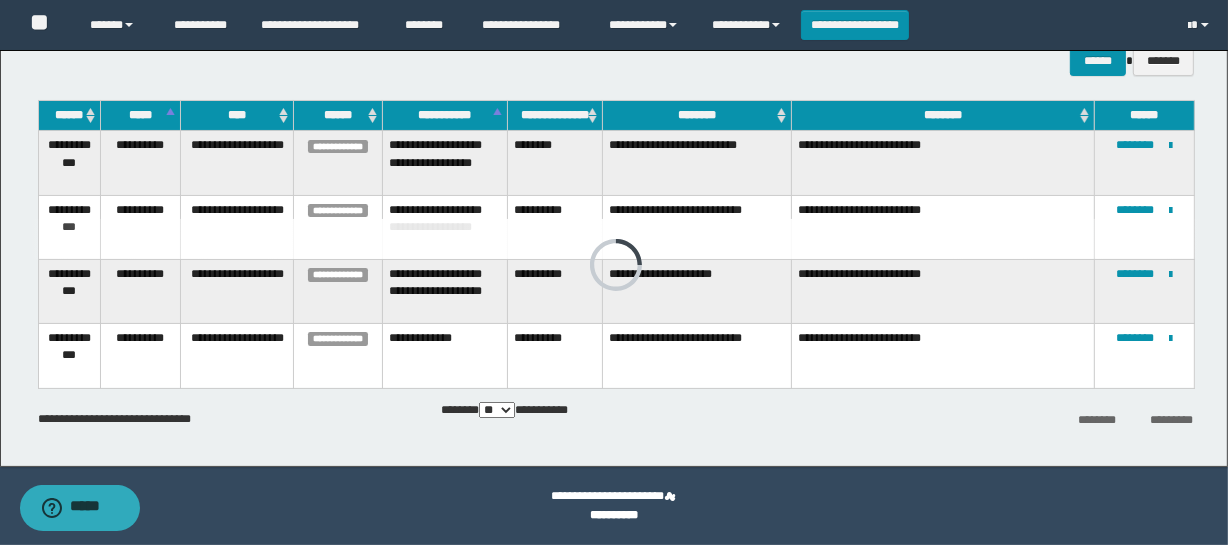 click on "**********" at bounding box center (614, 161) 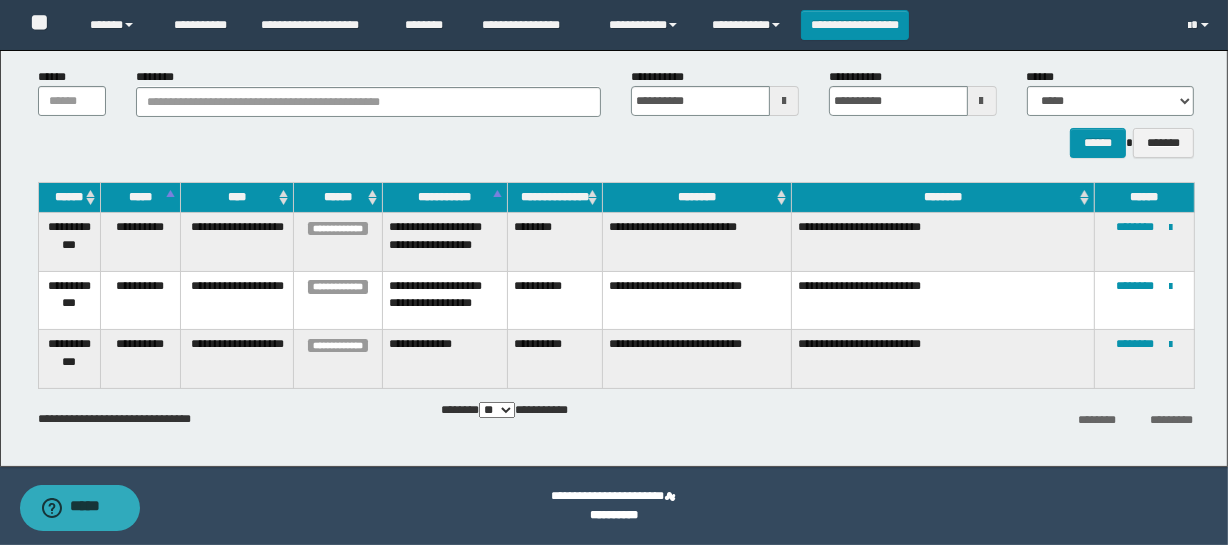 scroll, scrollTop: 113, scrollLeft: 0, axis: vertical 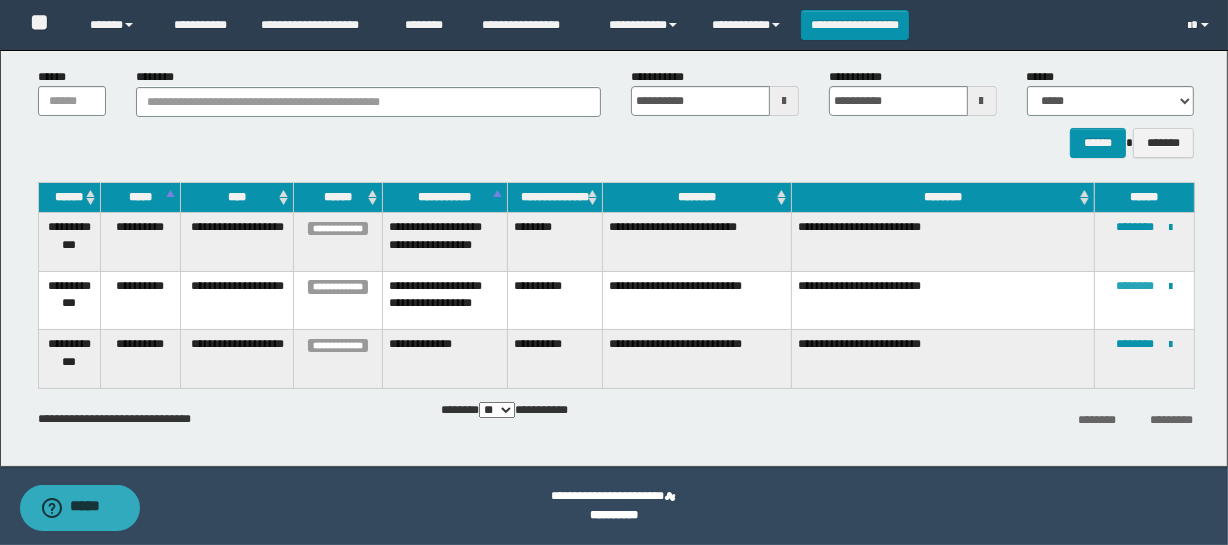 click on "********" at bounding box center (1136, 286) 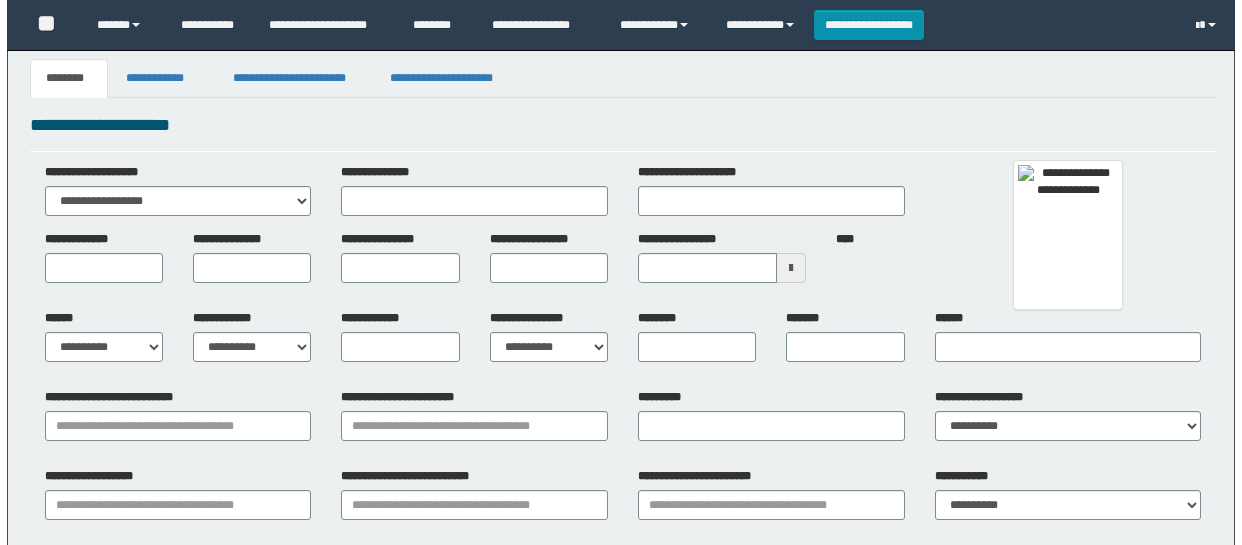 scroll, scrollTop: 0, scrollLeft: 0, axis: both 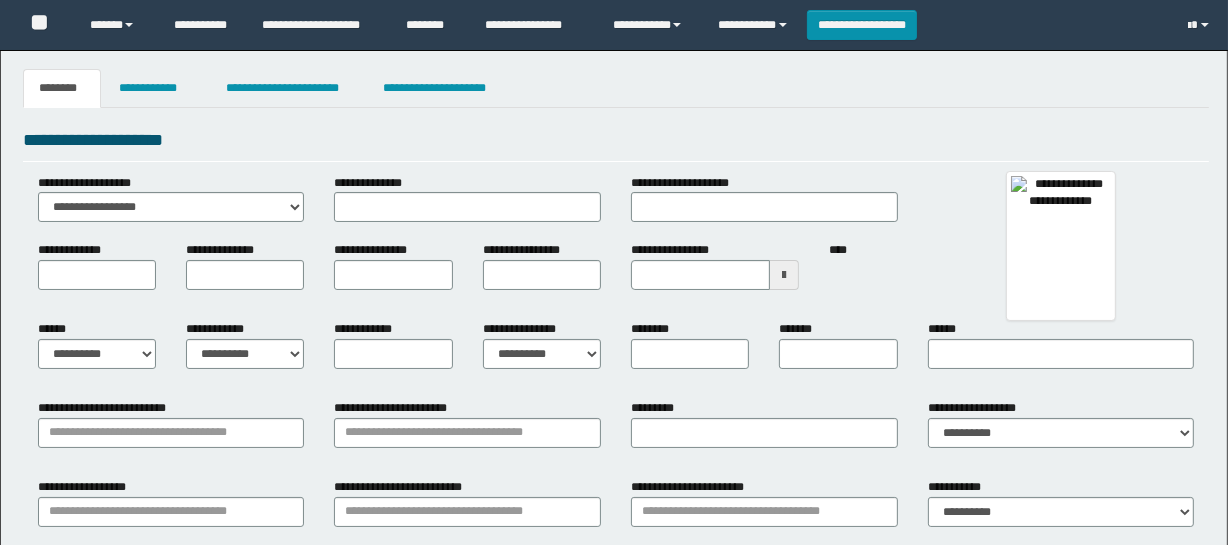 type 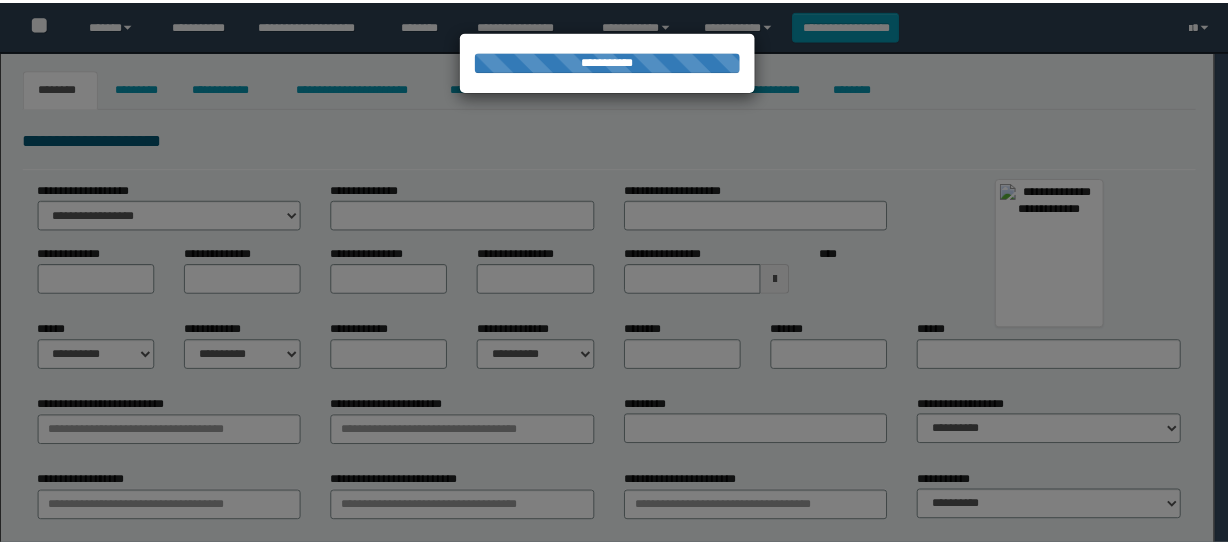 scroll, scrollTop: 0, scrollLeft: 0, axis: both 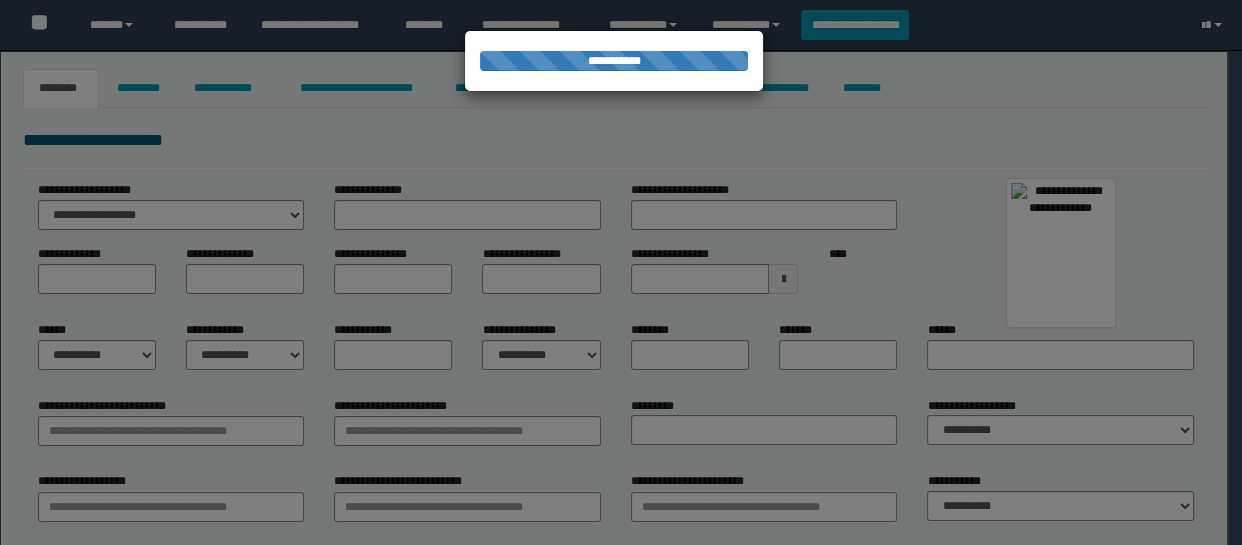 type on "**********" 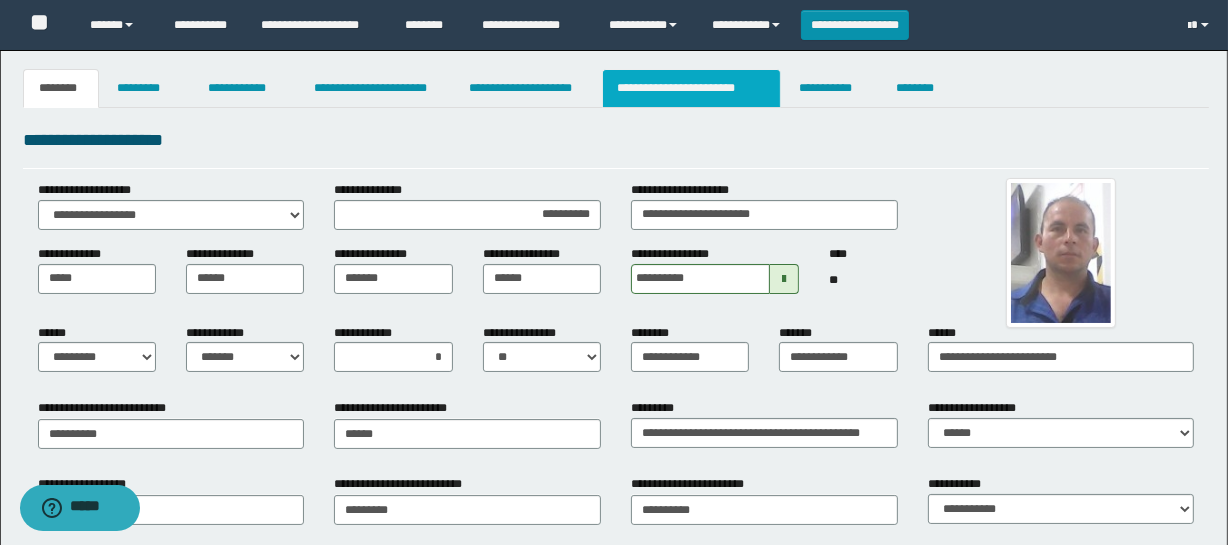 click on "**********" at bounding box center [691, 88] 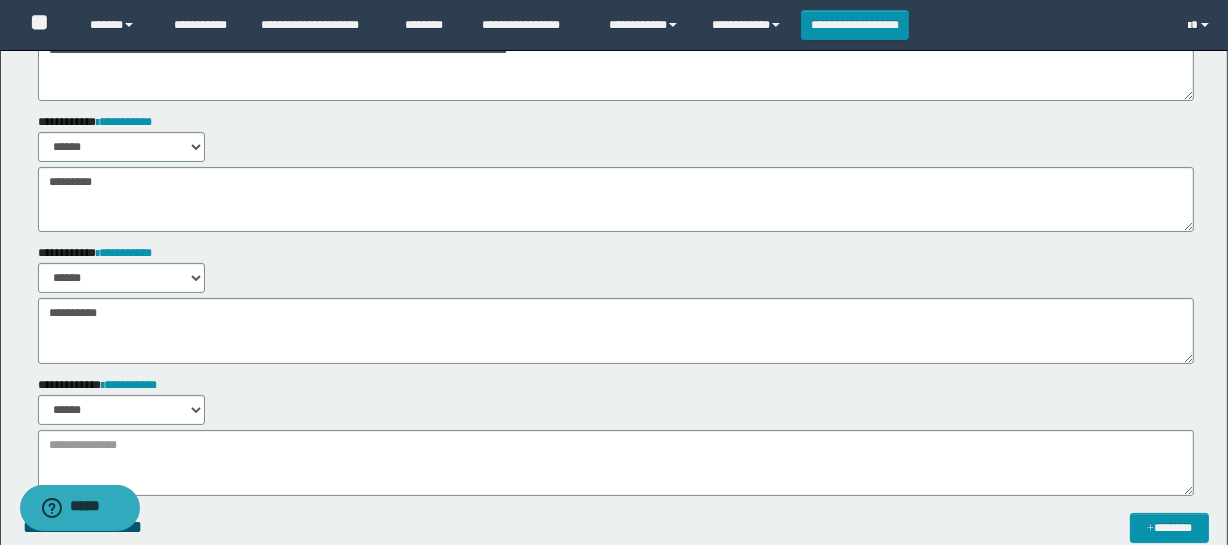 scroll, scrollTop: 454, scrollLeft: 0, axis: vertical 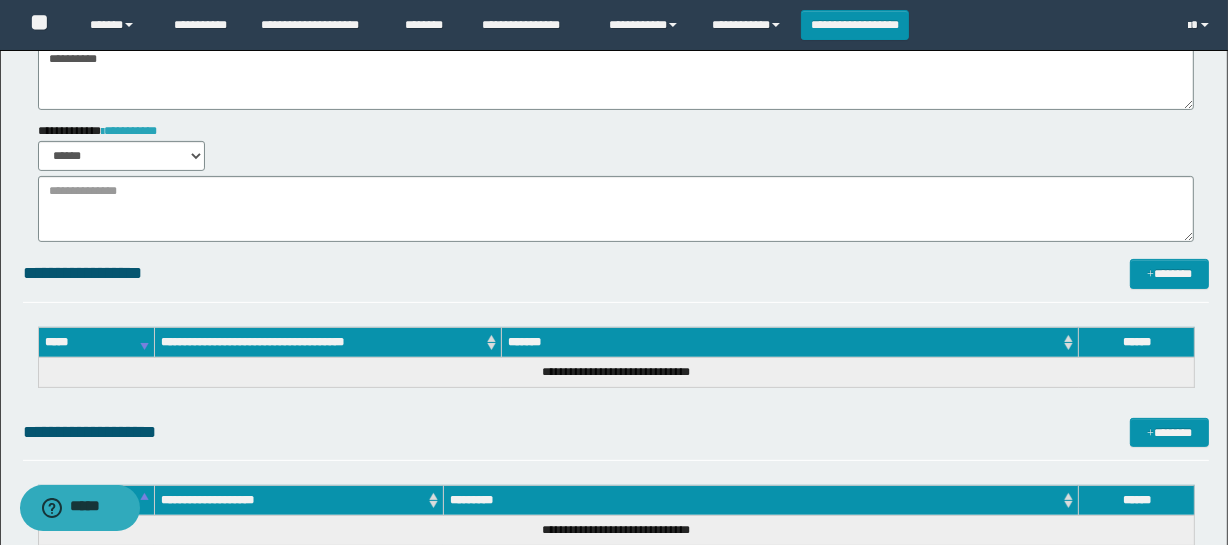 click on "**********" at bounding box center (129, 131) 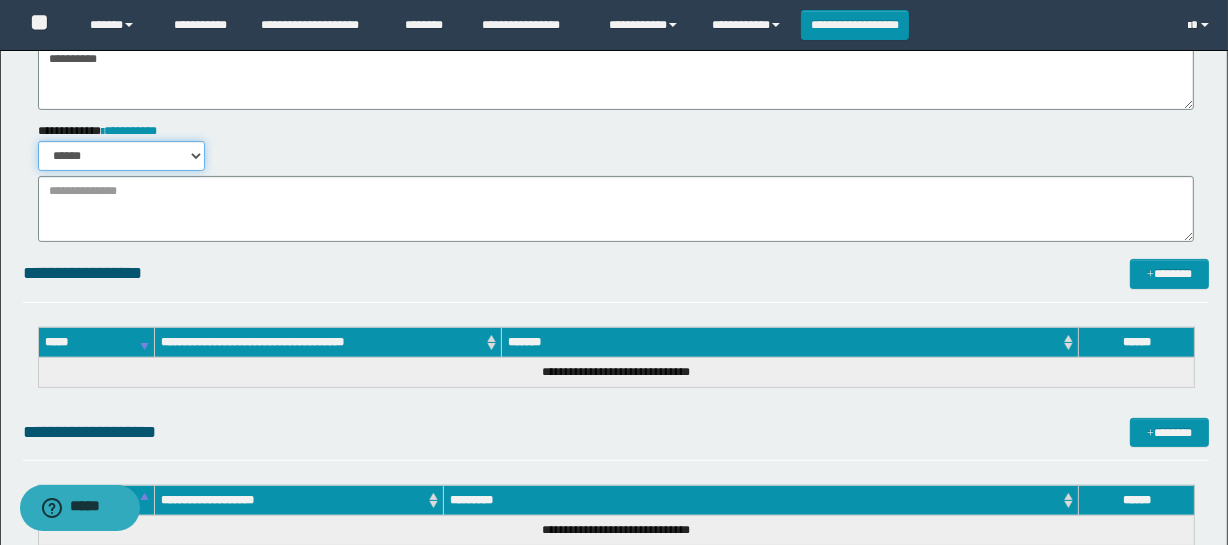 click on "******
*******" at bounding box center [122, 156] 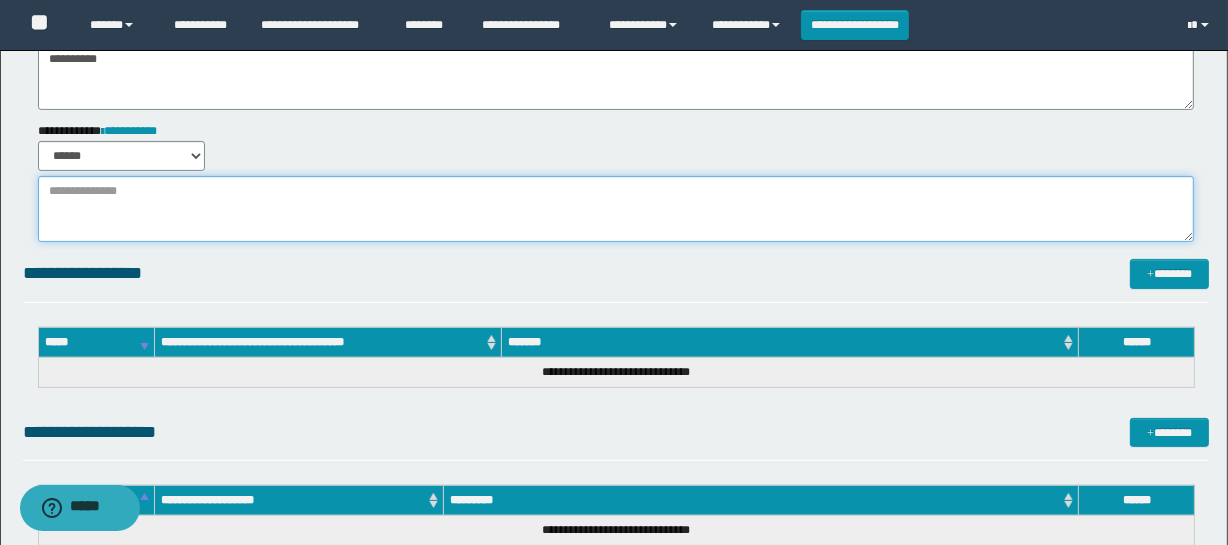 click at bounding box center (616, 209) 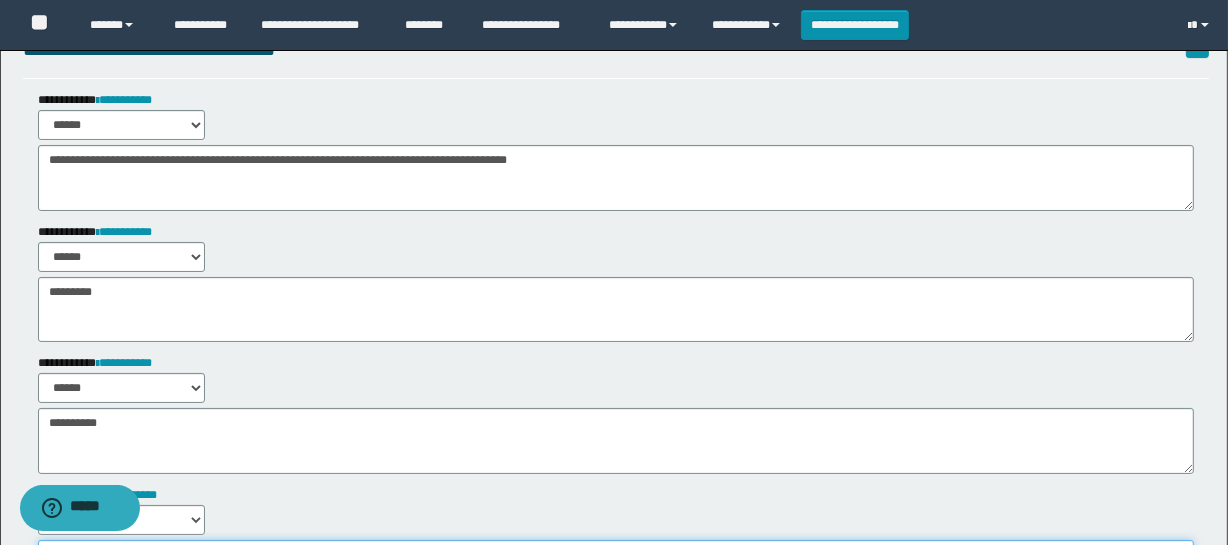 scroll, scrollTop: 0, scrollLeft: 0, axis: both 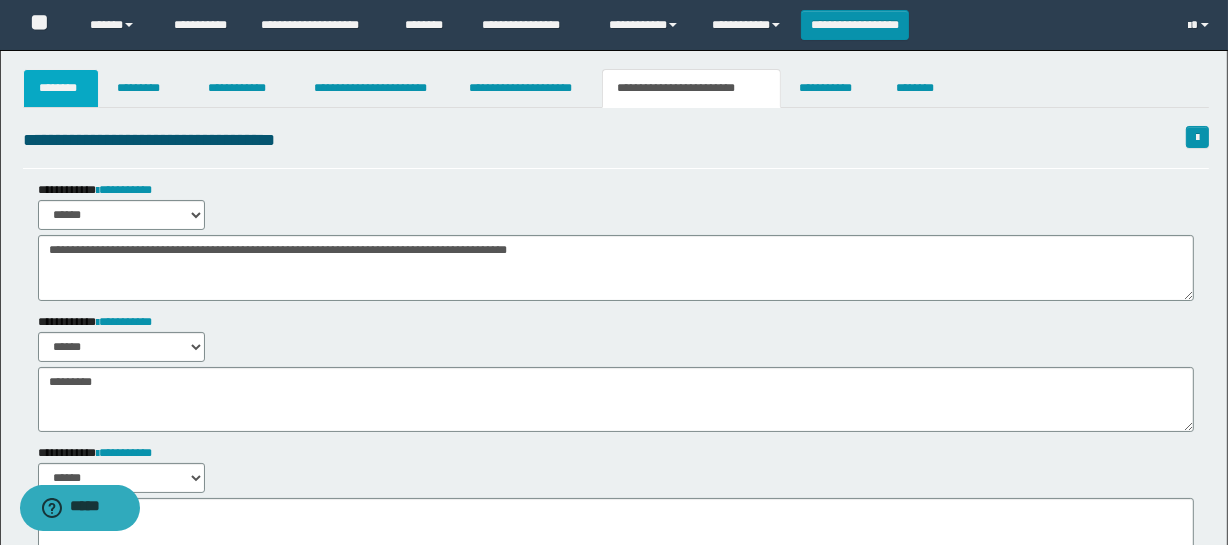 type on "**********" 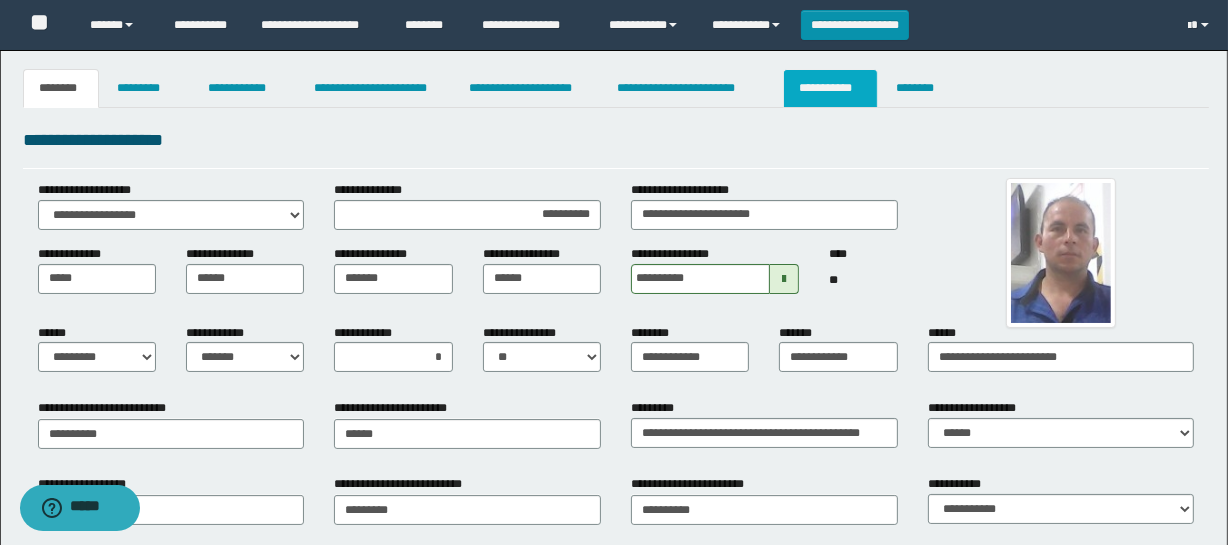 click on "**********" at bounding box center [830, 88] 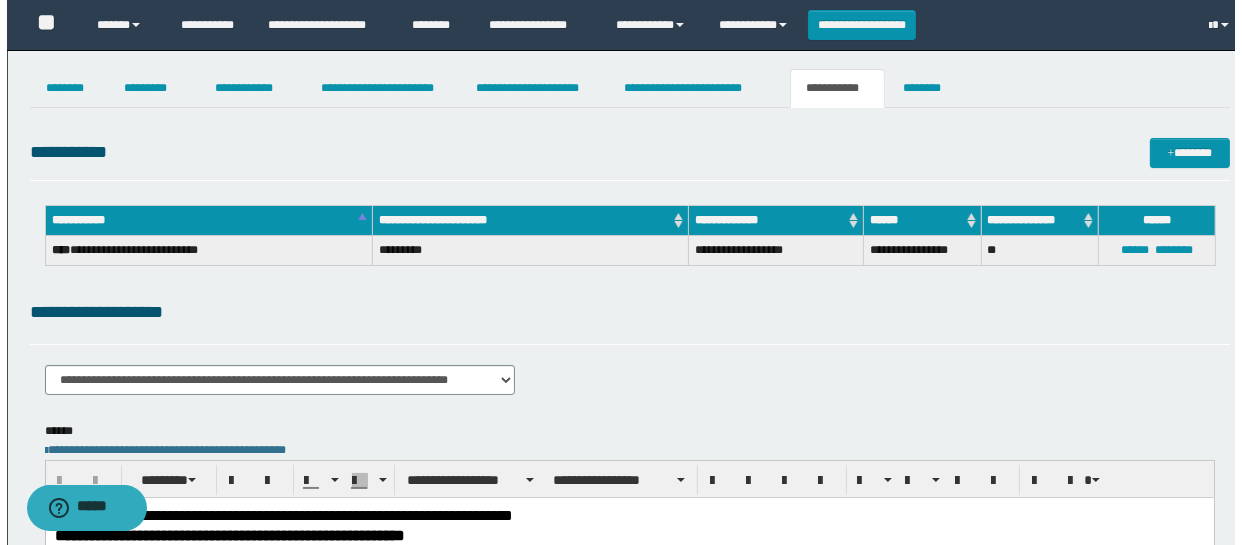 scroll, scrollTop: 0, scrollLeft: 0, axis: both 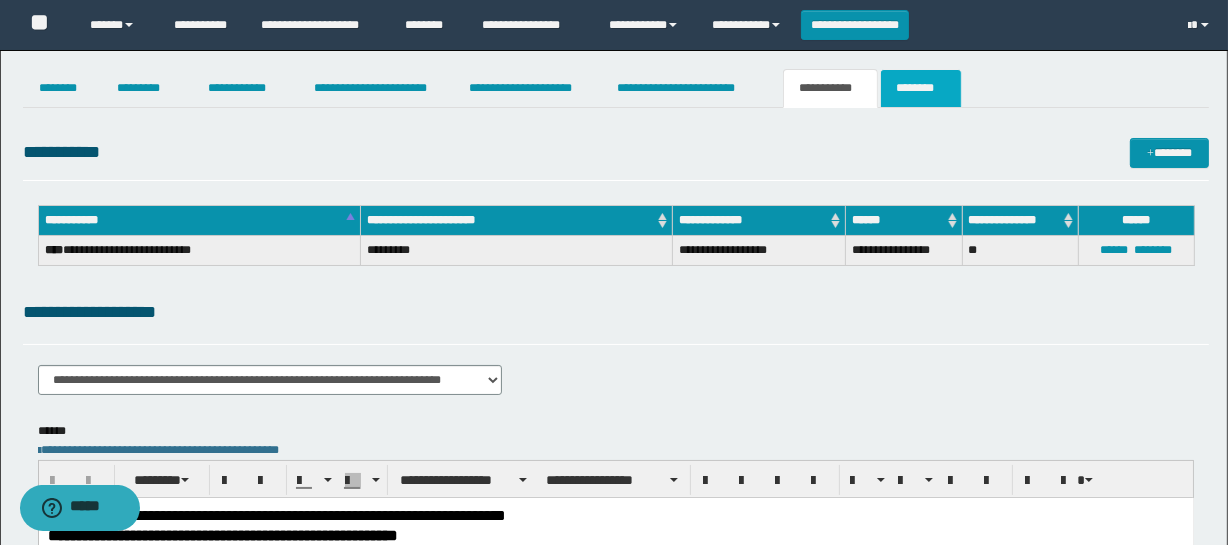 click on "********" at bounding box center (921, 88) 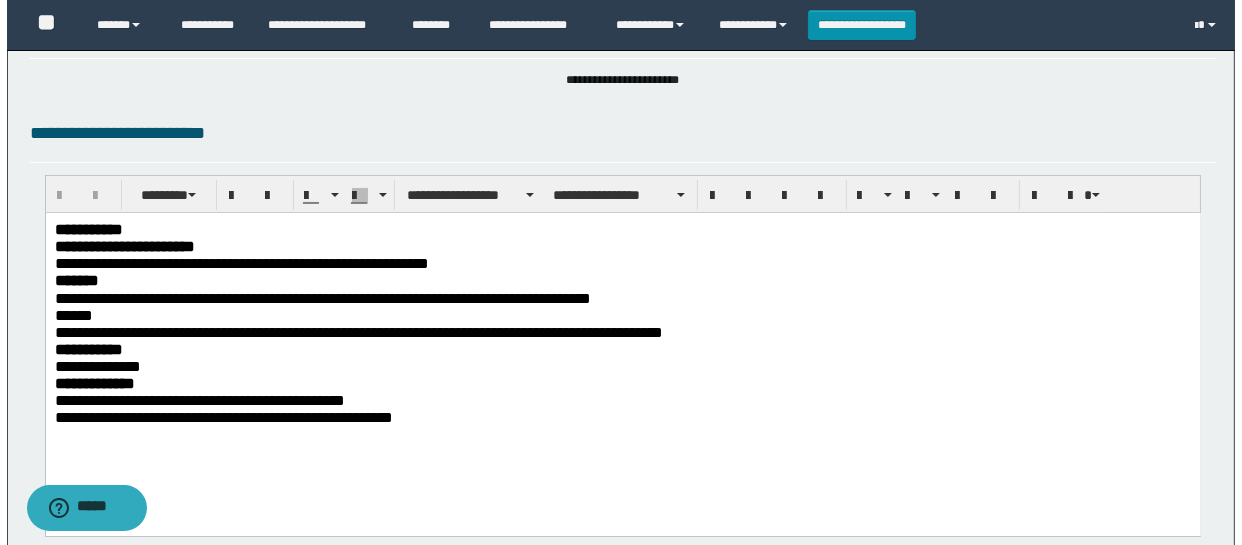 scroll, scrollTop: 0, scrollLeft: 0, axis: both 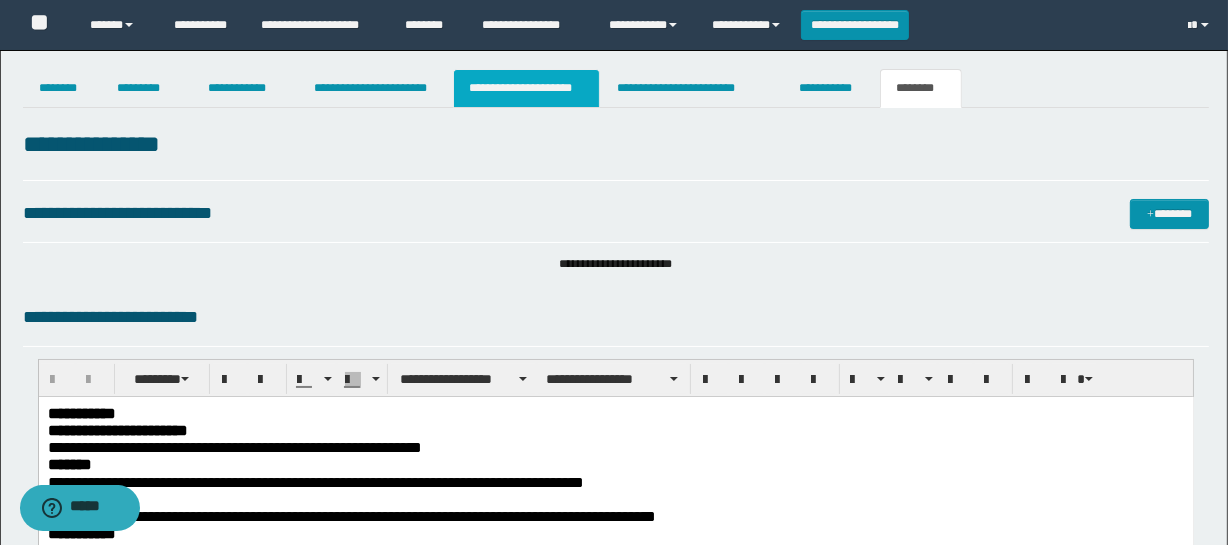 click on "**********" at bounding box center (526, 88) 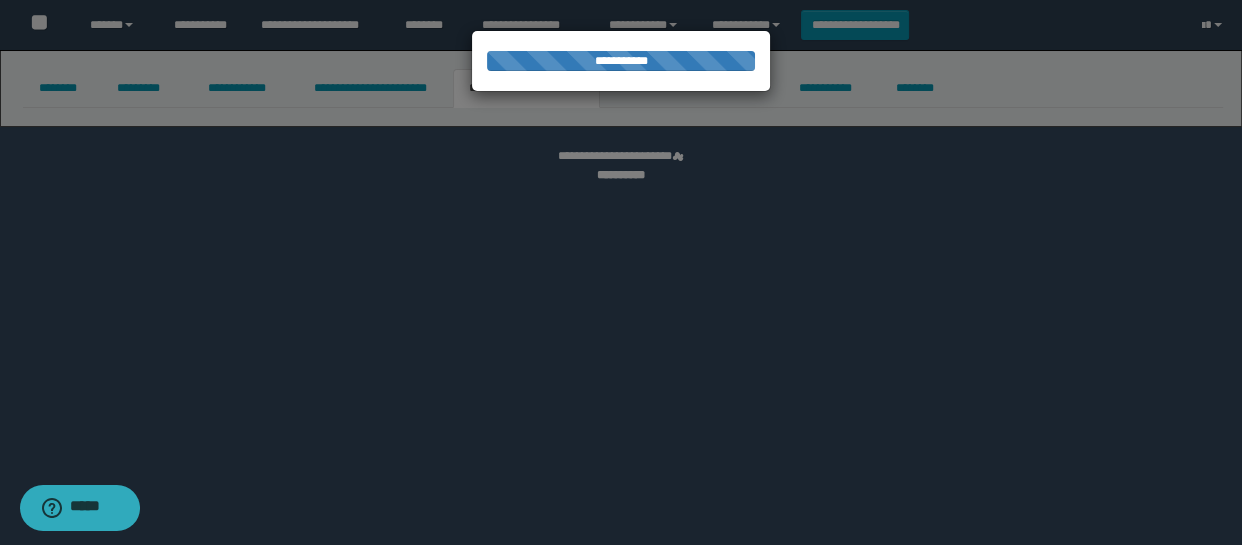 select on "*" 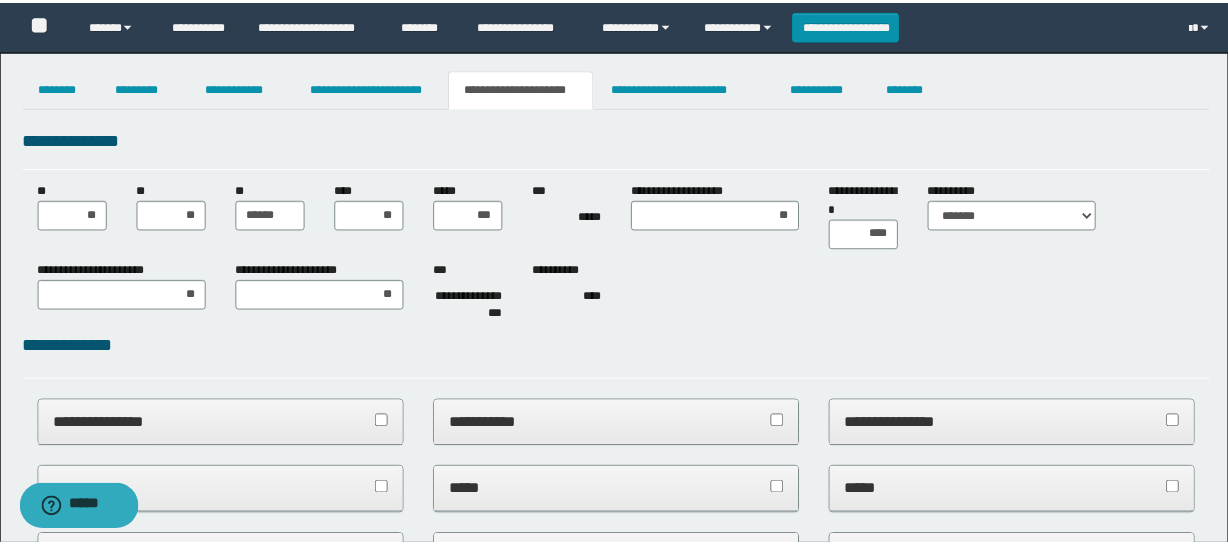 scroll, scrollTop: 0, scrollLeft: 0, axis: both 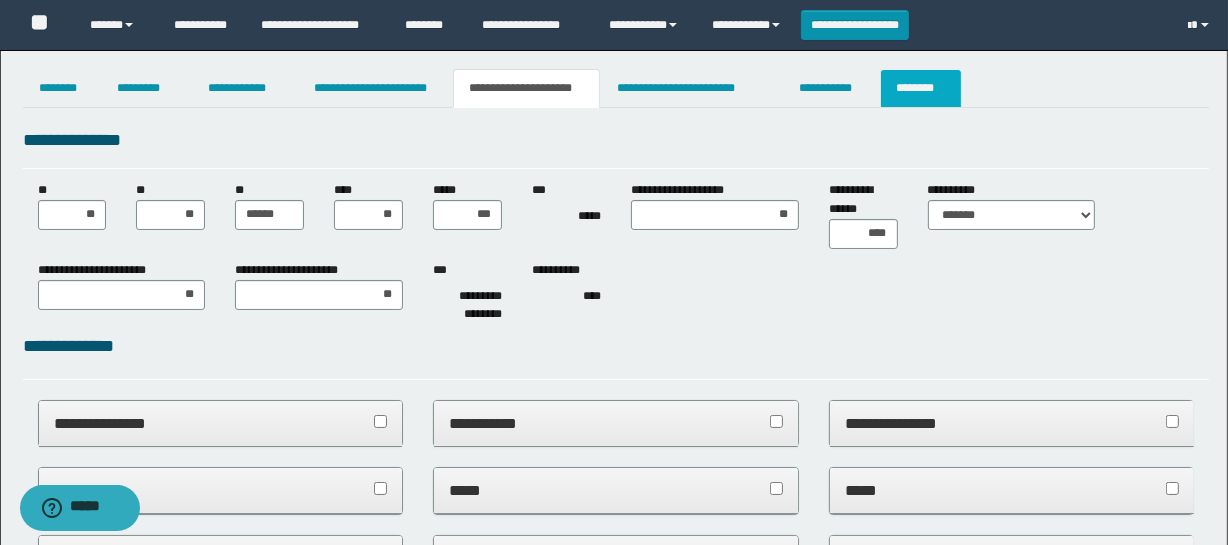 click on "********" at bounding box center (921, 88) 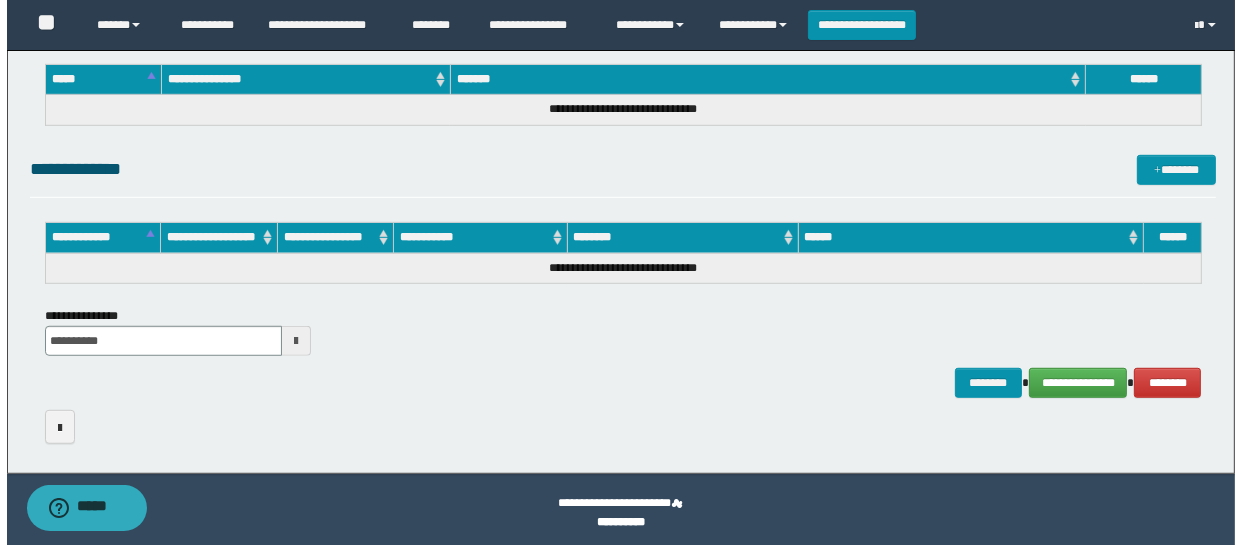 scroll, scrollTop: 1167, scrollLeft: 0, axis: vertical 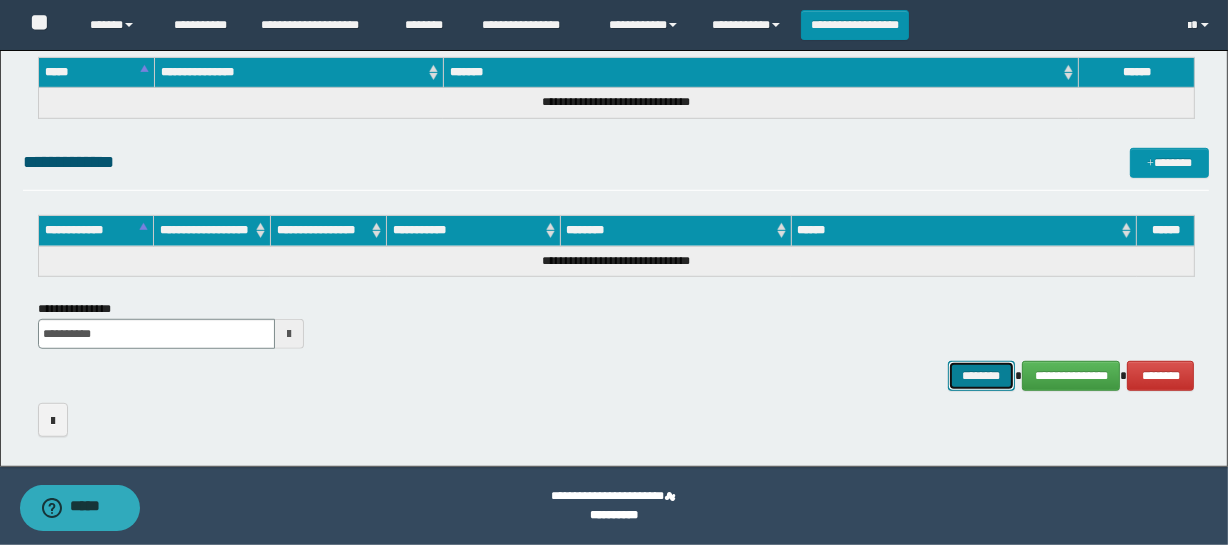 click on "********" at bounding box center (982, 376) 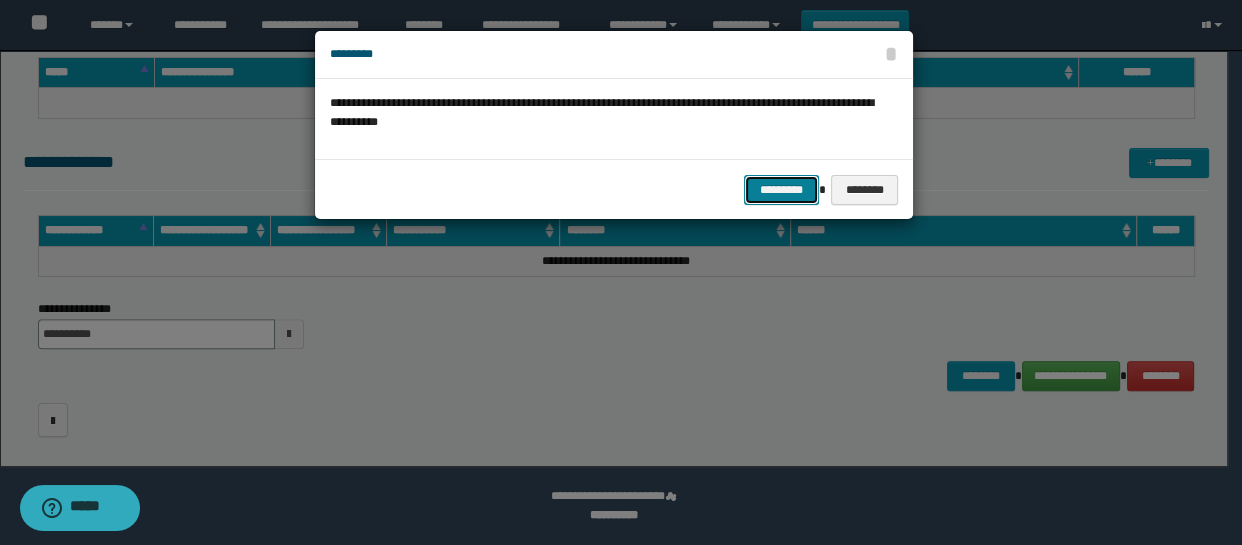 click on "*********" at bounding box center [781, 190] 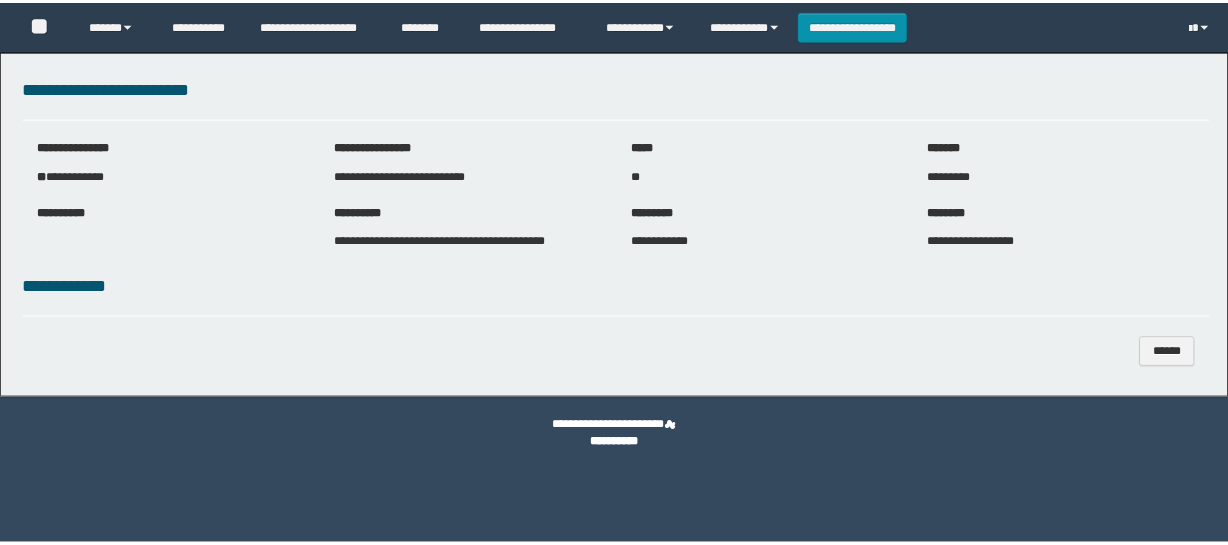 scroll, scrollTop: 0, scrollLeft: 0, axis: both 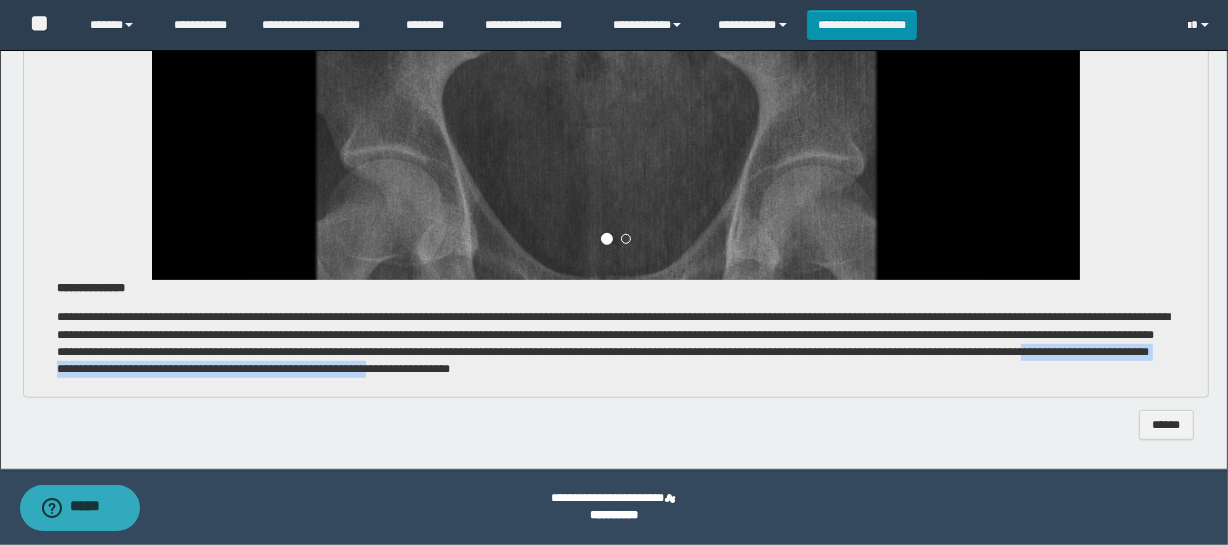 drag, startPoint x: 968, startPoint y: 369, endPoint x: 517, endPoint y: 376, distance: 451.05432 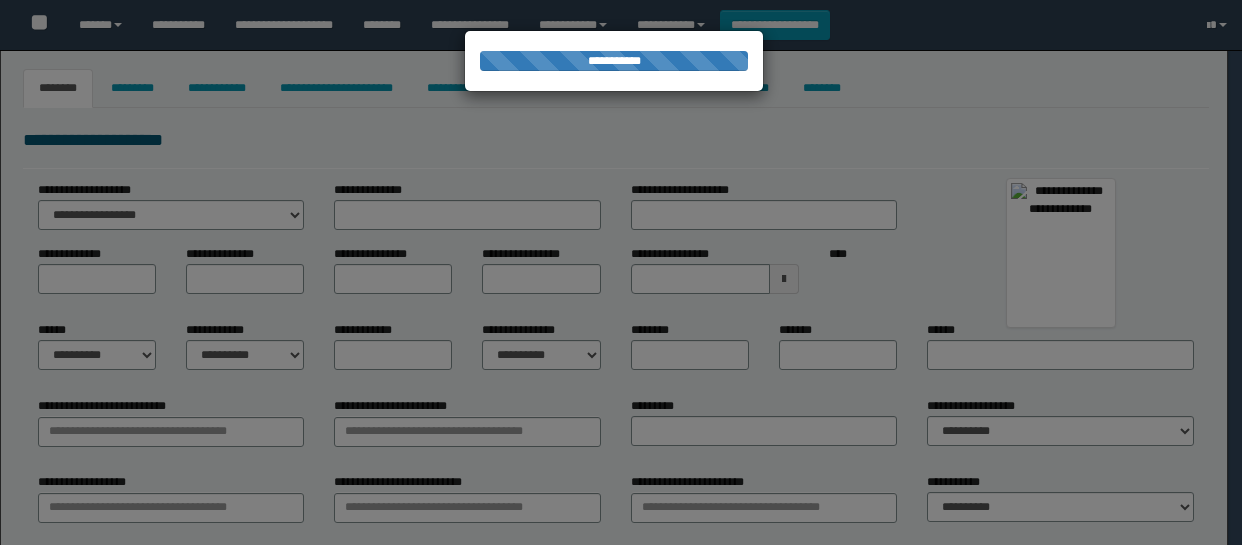 type on "**********" 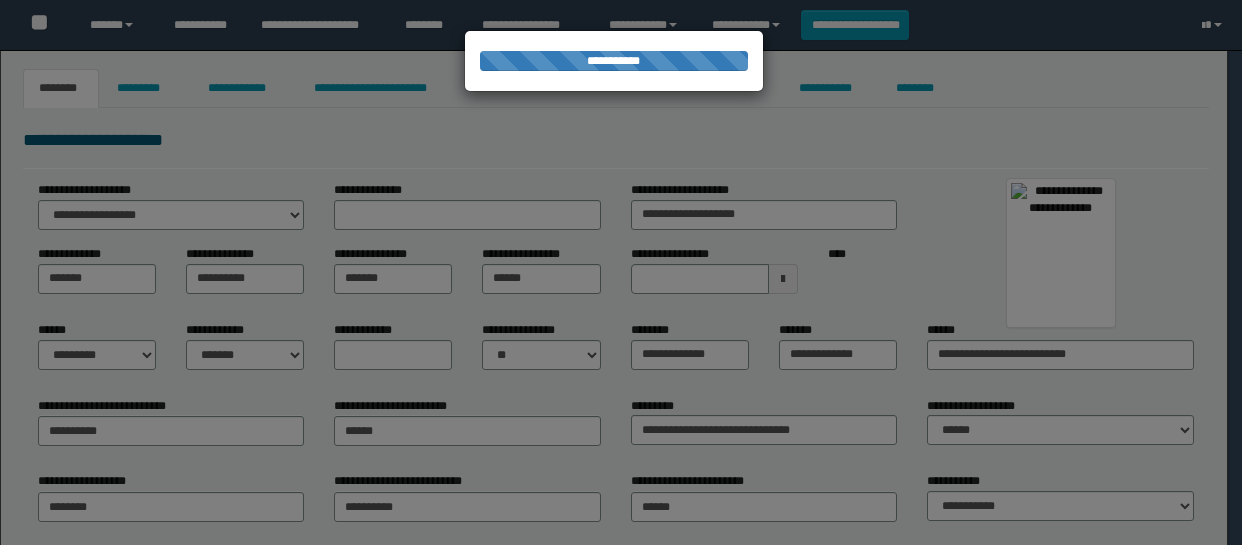 scroll, scrollTop: 0, scrollLeft: 0, axis: both 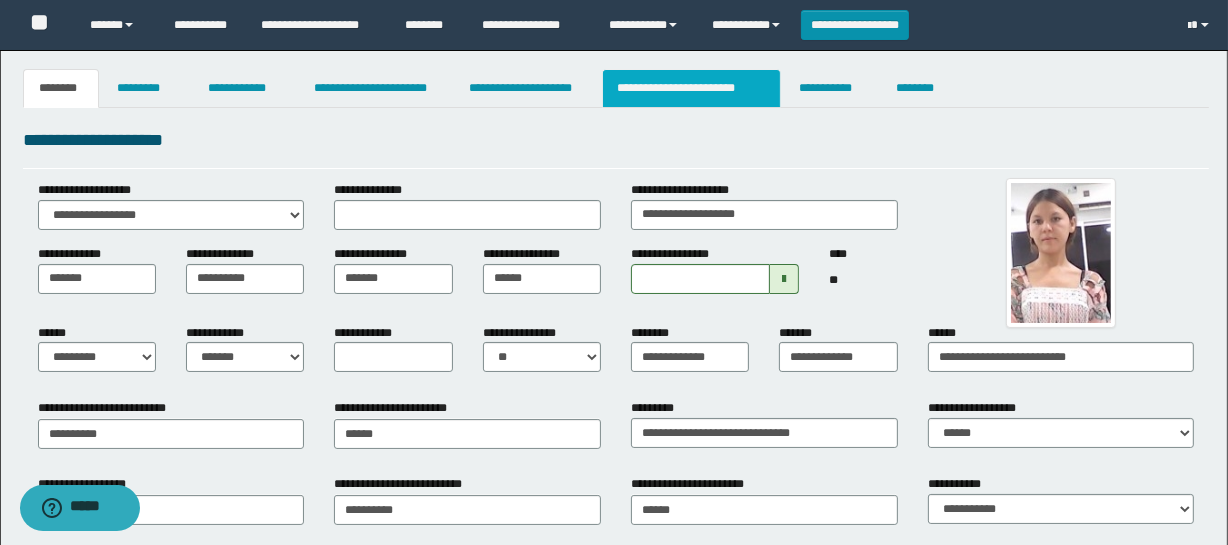 click on "**********" at bounding box center [691, 88] 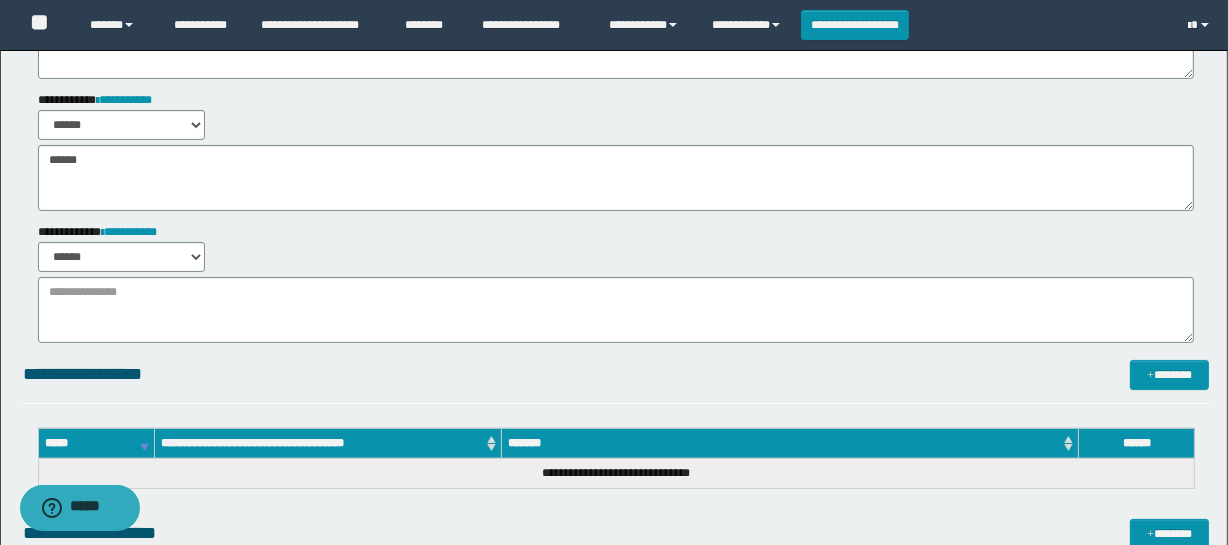 scroll, scrollTop: 363, scrollLeft: 0, axis: vertical 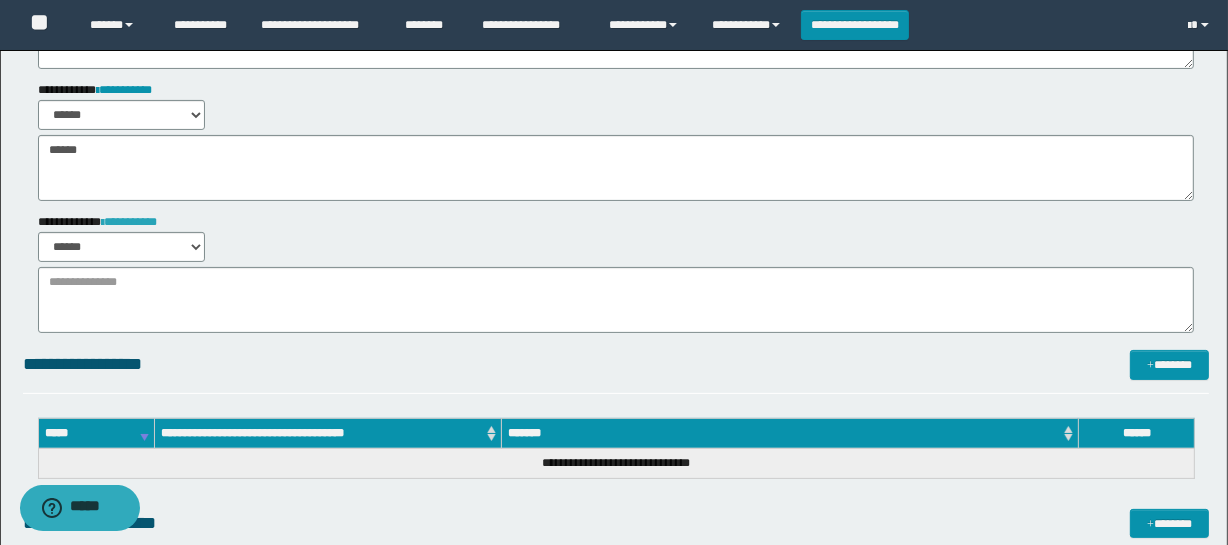 click on "**********" at bounding box center (129, 222) 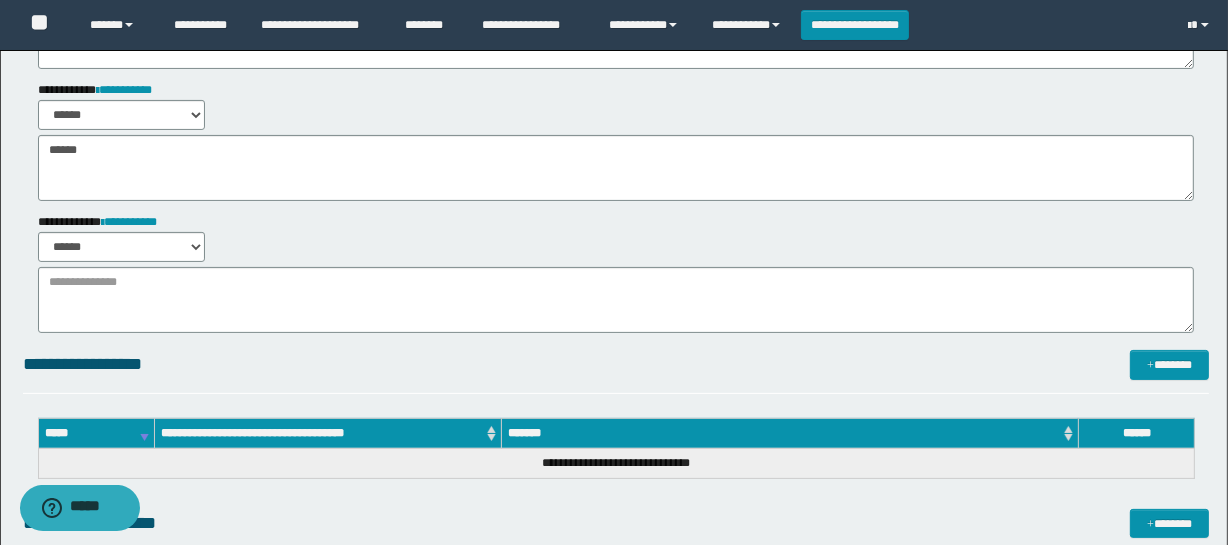 click on "**********" at bounding box center [616, 364] 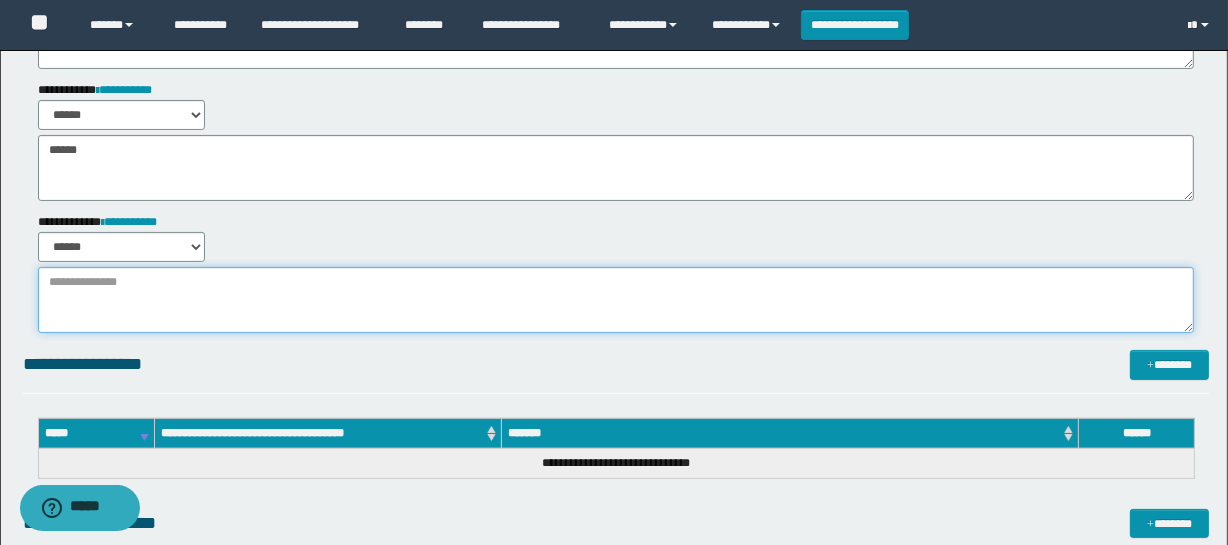 click at bounding box center (616, 300) 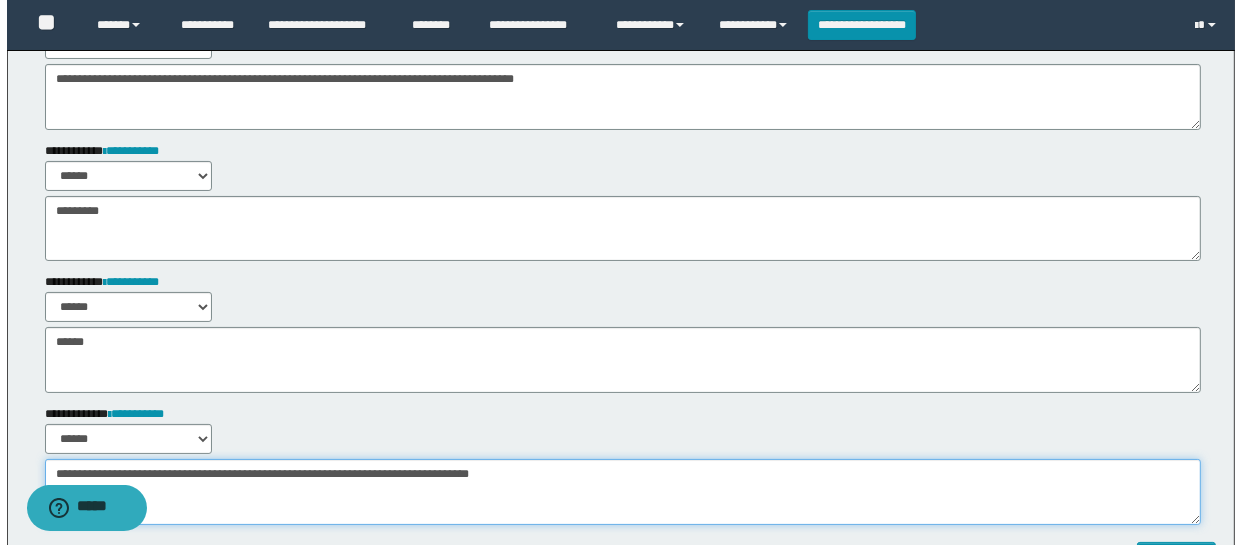 scroll, scrollTop: 0, scrollLeft: 0, axis: both 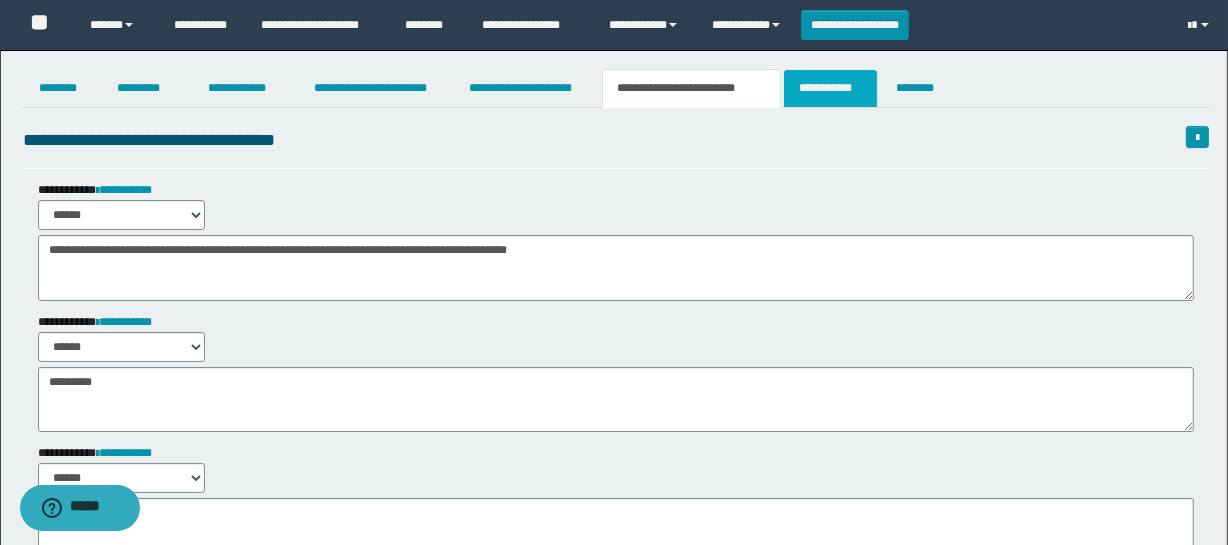 type on "**********" 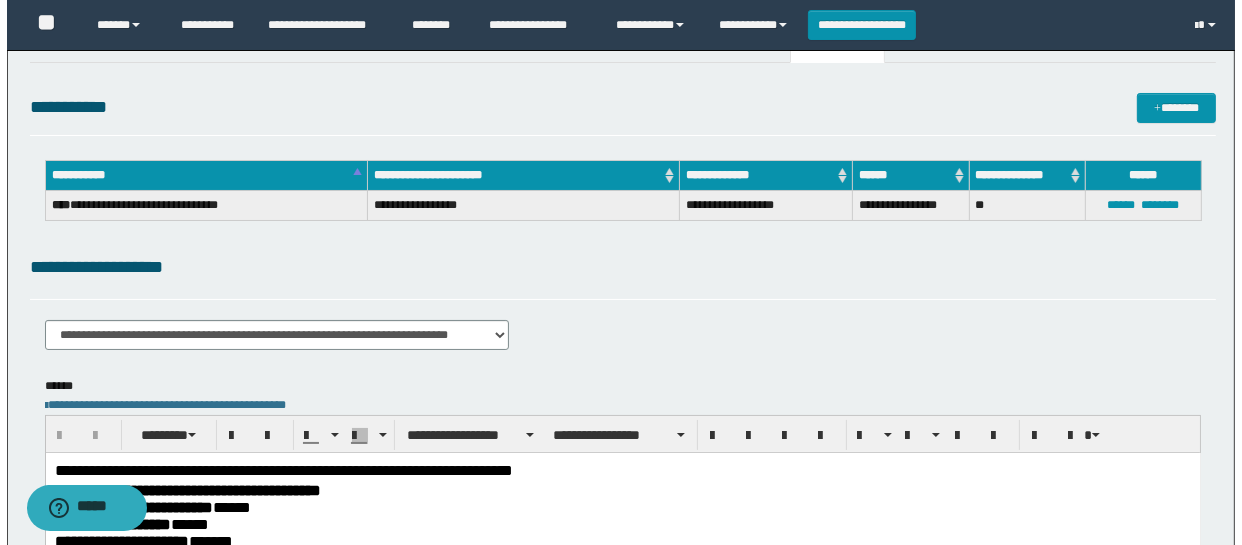 scroll, scrollTop: 0, scrollLeft: 0, axis: both 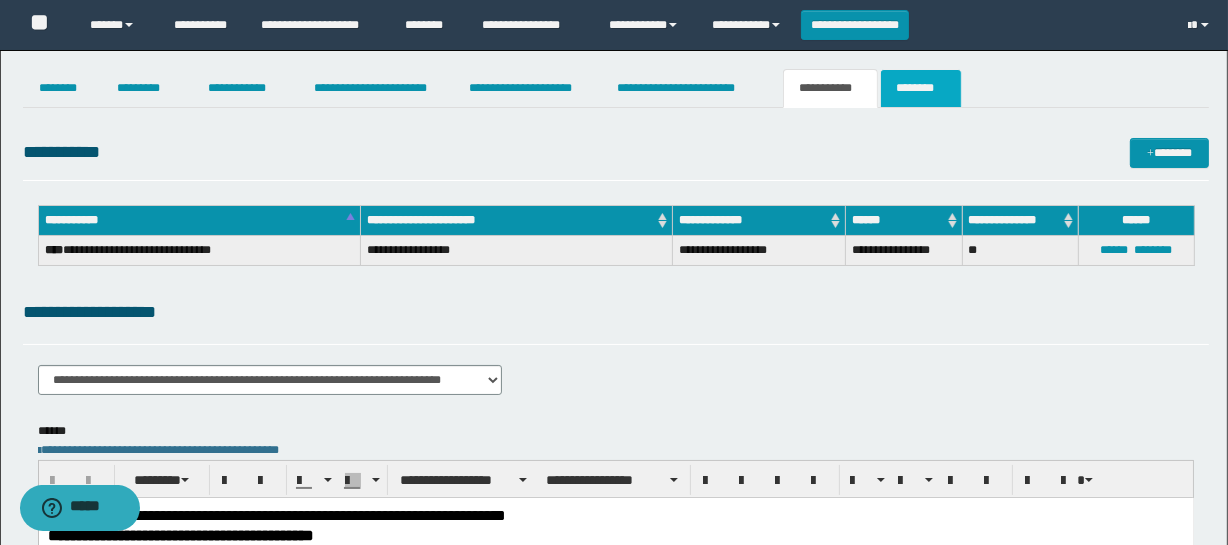 click on "********" at bounding box center [921, 88] 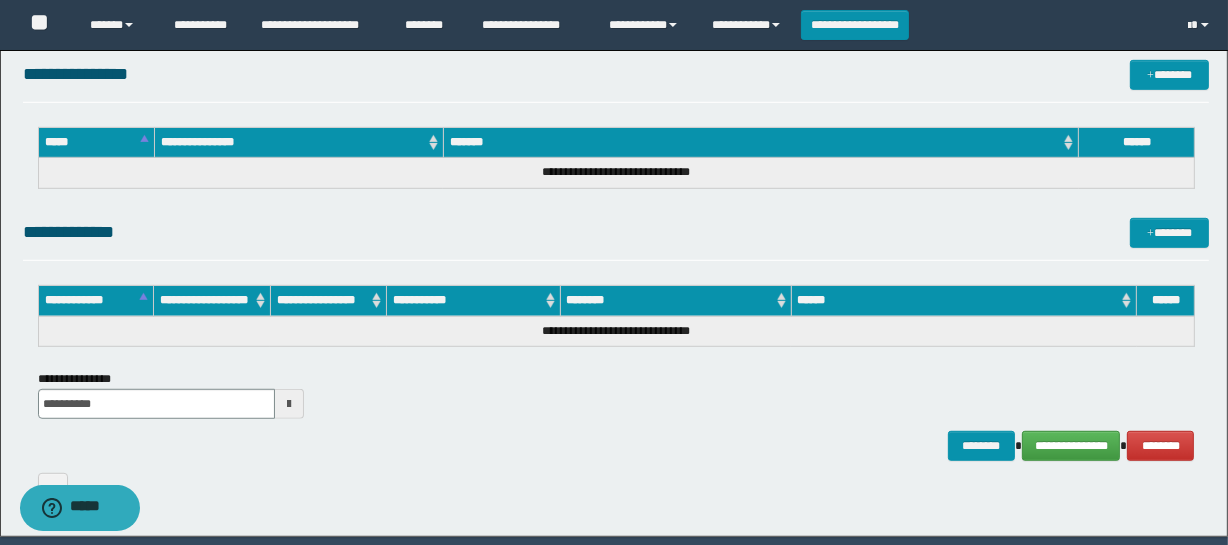 scroll, scrollTop: 1167, scrollLeft: 0, axis: vertical 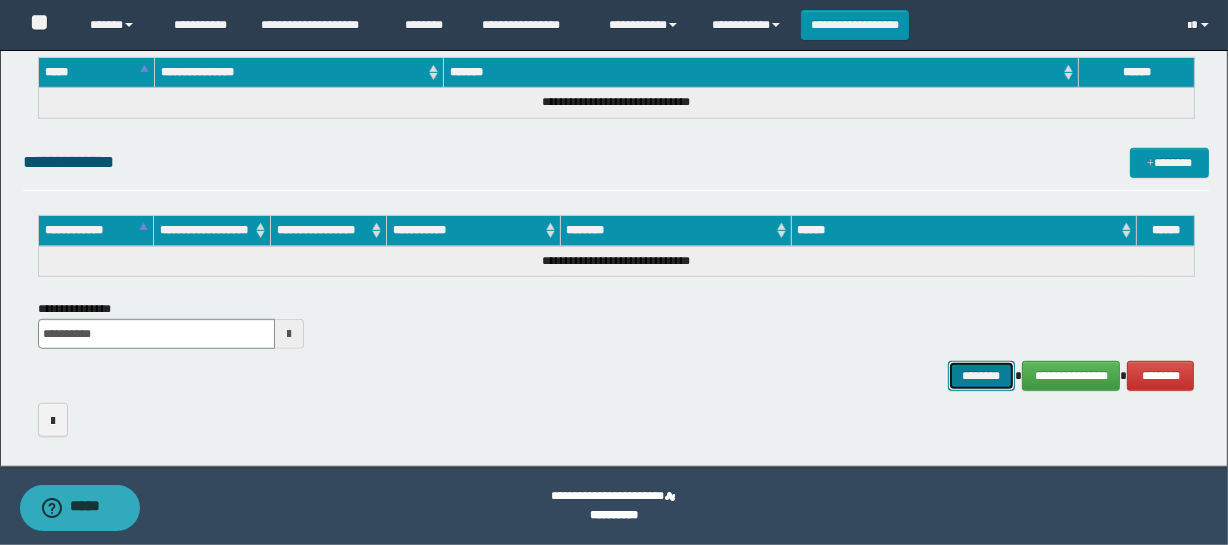 click on "********" at bounding box center [982, 376] 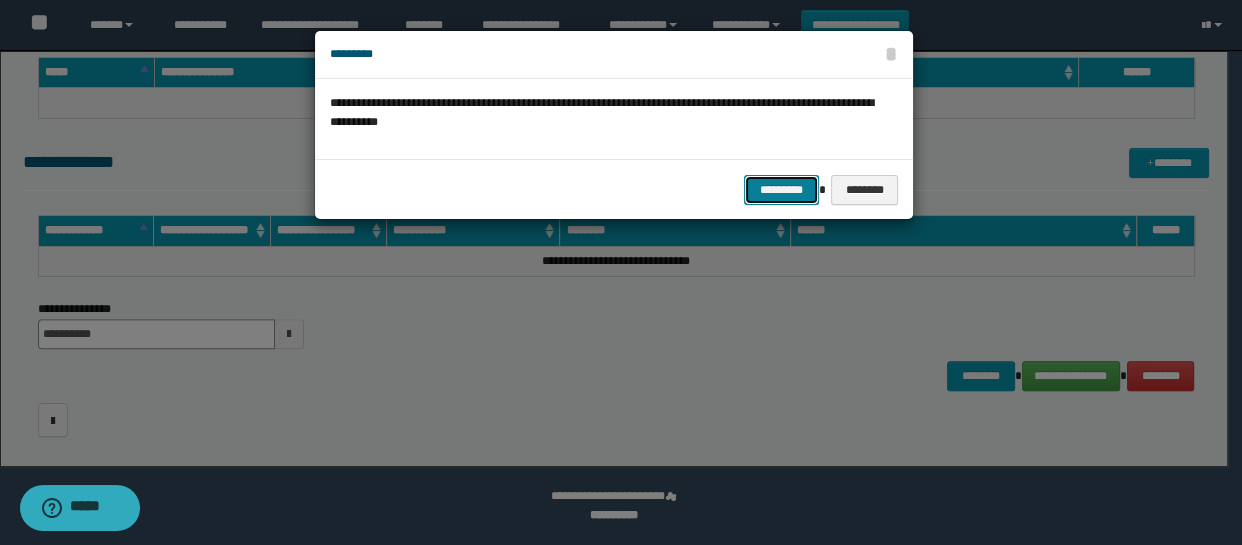 click on "*********" at bounding box center [781, 190] 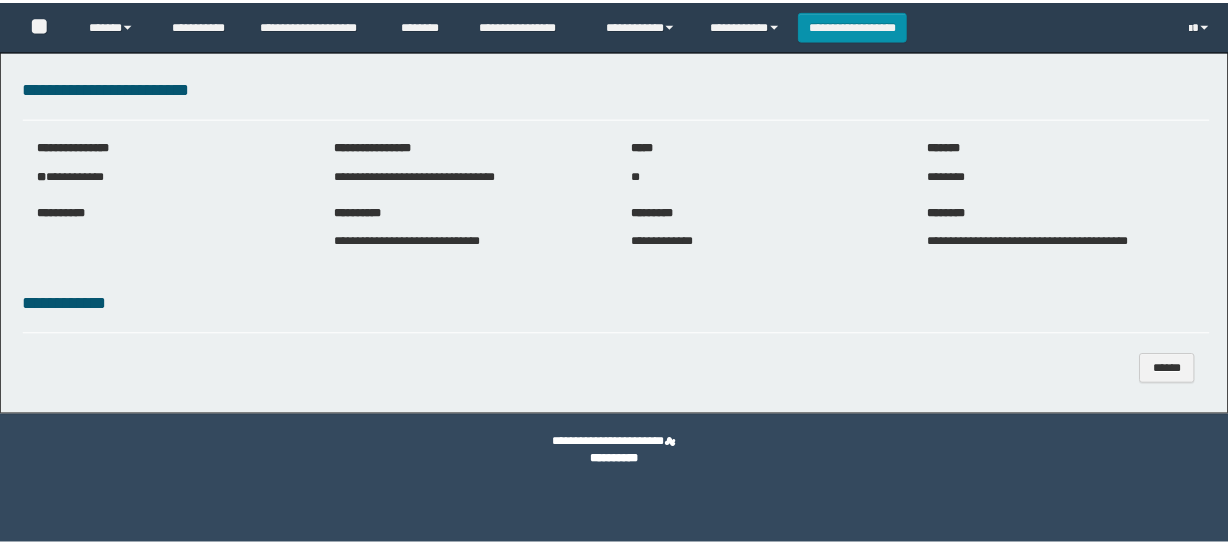 scroll, scrollTop: 0, scrollLeft: 0, axis: both 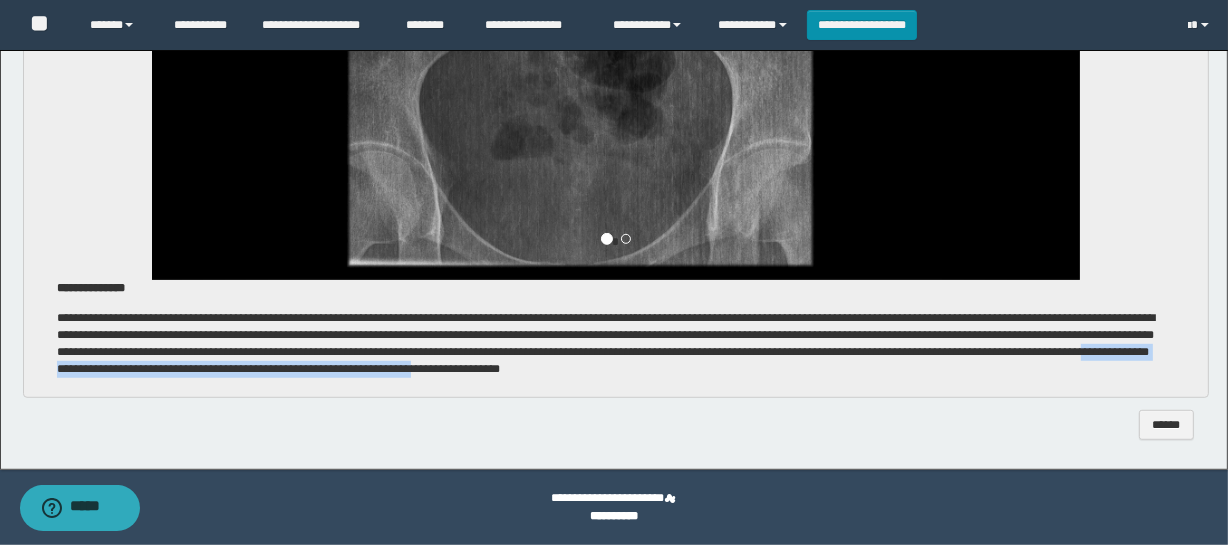 drag, startPoint x: 965, startPoint y: 370, endPoint x: 518, endPoint y: 364, distance: 447.04025 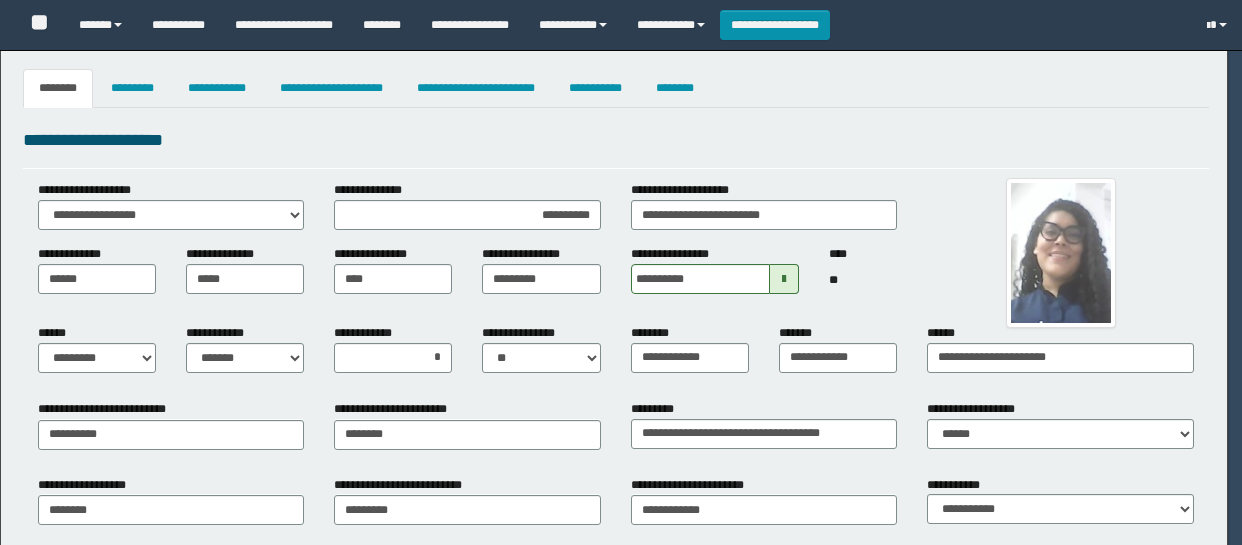 select on "*" 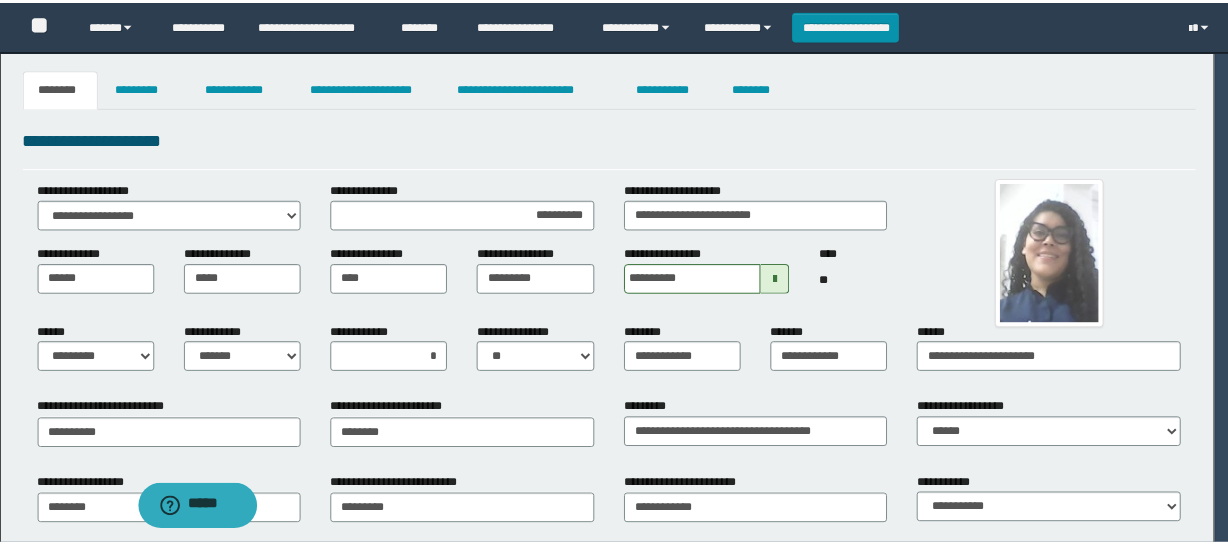 scroll, scrollTop: 0, scrollLeft: 0, axis: both 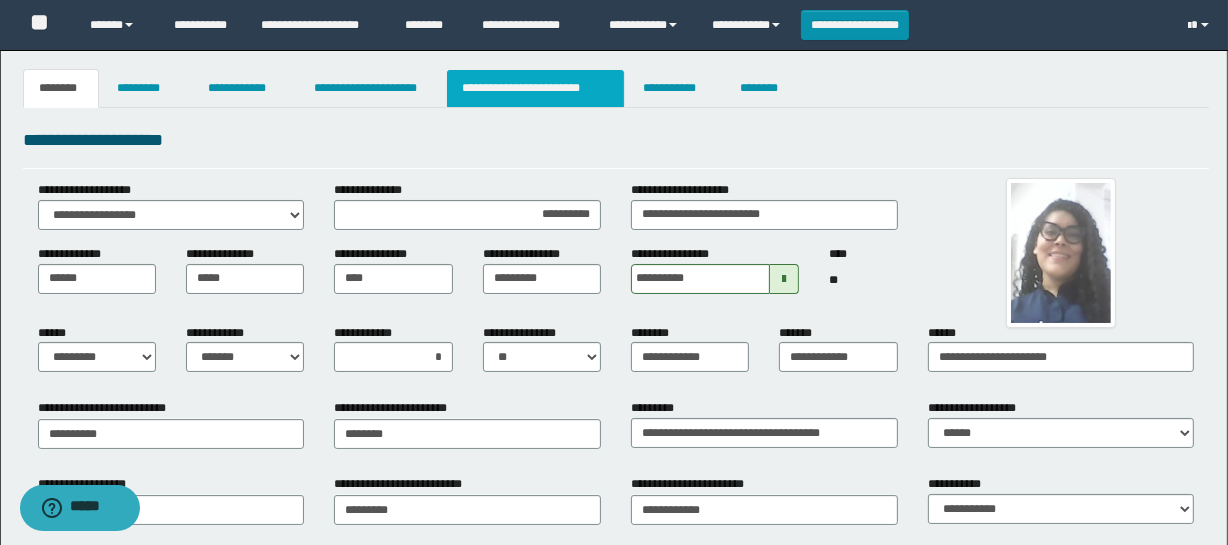 click on "**********" at bounding box center [535, 88] 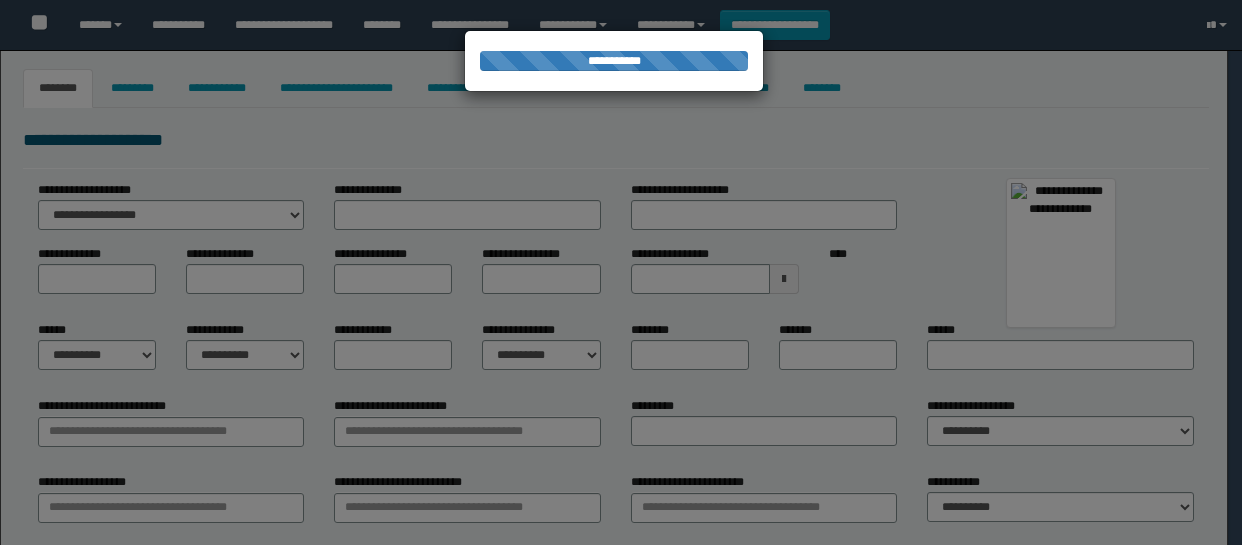 type on "**********" 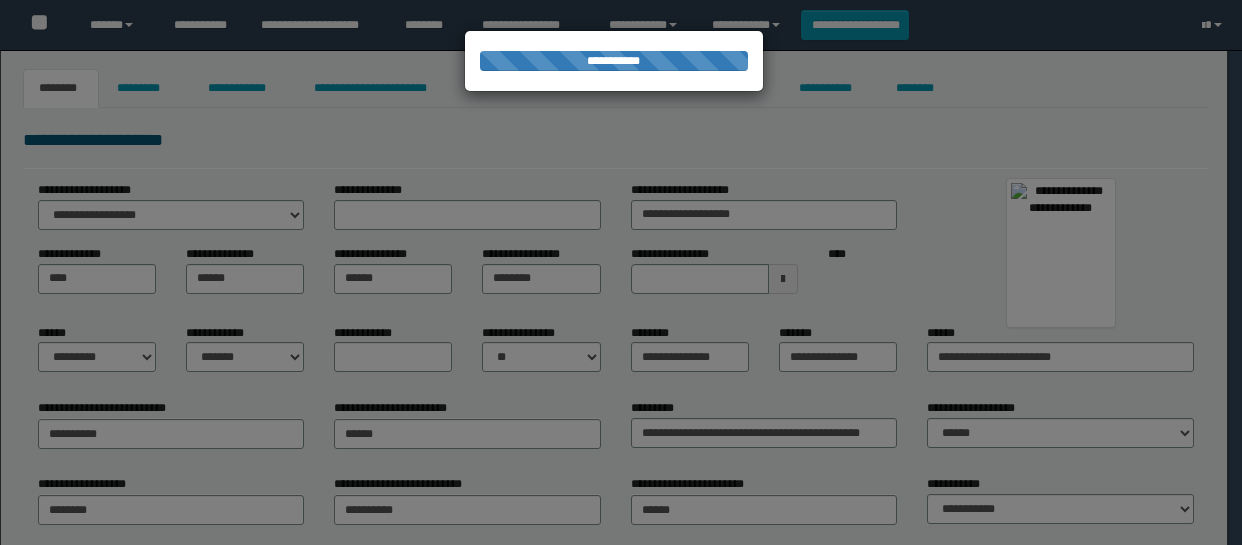 scroll, scrollTop: 0, scrollLeft: 0, axis: both 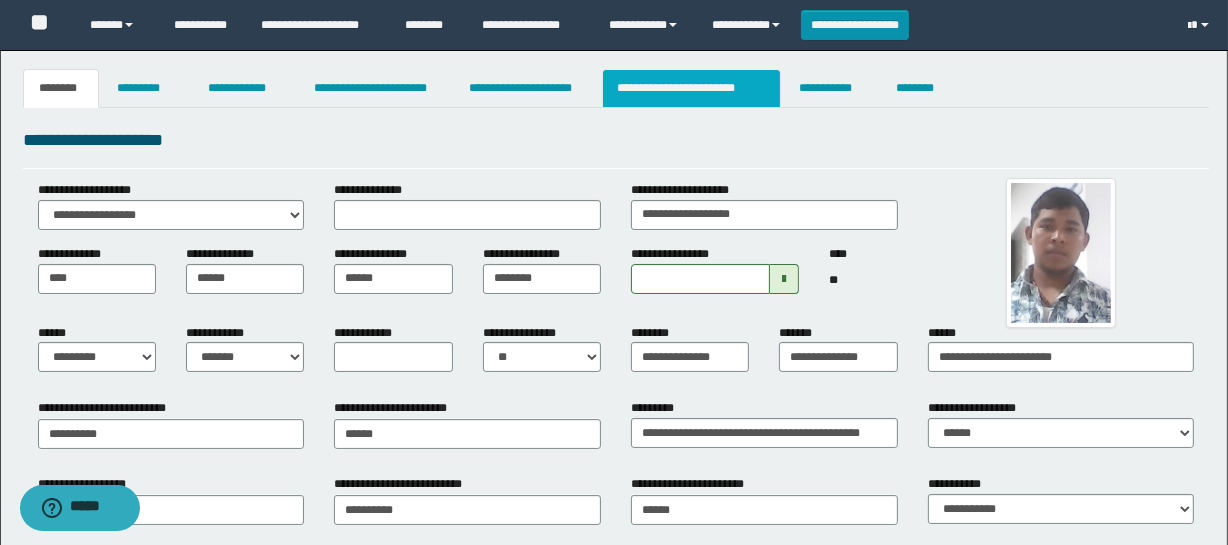 click on "**********" at bounding box center [691, 88] 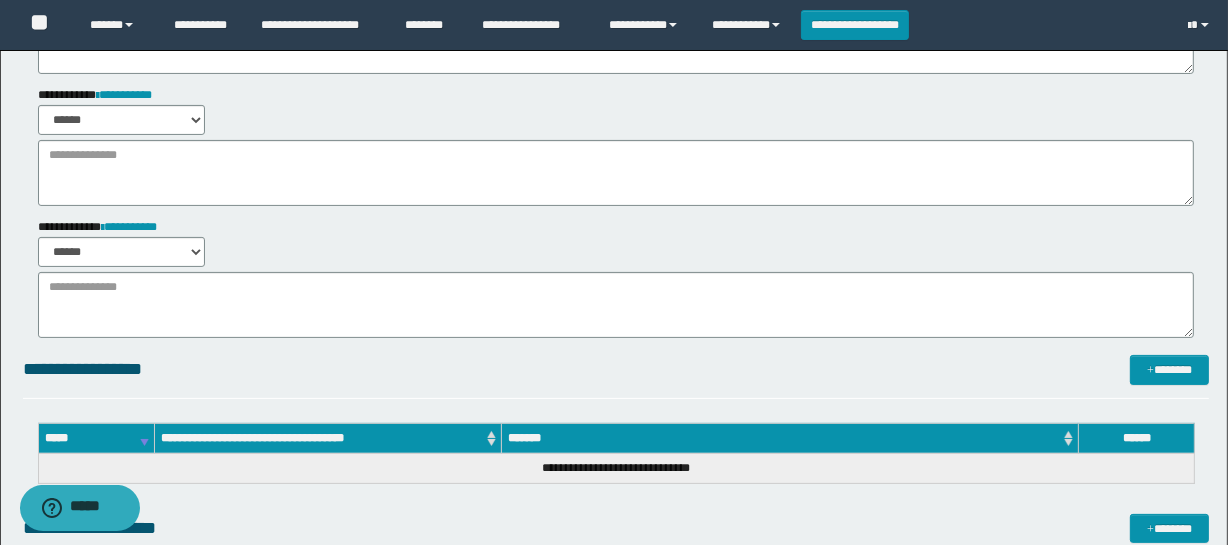 scroll, scrollTop: 363, scrollLeft: 0, axis: vertical 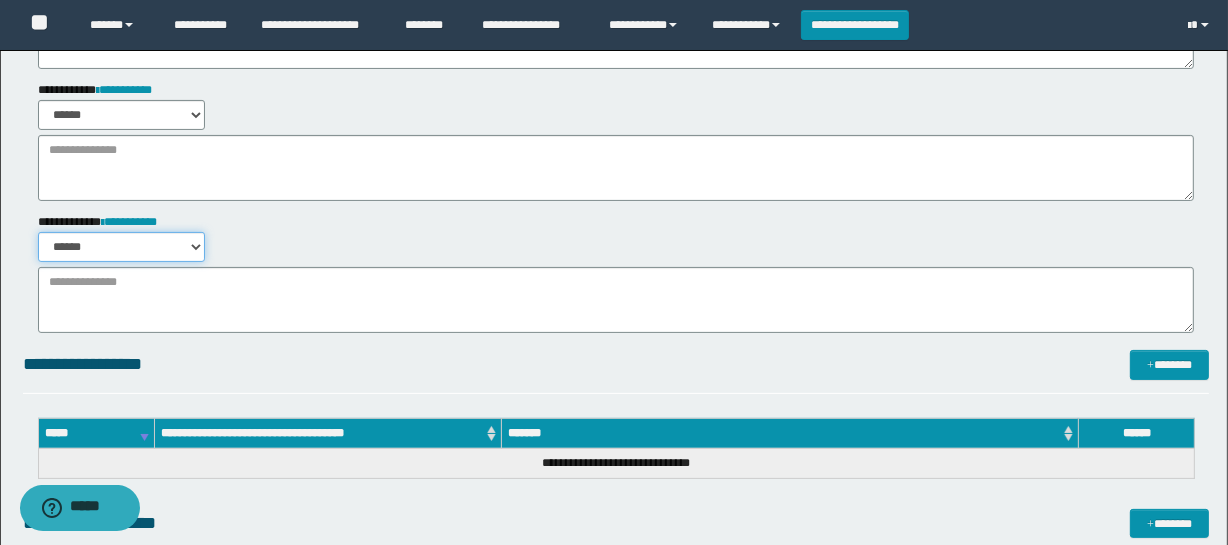 click on "******
*******" at bounding box center [122, 247] 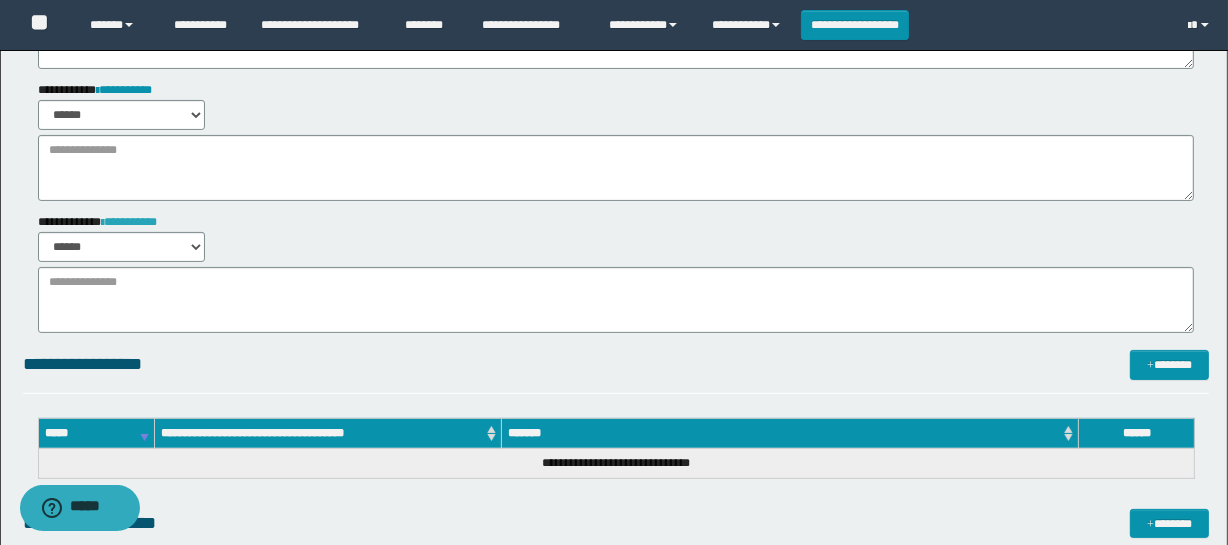 click on "**********" at bounding box center (129, 222) 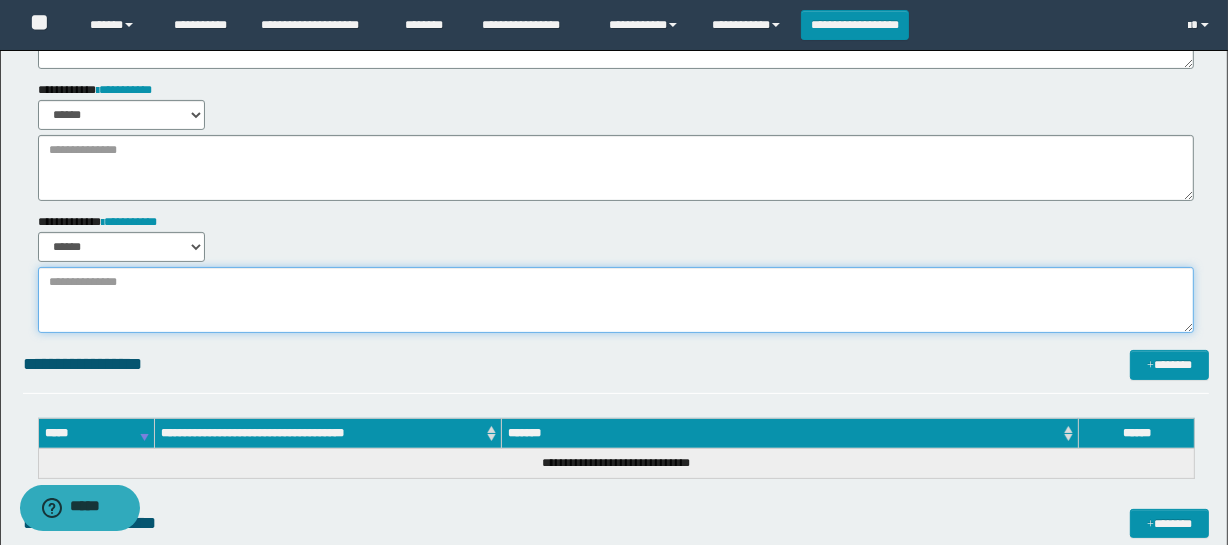 click at bounding box center (616, 300) 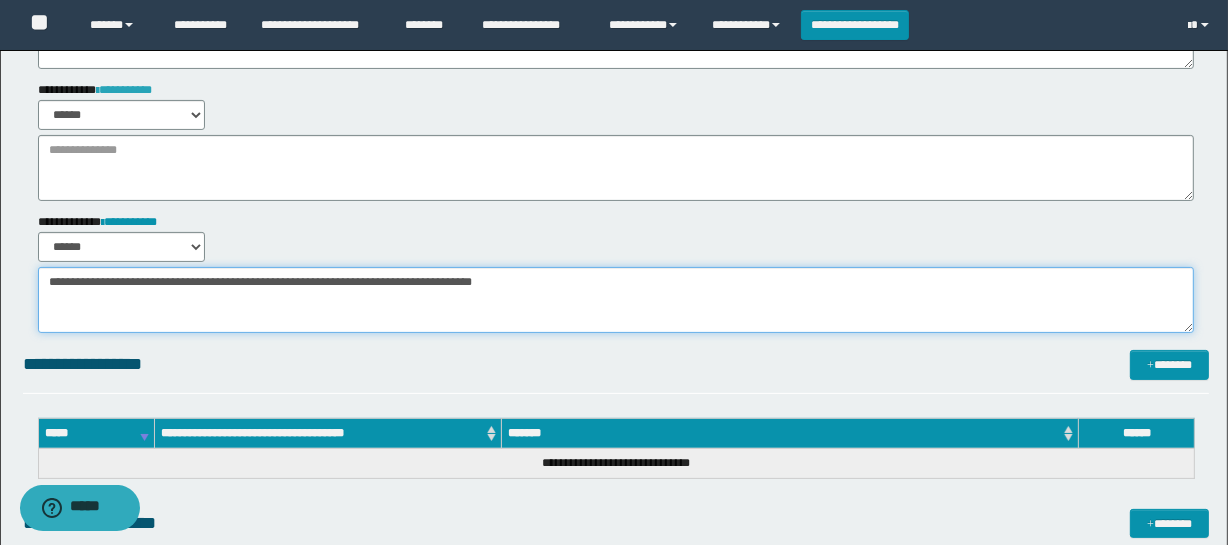 type on "**********" 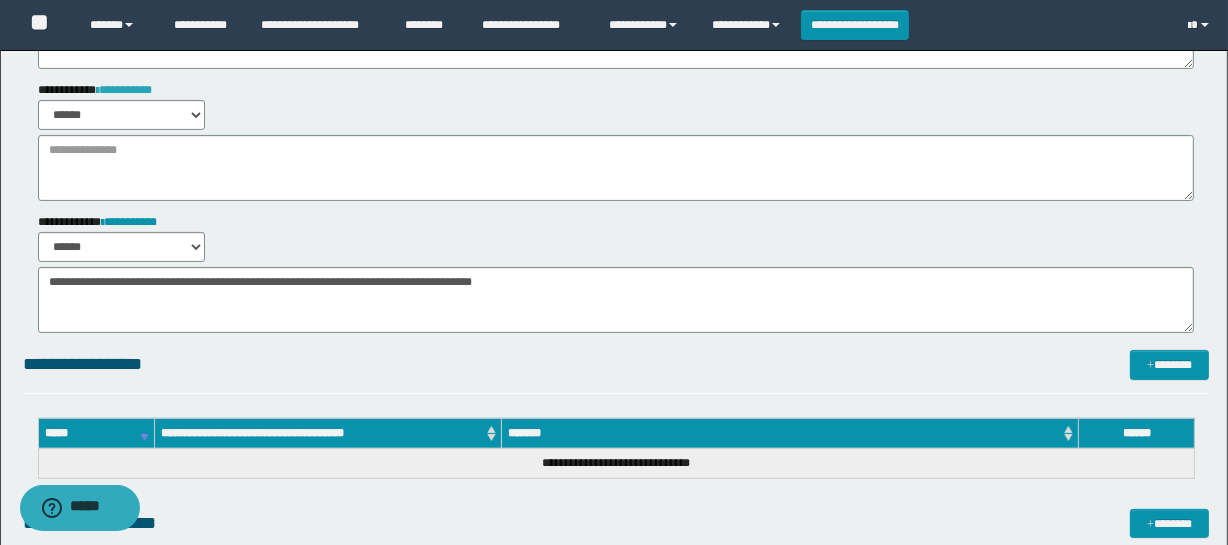 click on "**********" at bounding box center (124, 90) 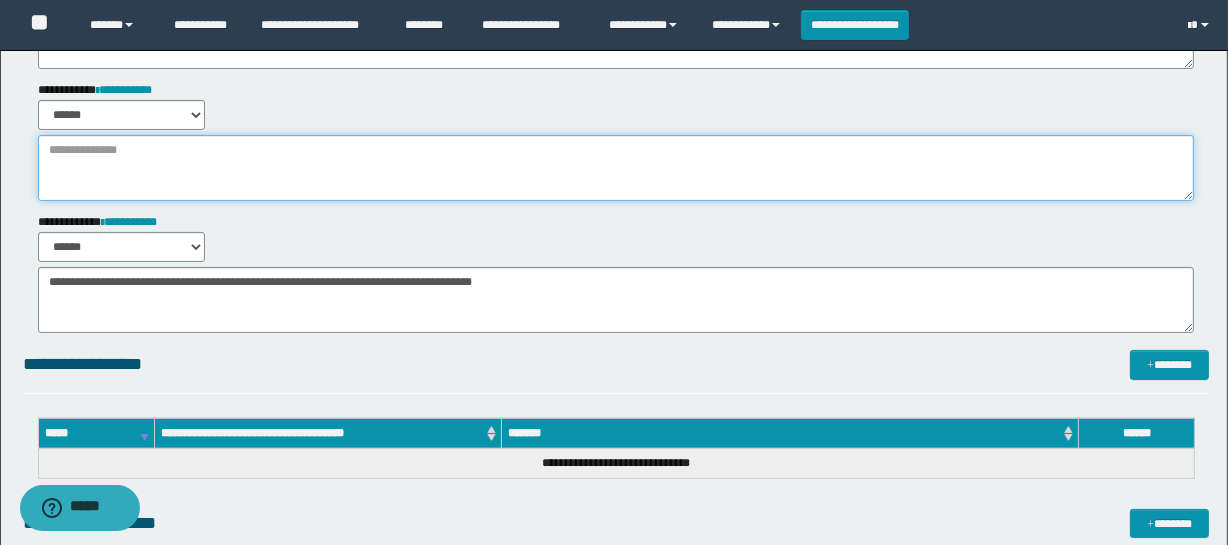 click at bounding box center (616, 168) 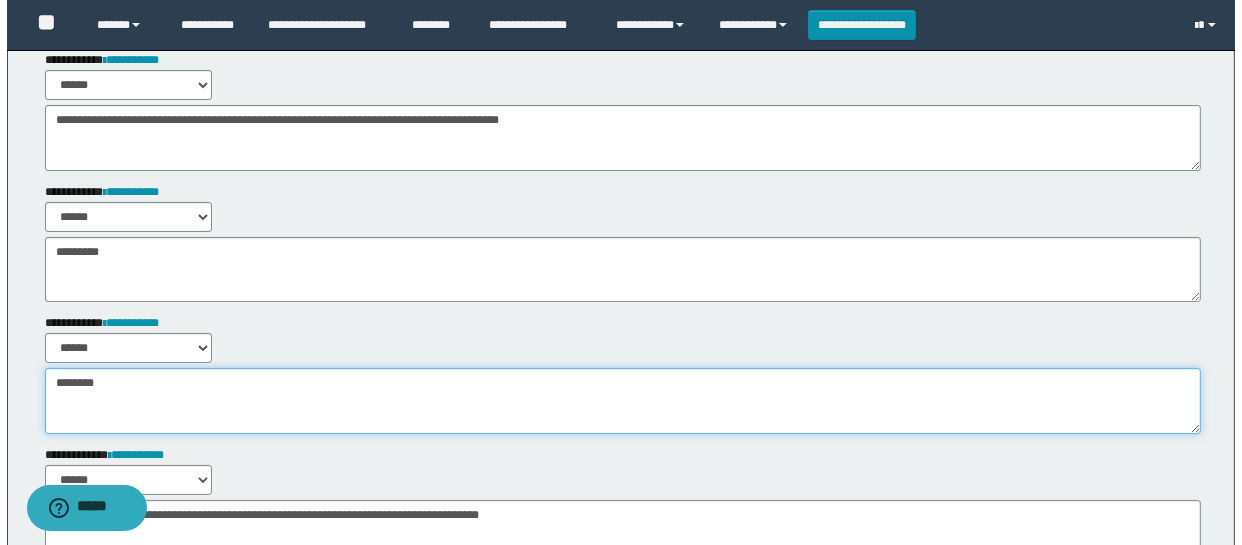 scroll, scrollTop: 0, scrollLeft: 0, axis: both 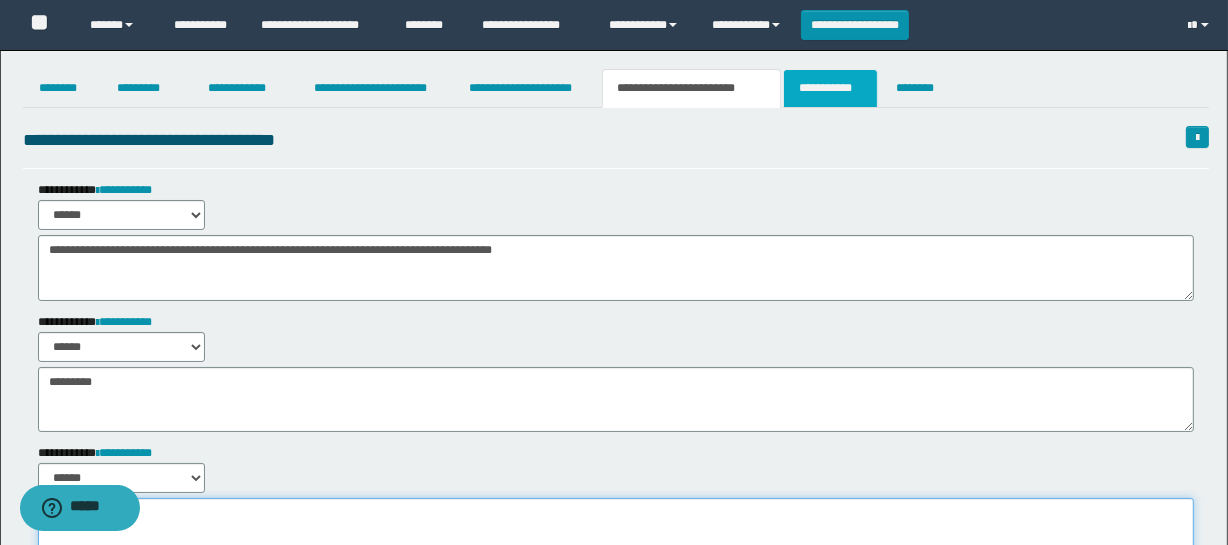 type on "********" 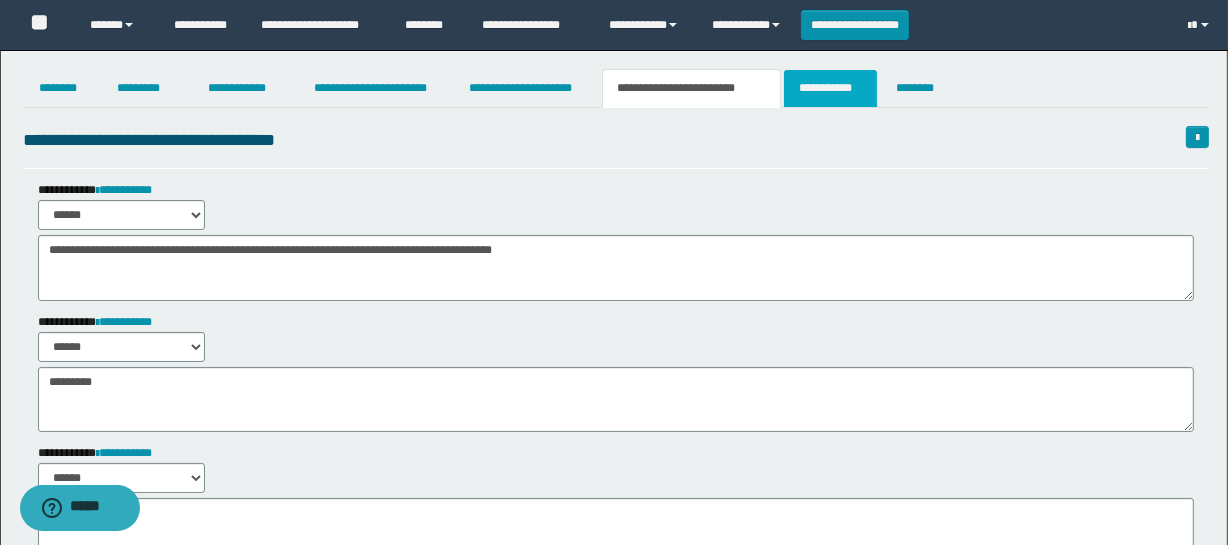 click on "**********" at bounding box center (830, 88) 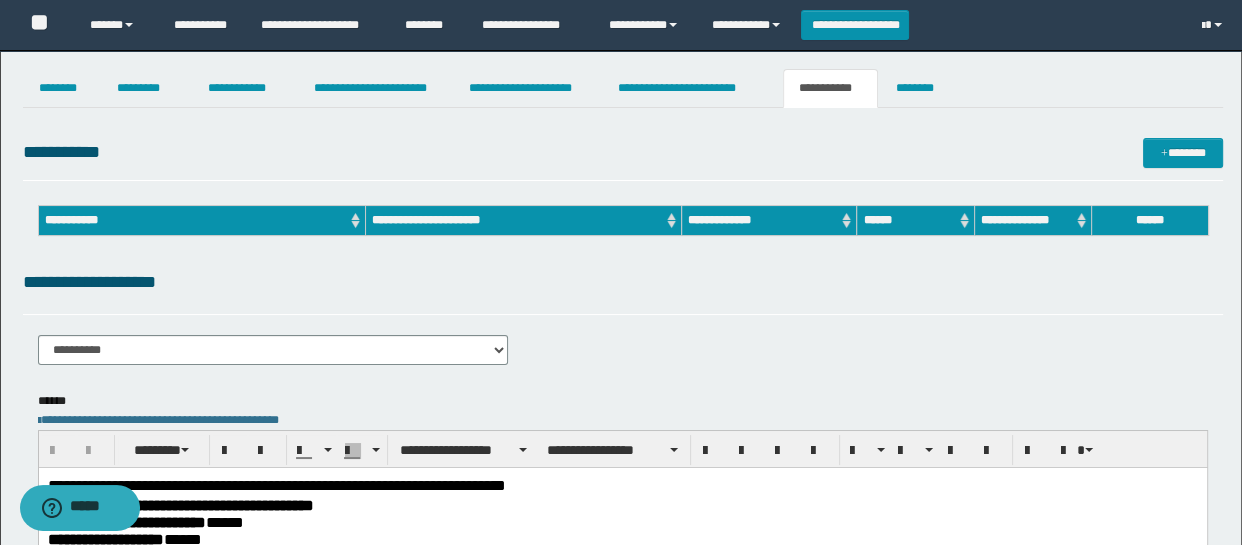scroll, scrollTop: 0, scrollLeft: 0, axis: both 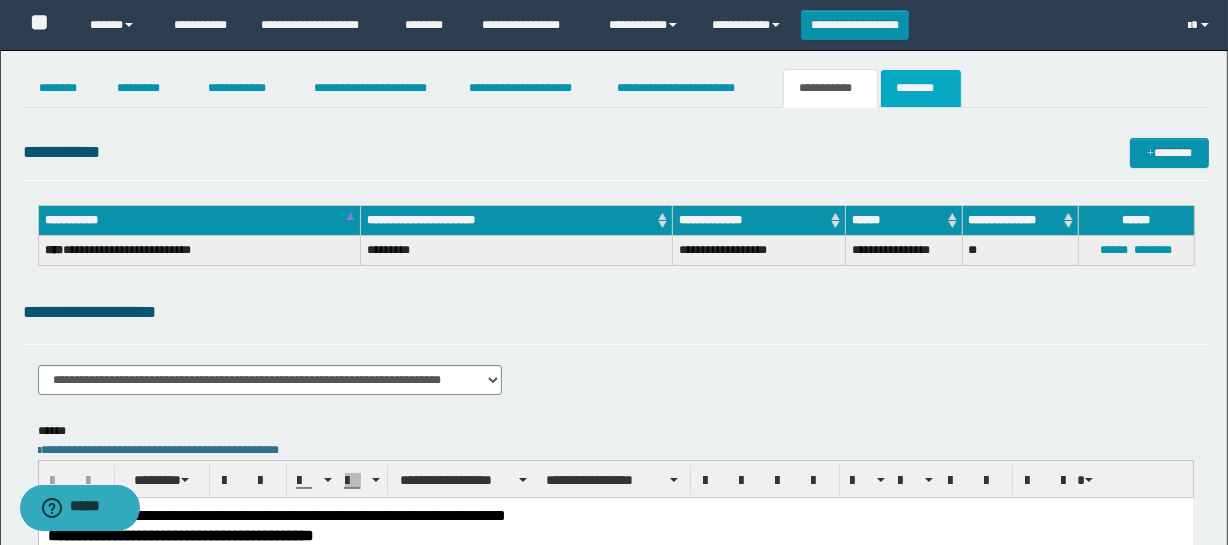 click on "********" at bounding box center (921, 88) 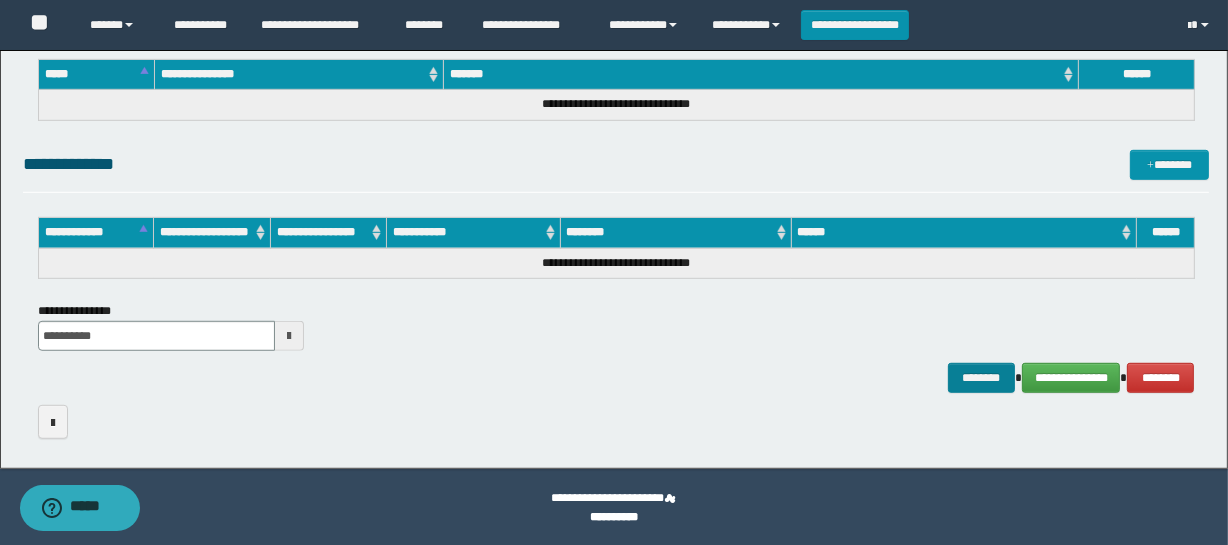 scroll, scrollTop: 1132, scrollLeft: 0, axis: vertical 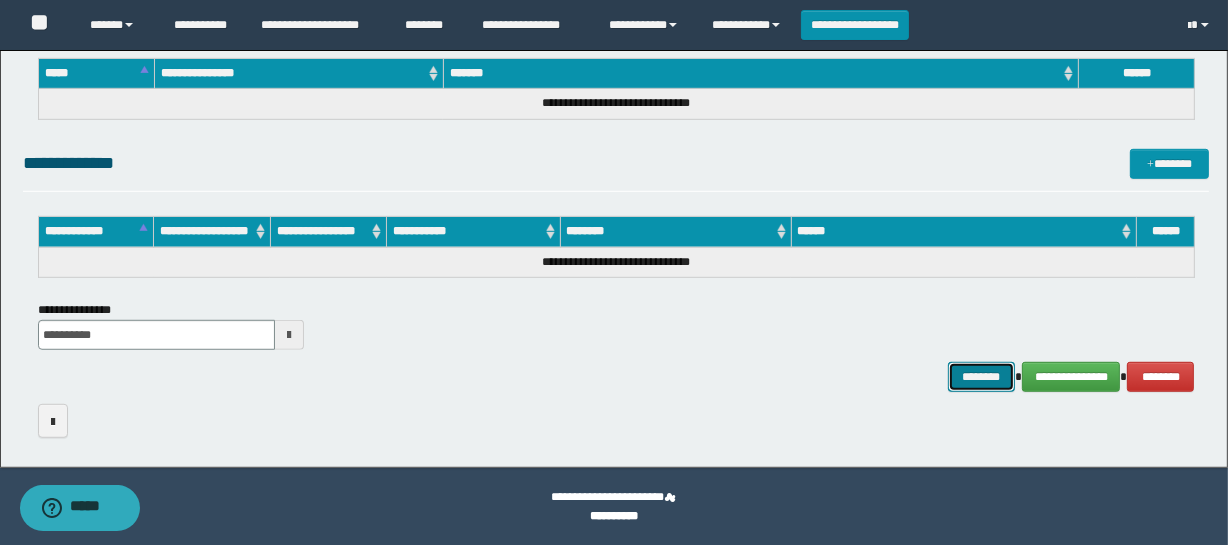 click on "********" at bounding box center [982, 377] 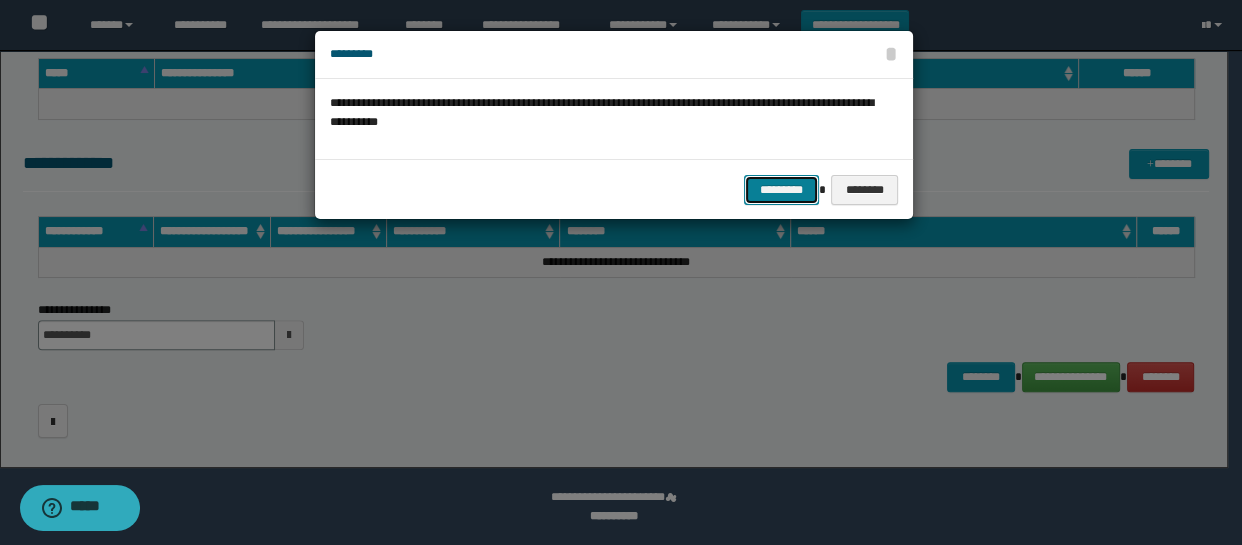click on "*********" at bounding box center [781, 190] 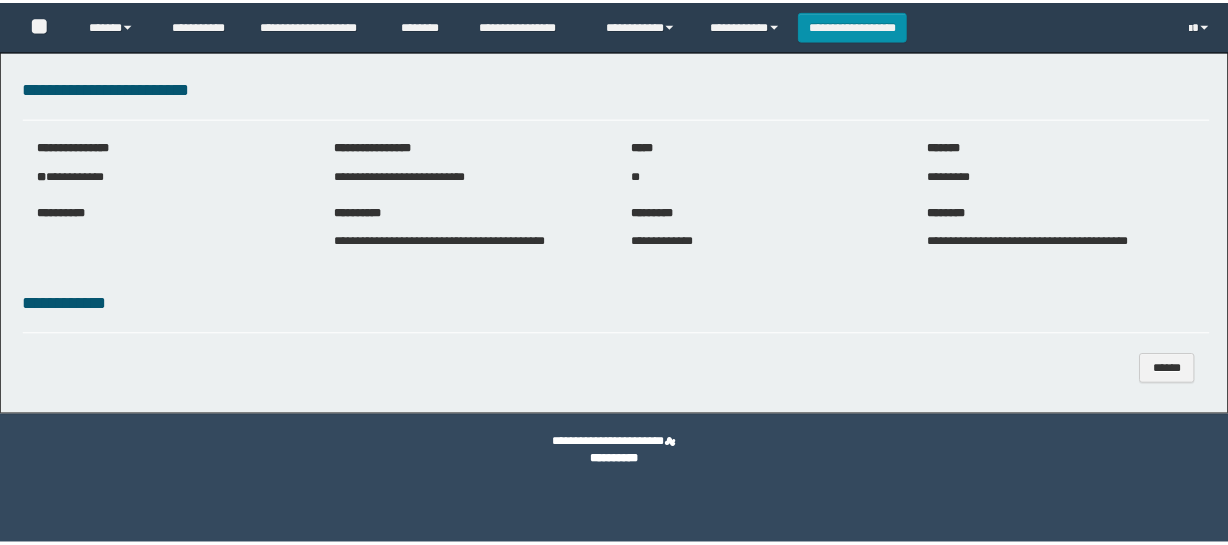 scroll, scrollTop: 0, scrollLeft: 0, axis: both 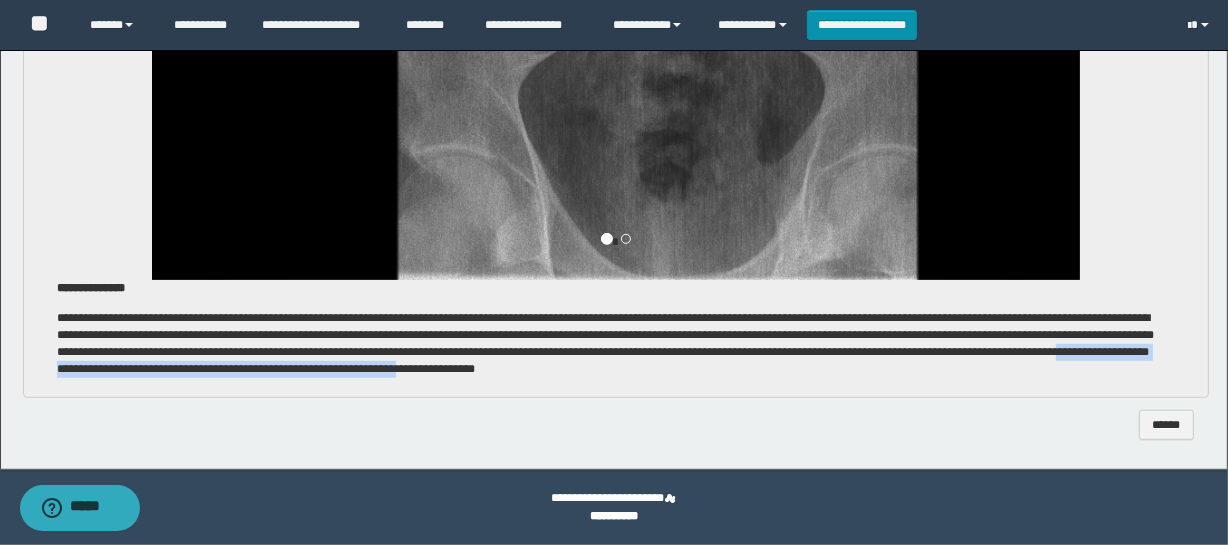 drag, startPoint x: 971, startPoint y: 370, endPoint x: 518, endPoint y: 391, distance: 453.48648 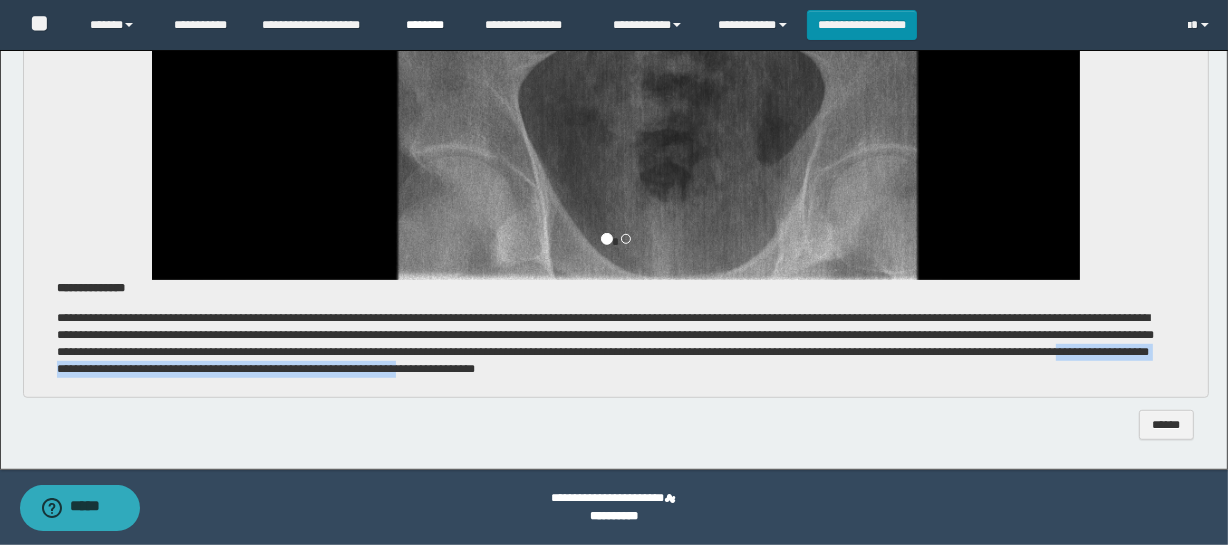 copy on "**********" 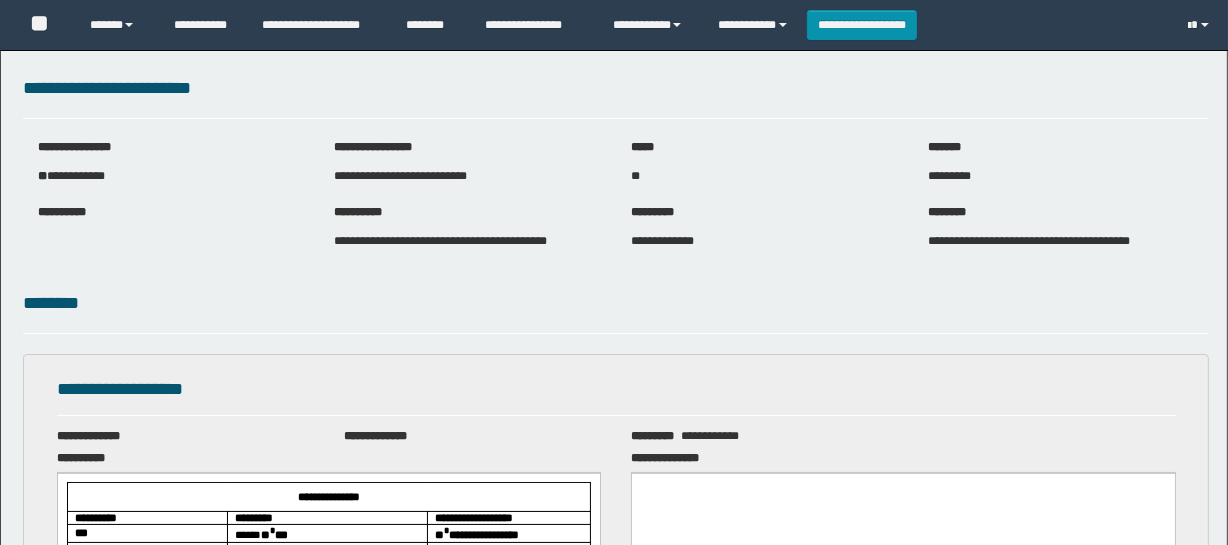 scroll, scrollTop: 0, scrollLeft: 0, axis: both 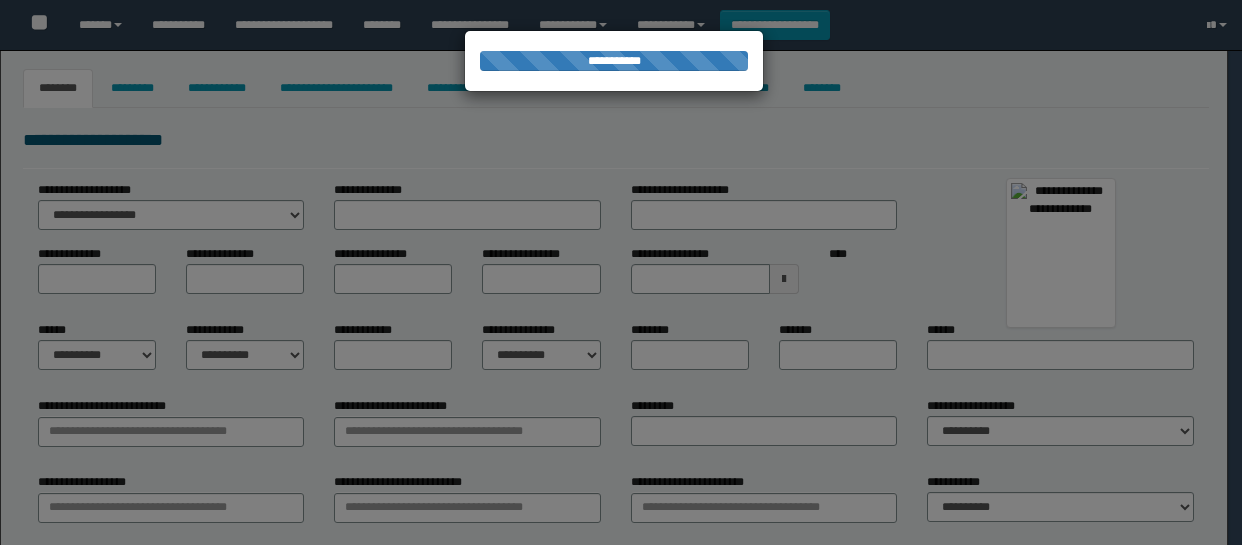 type on "**********" 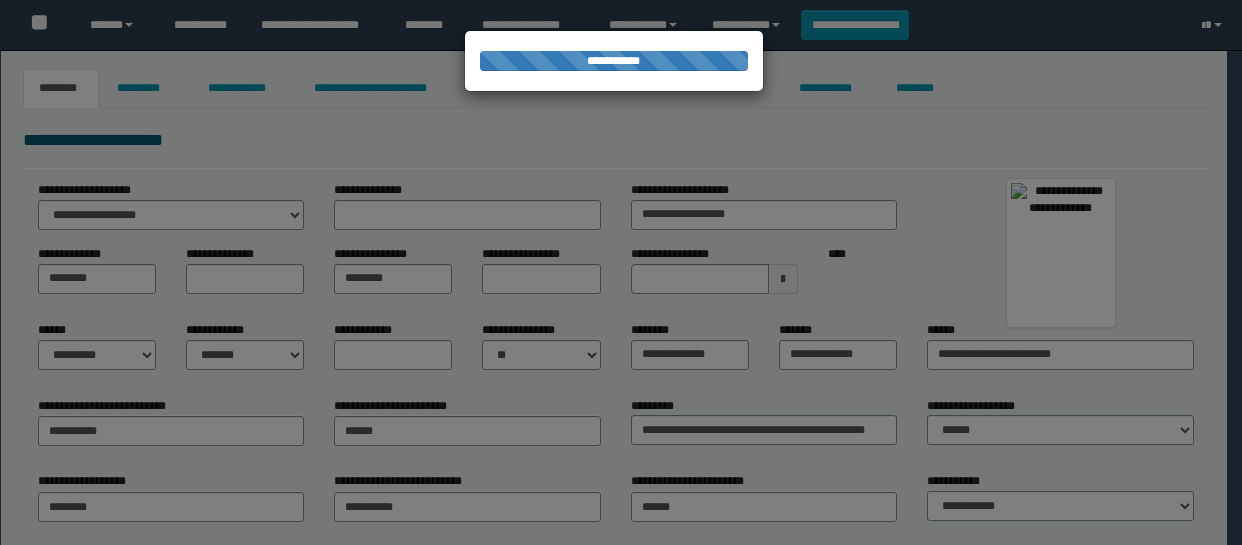 scroll, scrollTop: 0, scrollLeft: 0, axis: both 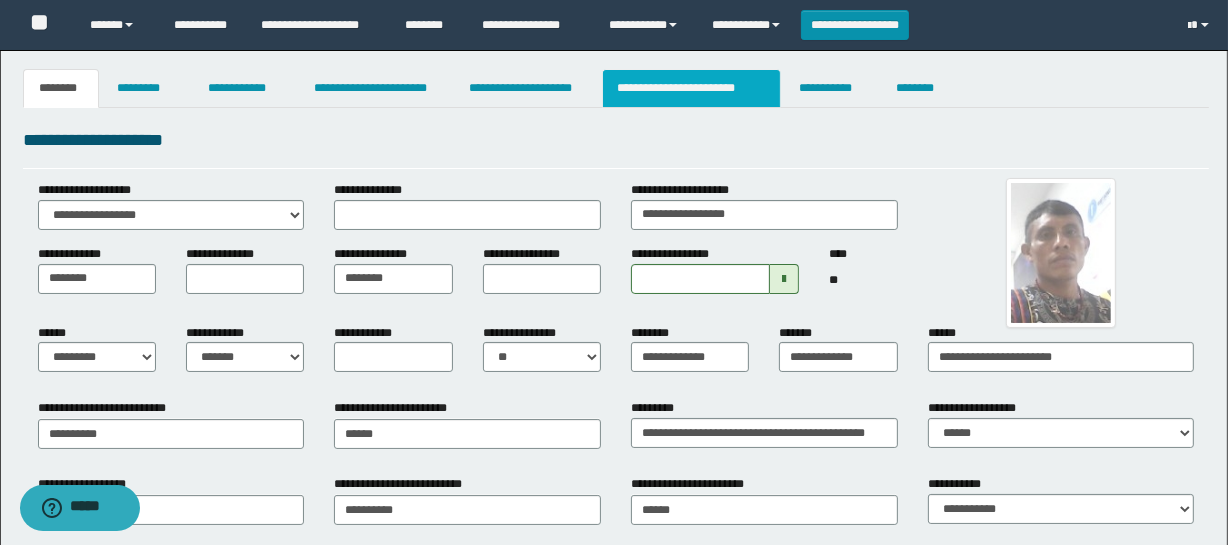 click on "**********" at bounding box center (691, 88) 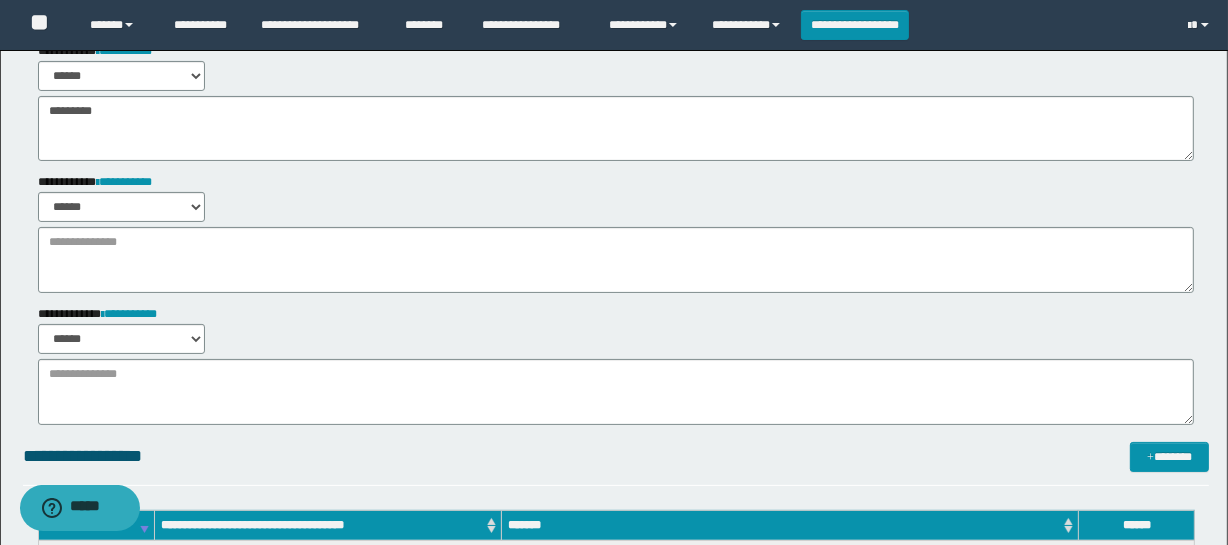 scroll, scrollTop: 272, scrollLeft: 0, axis: vertical 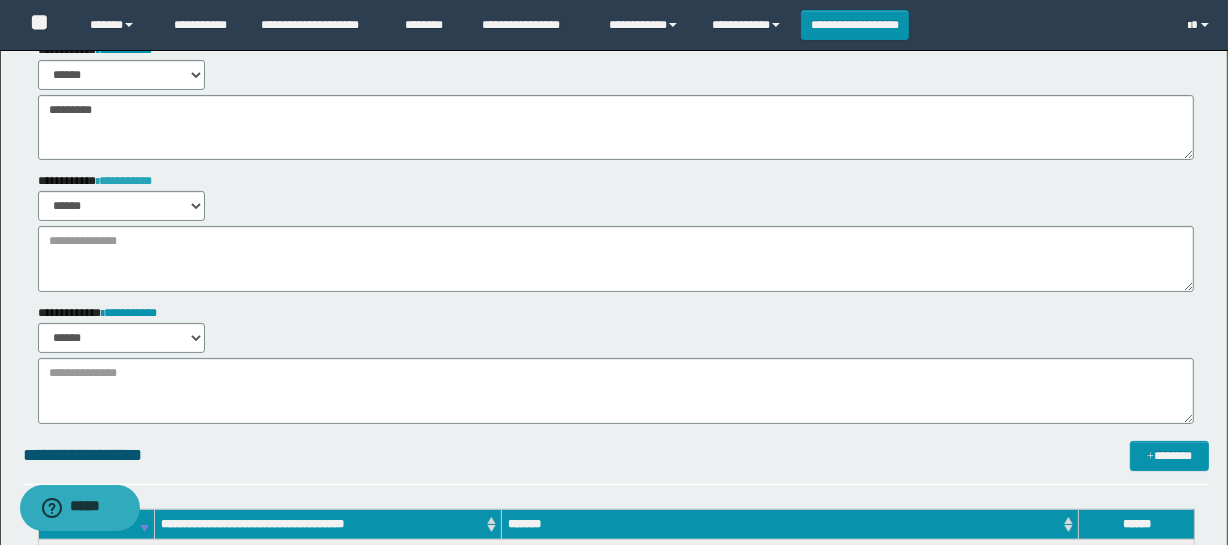 click on "**********" at bounding box center [124, 181] 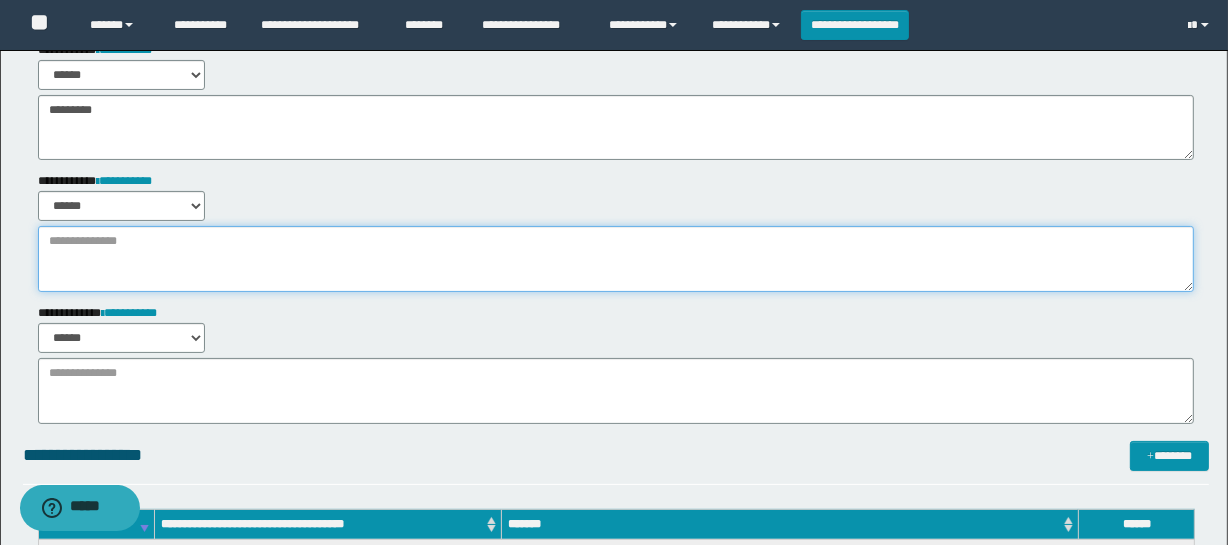 click at bounding box center [616, 259] 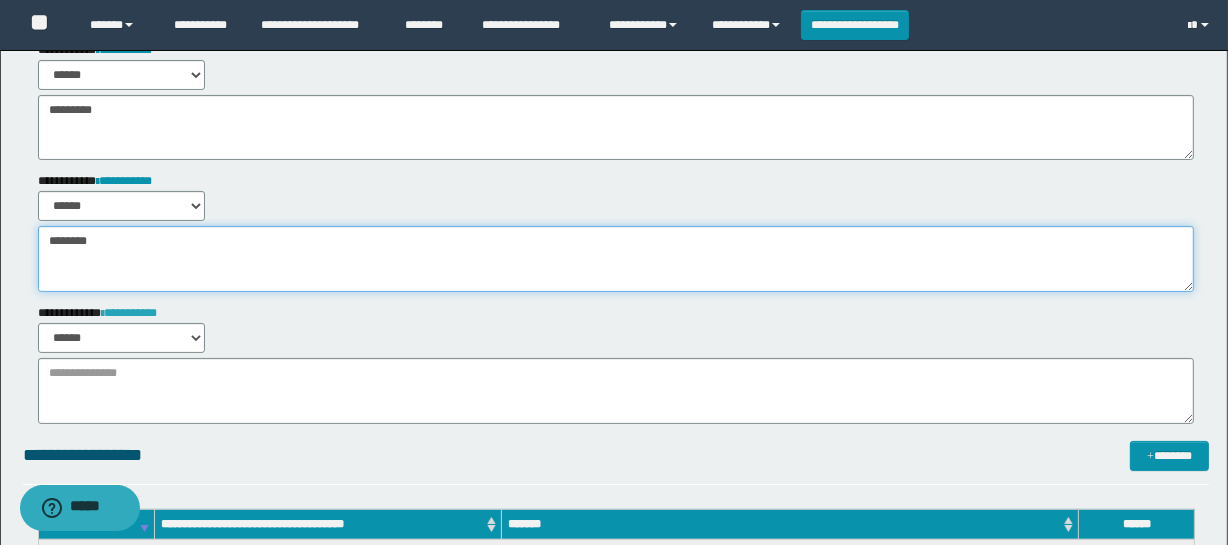 type on "********" 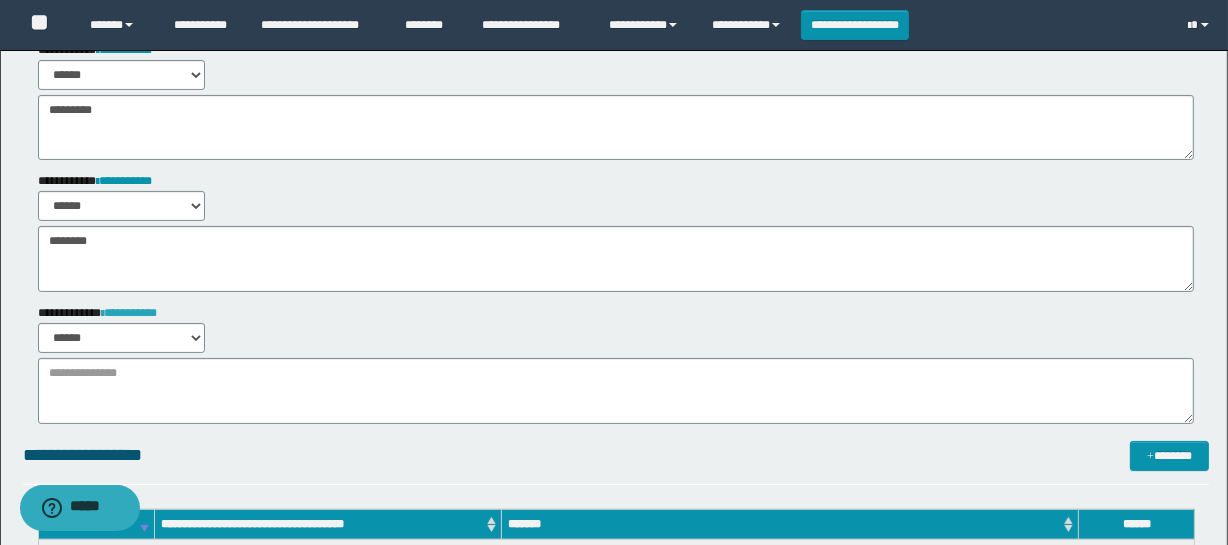 click on "**********" at bounding box center (129, 313) 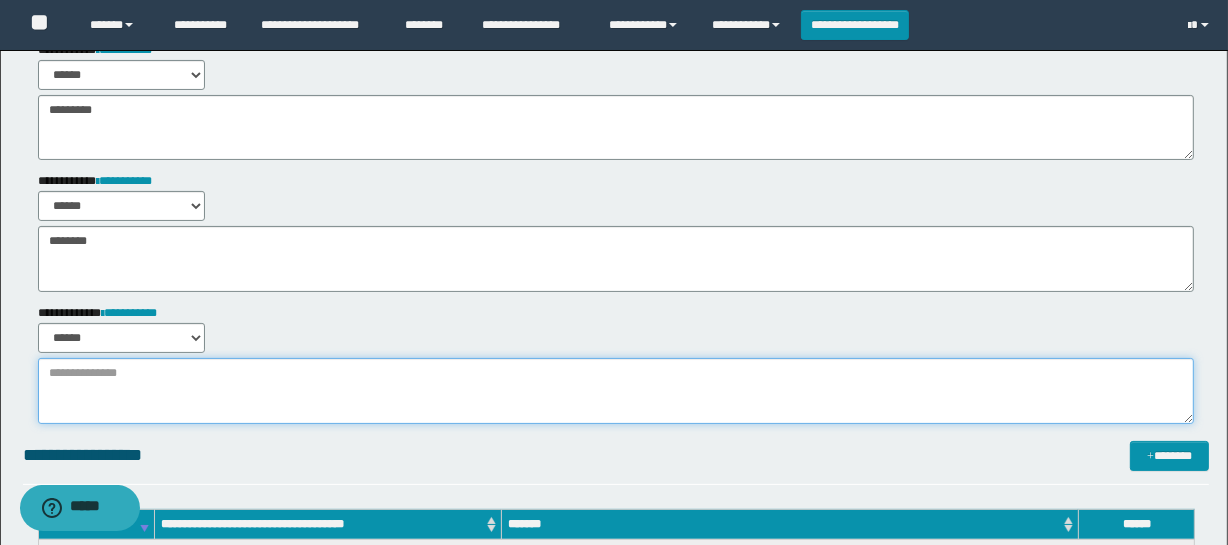 click at bounding box center (616, 391) 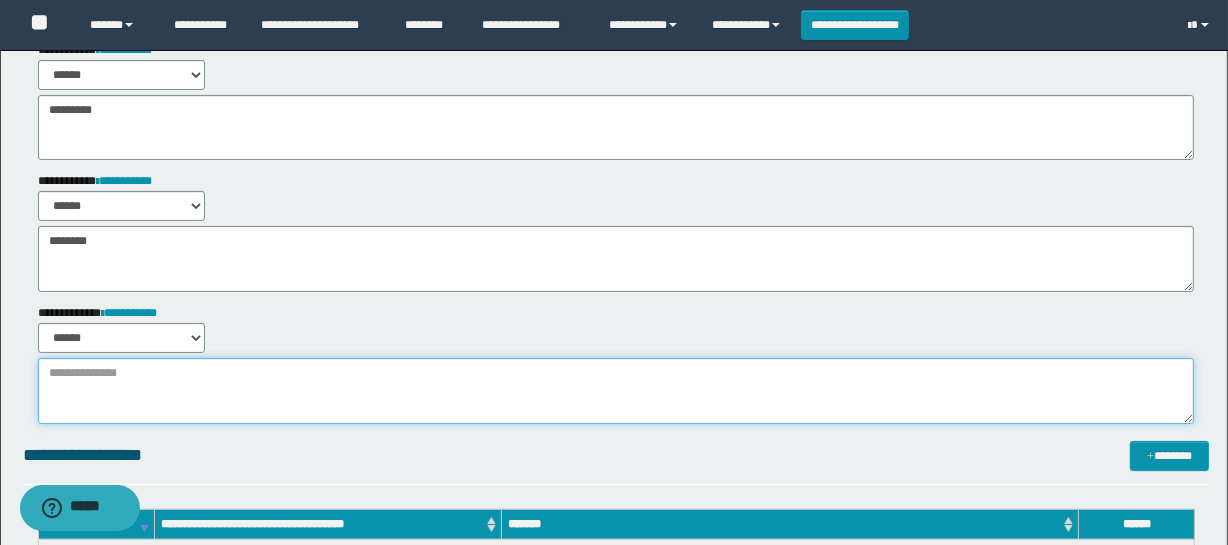 paste on "**********" 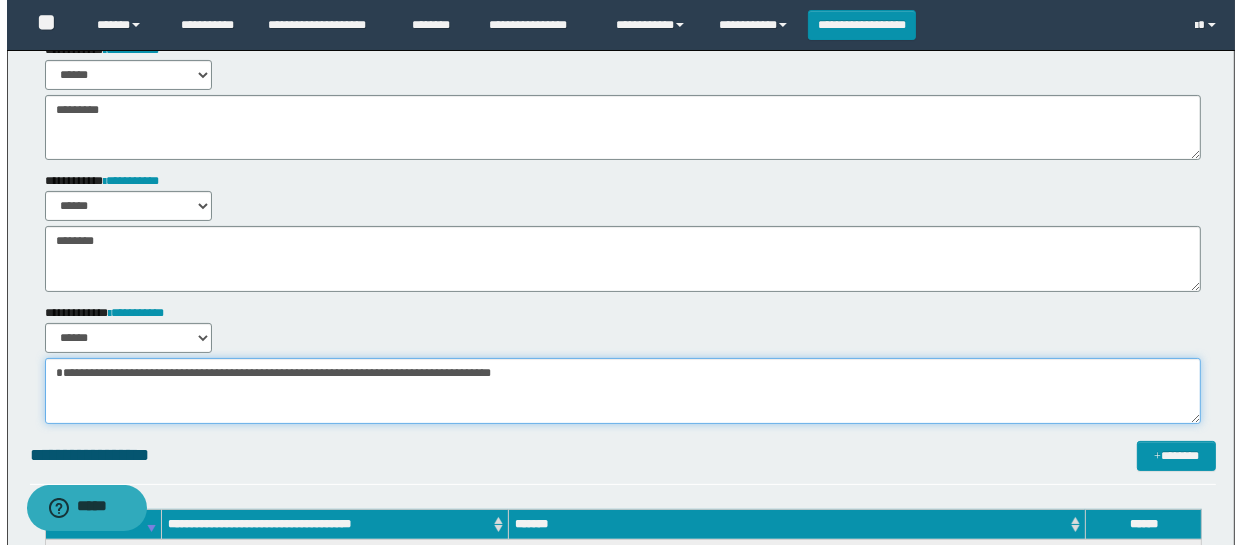 scroll, scrollTop: 0, scrollLeft: 0, axis: both 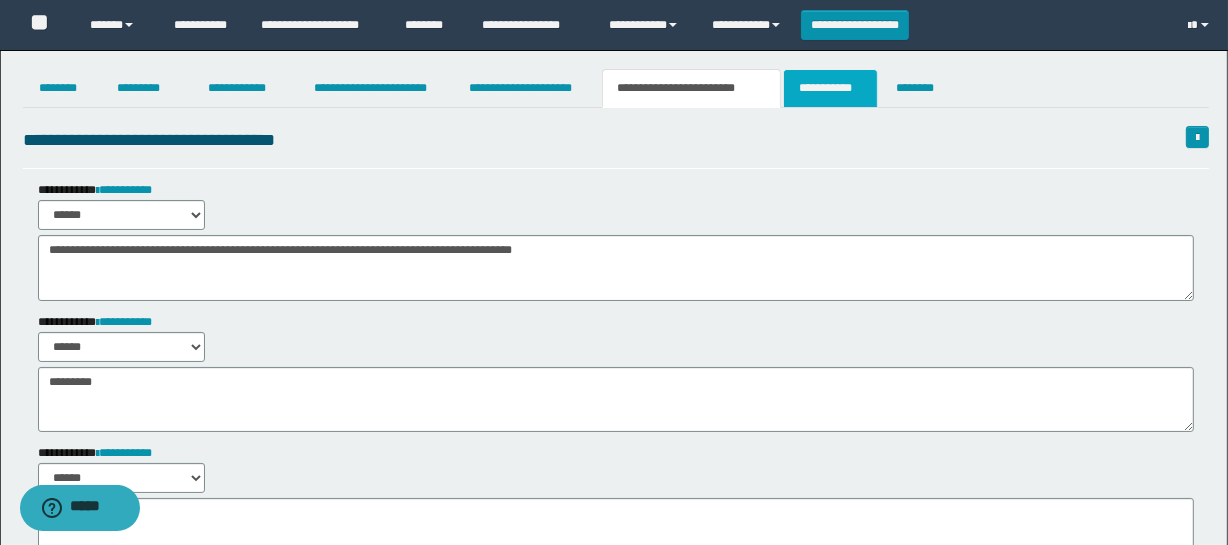type on "**********" 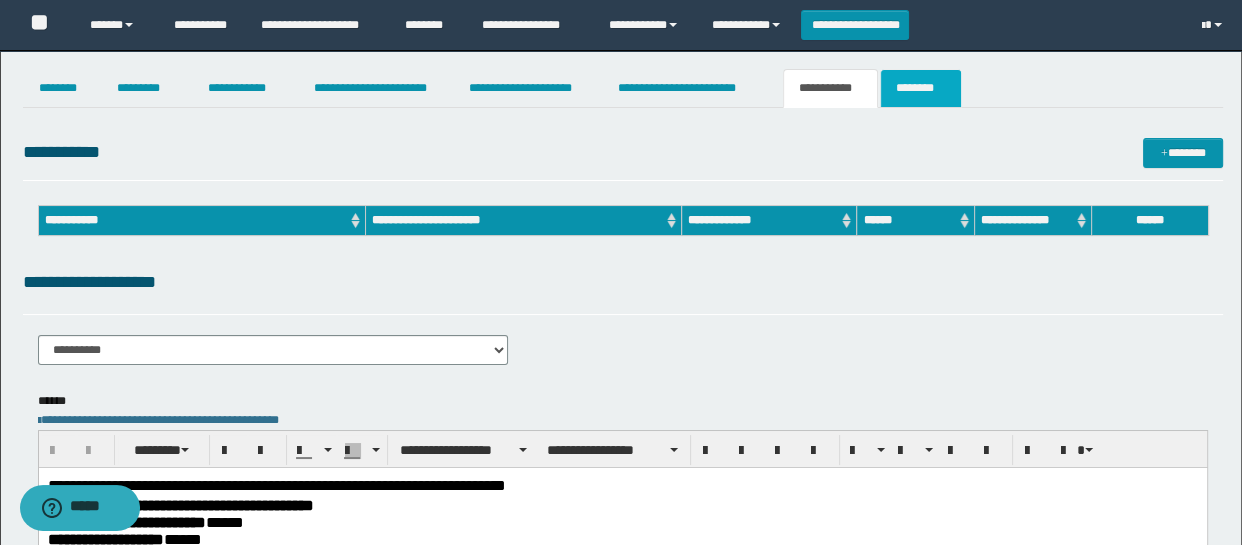 scroll, scrollTop: 0, scrollLeft: 0, axis: both 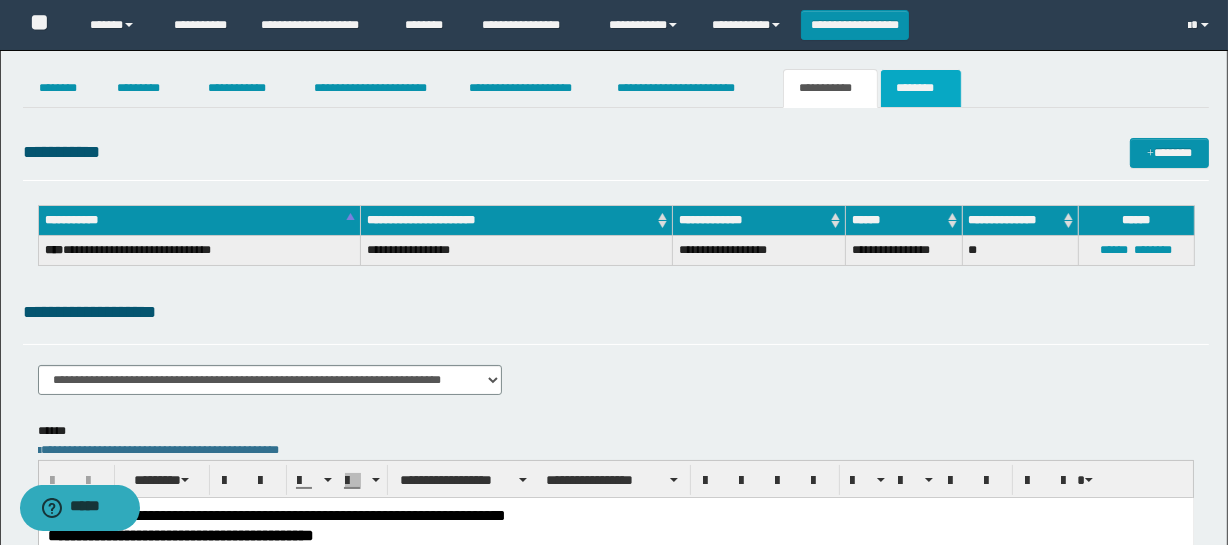 click on "********" at bounding box center [921, 88] 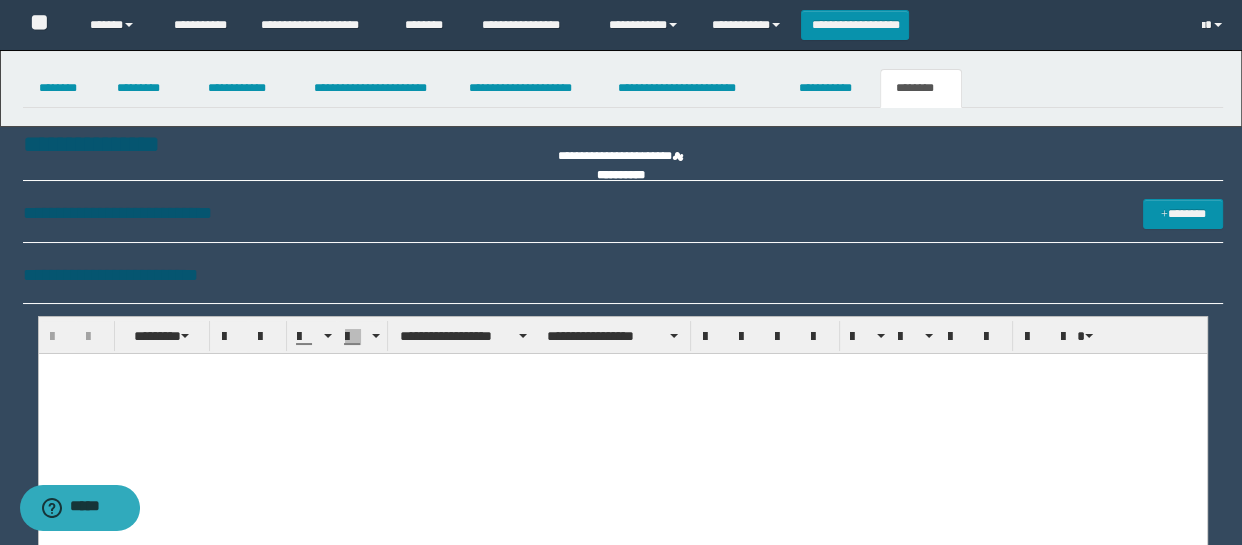 scroll, scrollTop: 0, scrollLeft: 0, axis: both 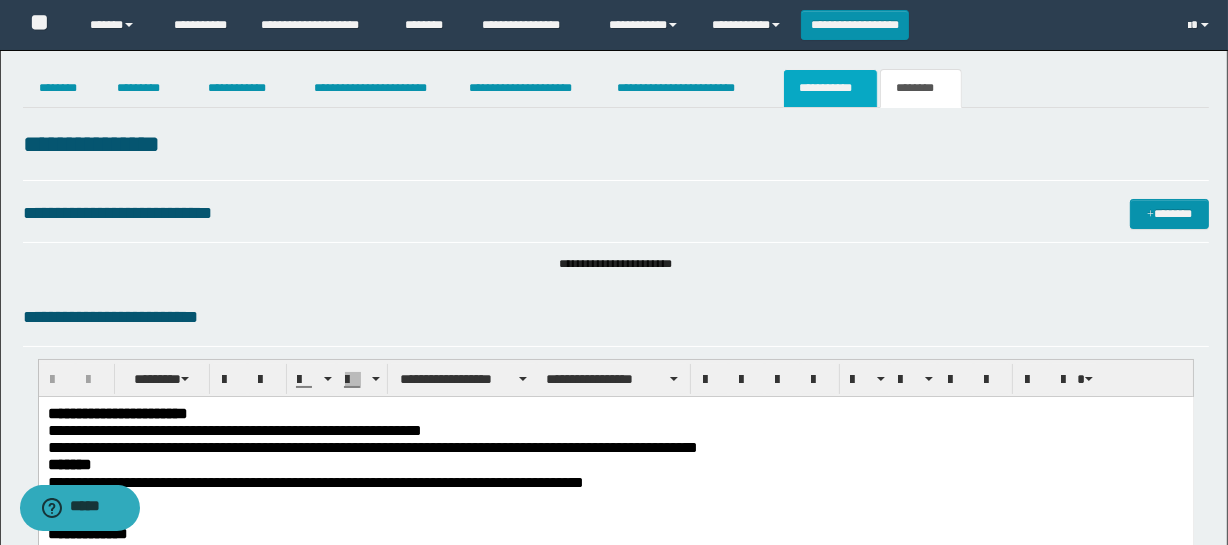 click on "**********" at bounding box center (830, 88) 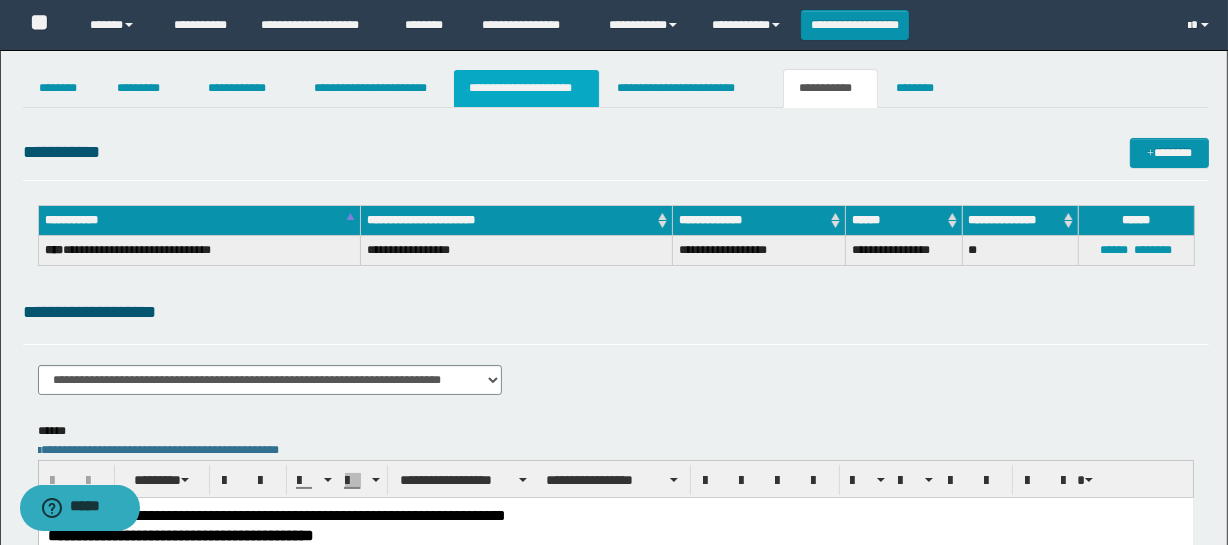 click on "**********" at bounding box center [526, 88] 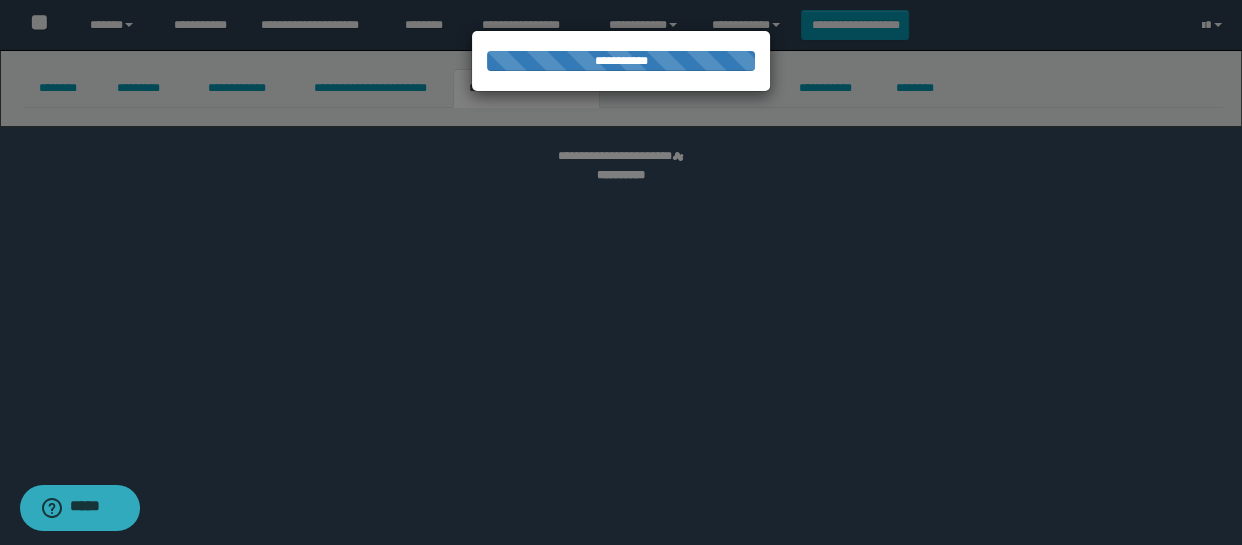 scroll, scrollTop: 0, scrollLeft: 0, axis: both 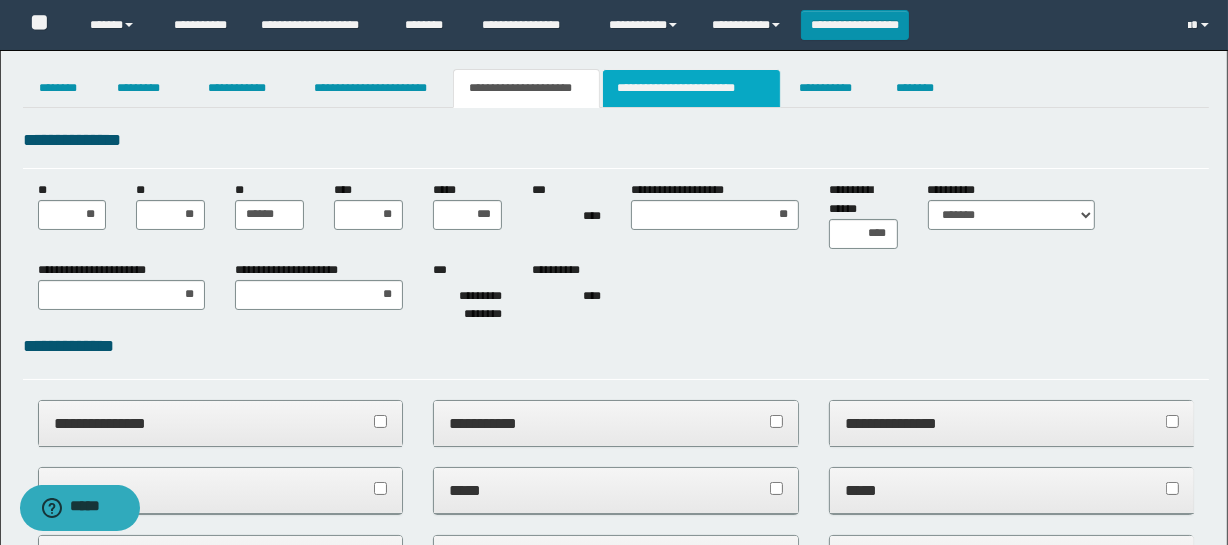 click on "**********" at bounding box center (691, 88) 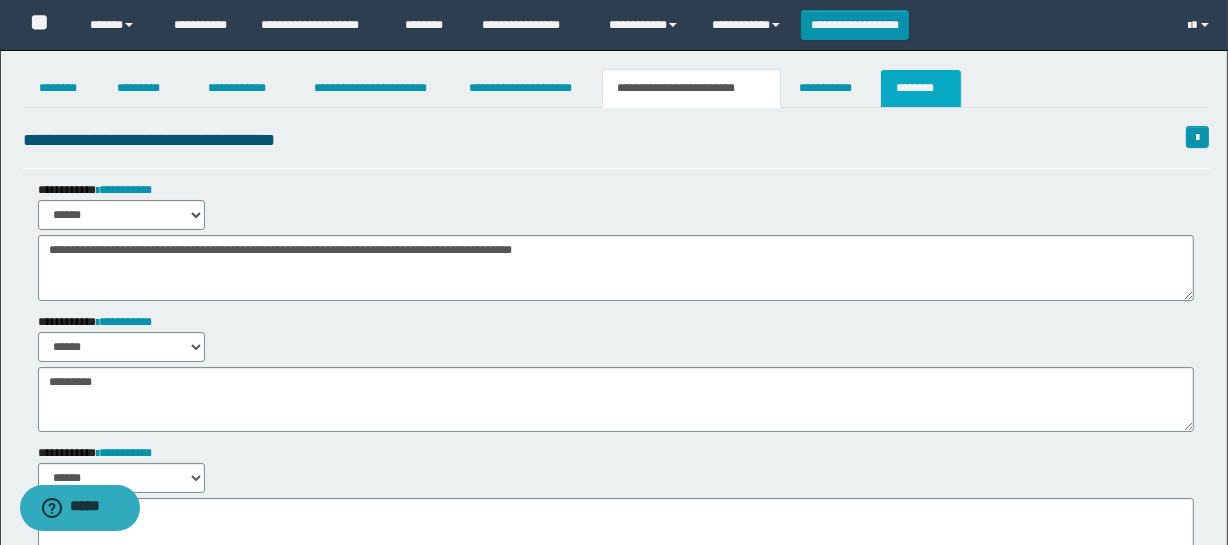 click on "********" at bounding box center [921, 88] 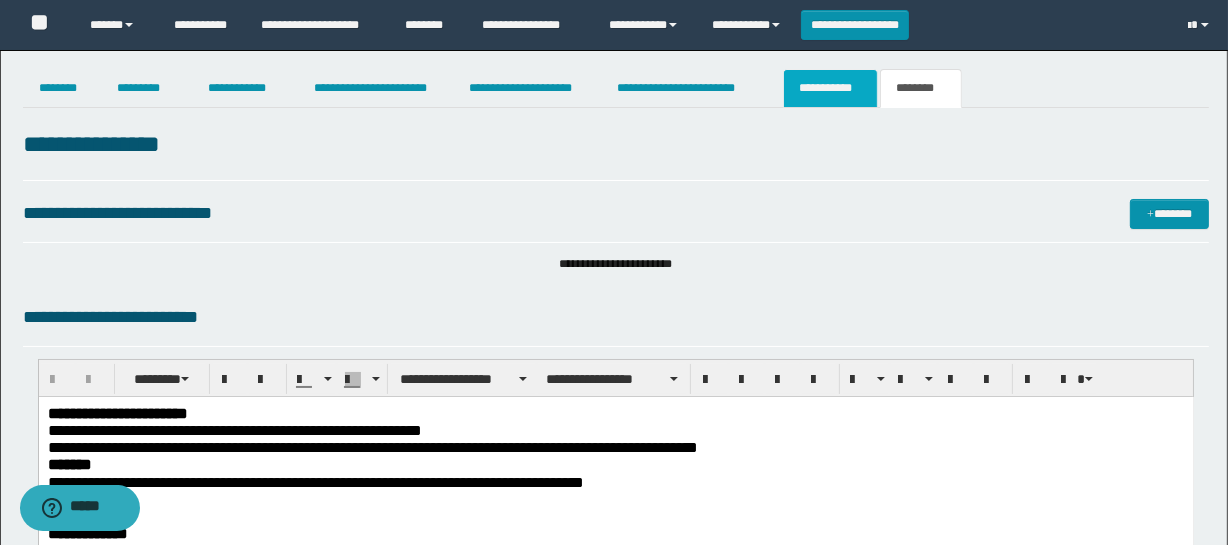 click on "**********" at bounding box center [830, 88] 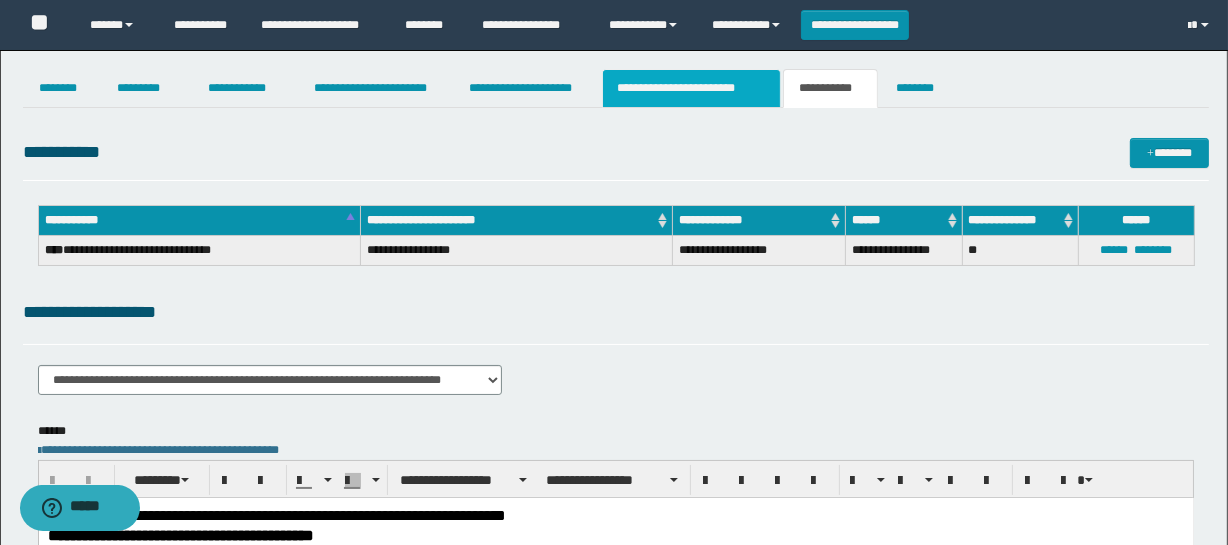 click on "**********" at bounding box center (691, 88) 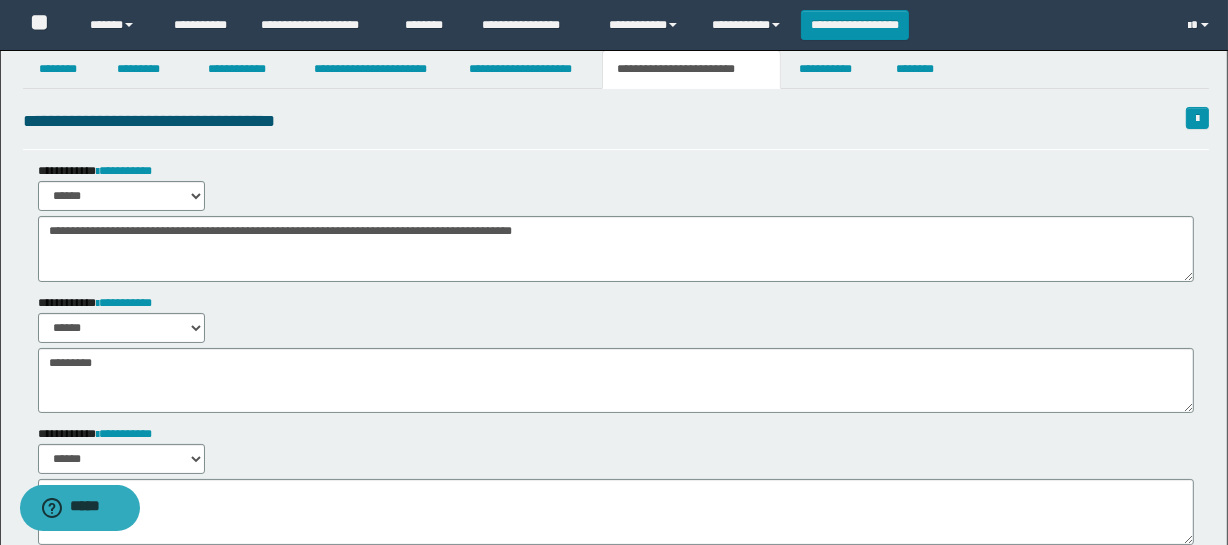 scroll, scrollTop: 0, scrollLeft: 0, axis: both 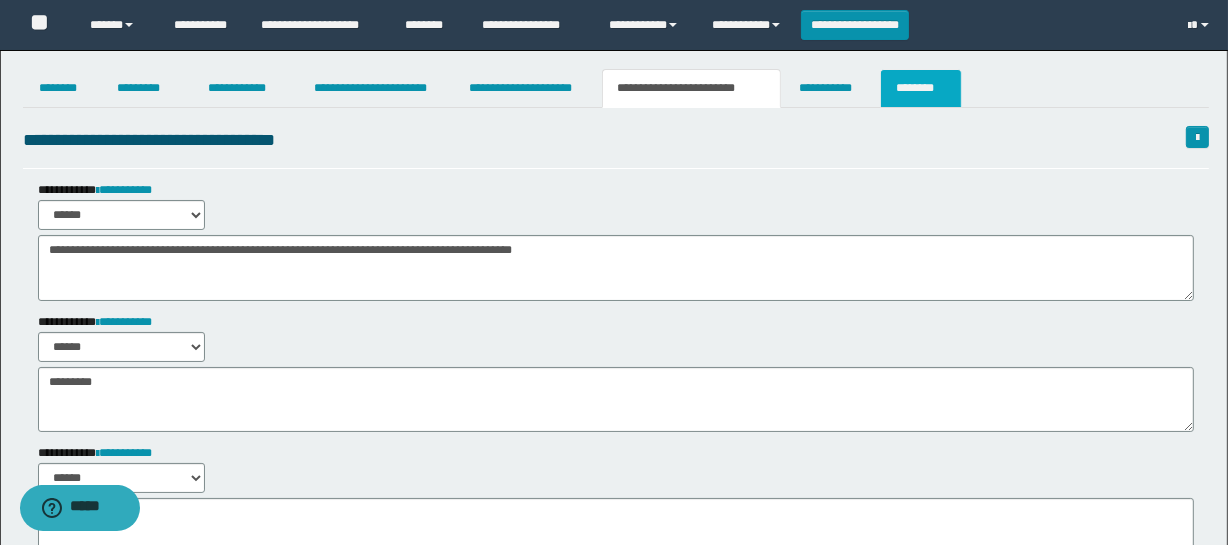 click on "********" at bounding box center [921, 88] 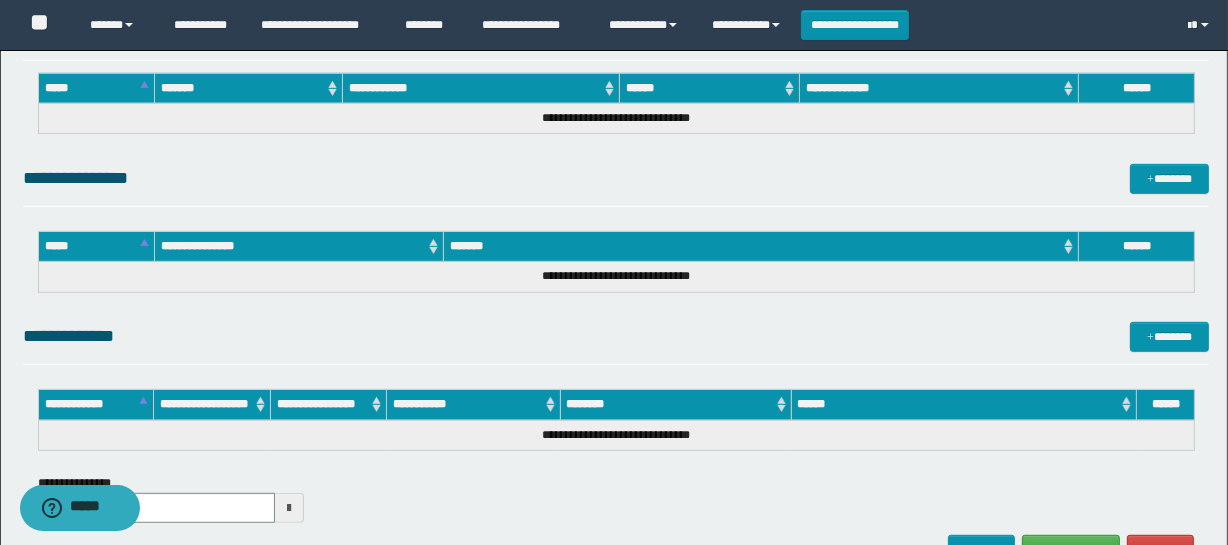 scroll, scrollTop: 1132, scrollLeft: 0, axis: vertical 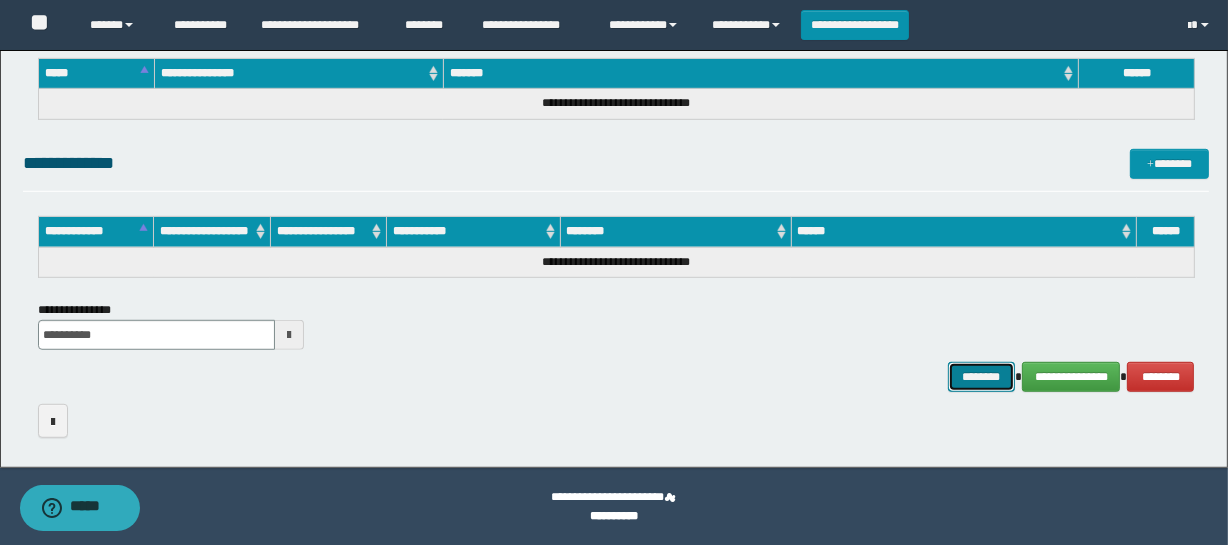 click on "********" at bounding box center [982, 377] 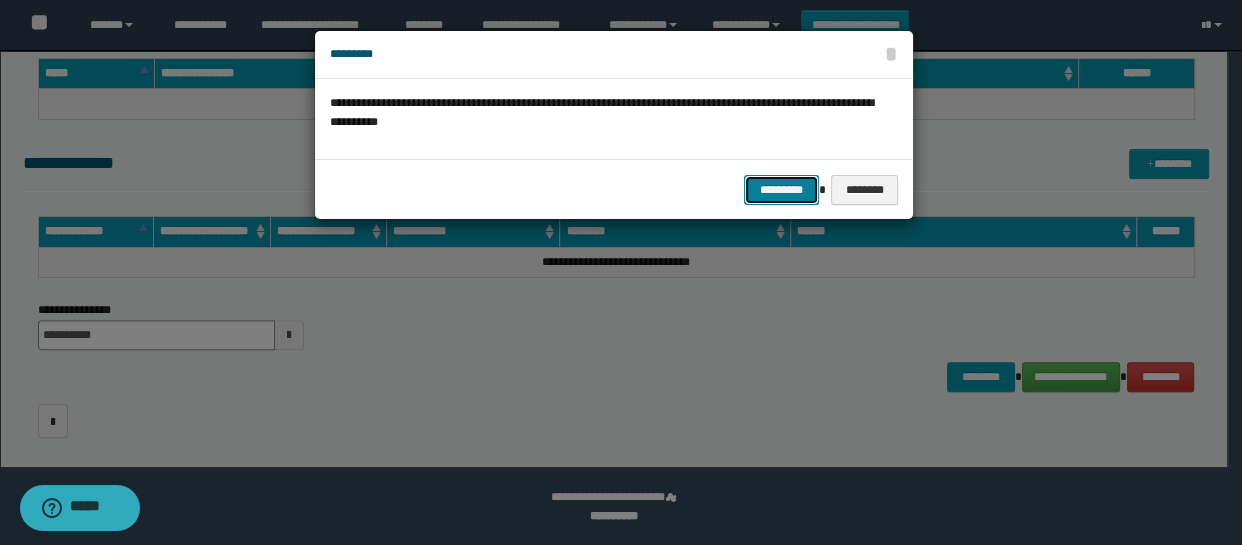 click on "*********" at bounding box center (781, 190) 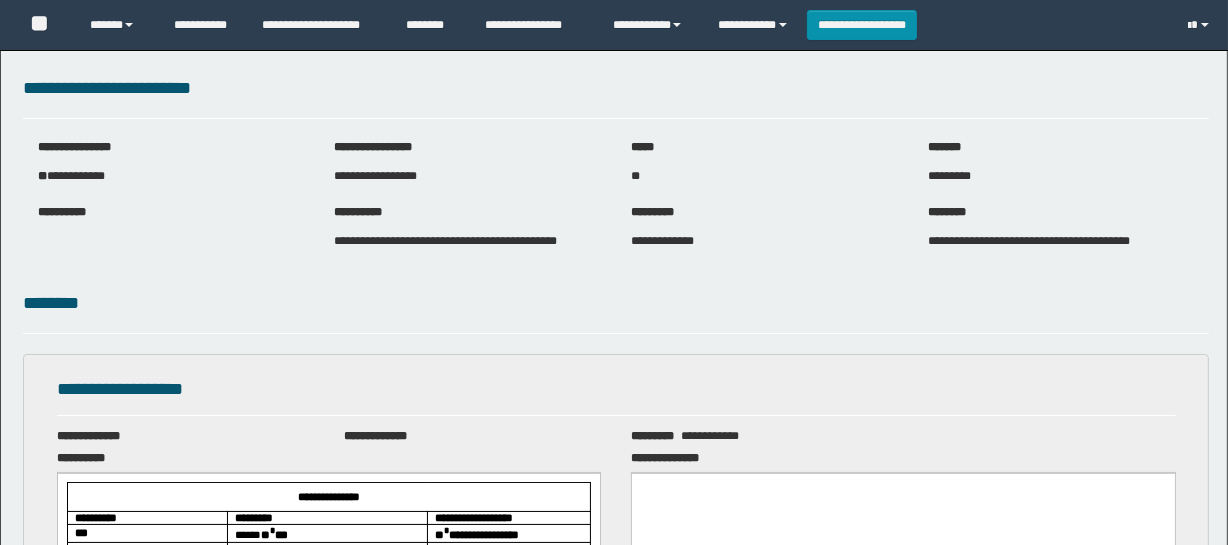 scroll, scrollTop: 0, scrollLeft: 0, axis: both 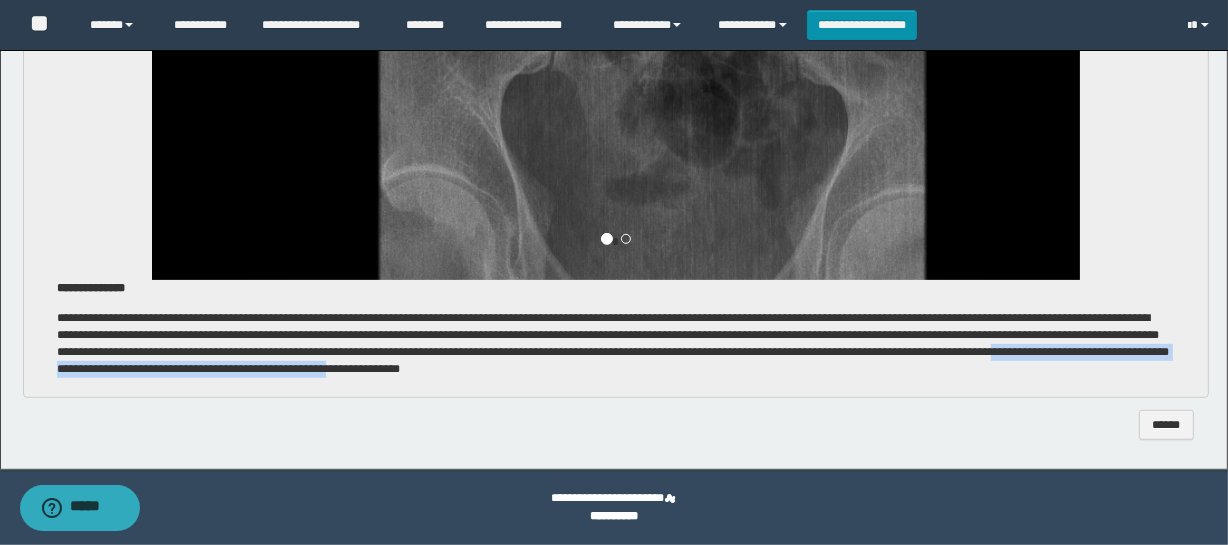 drag, startPoint x: 842, startPoint y: 370, endPoint x: 384, endPoint y: 380, distance: 458.10916 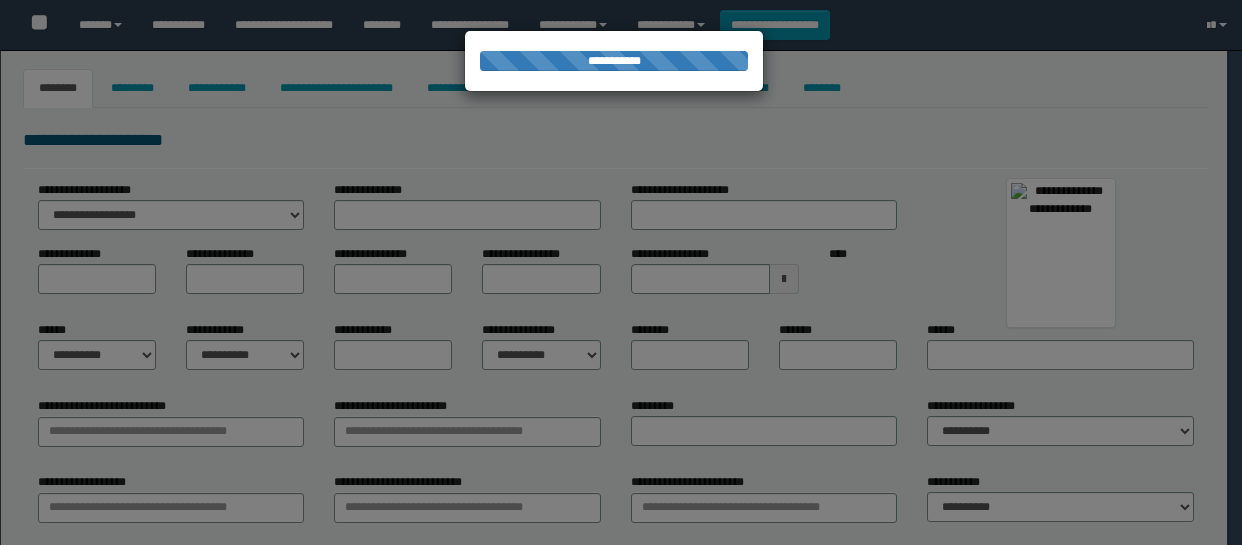 type on "**********" 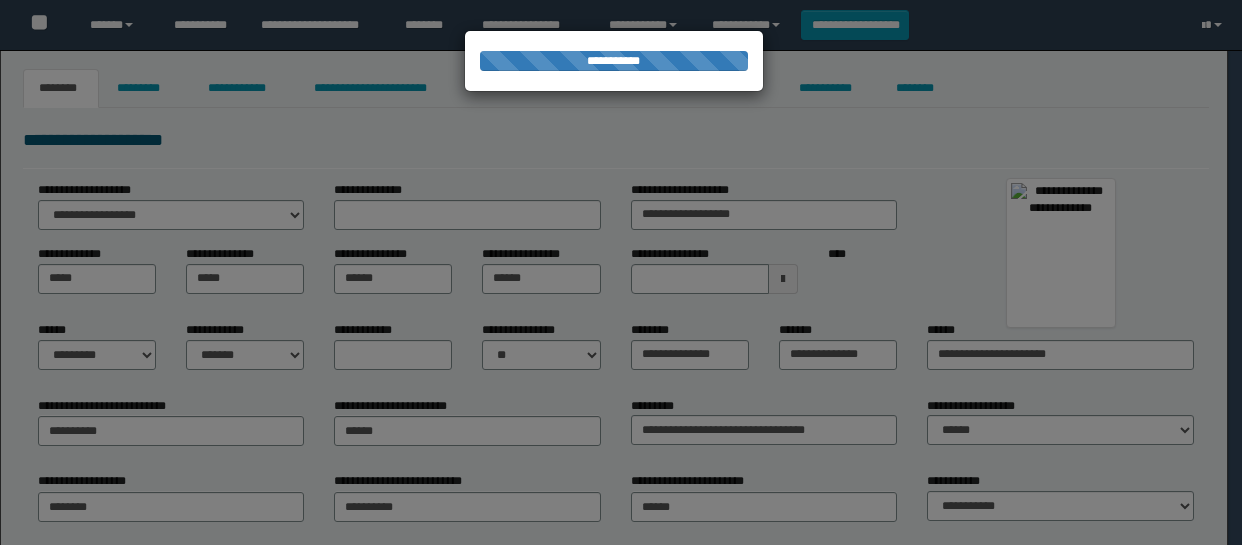 scroll, scrollTop: 0, scrollLeft: 0, axis: both 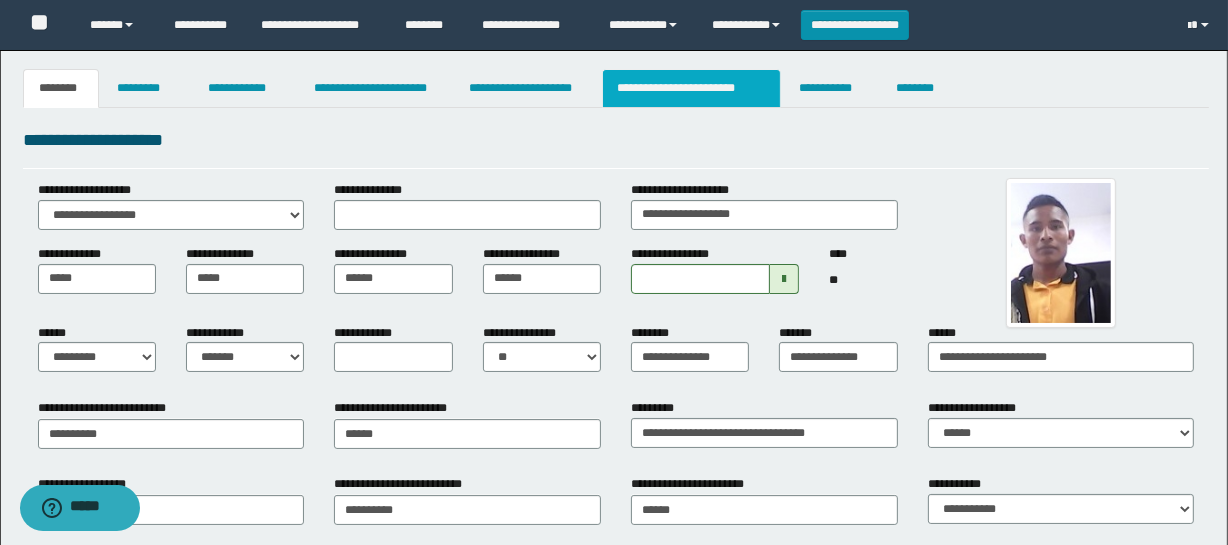 click on "**********" at bounding box center [691, 88] 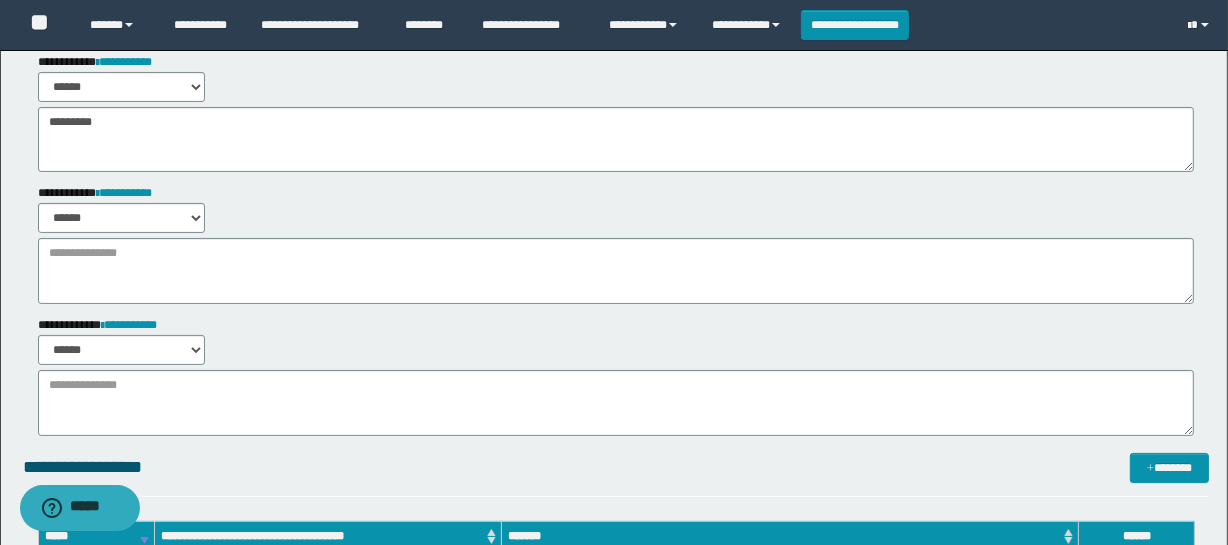 scroll, scrollTop: 272, scrollLeft: 0, axis: vertical 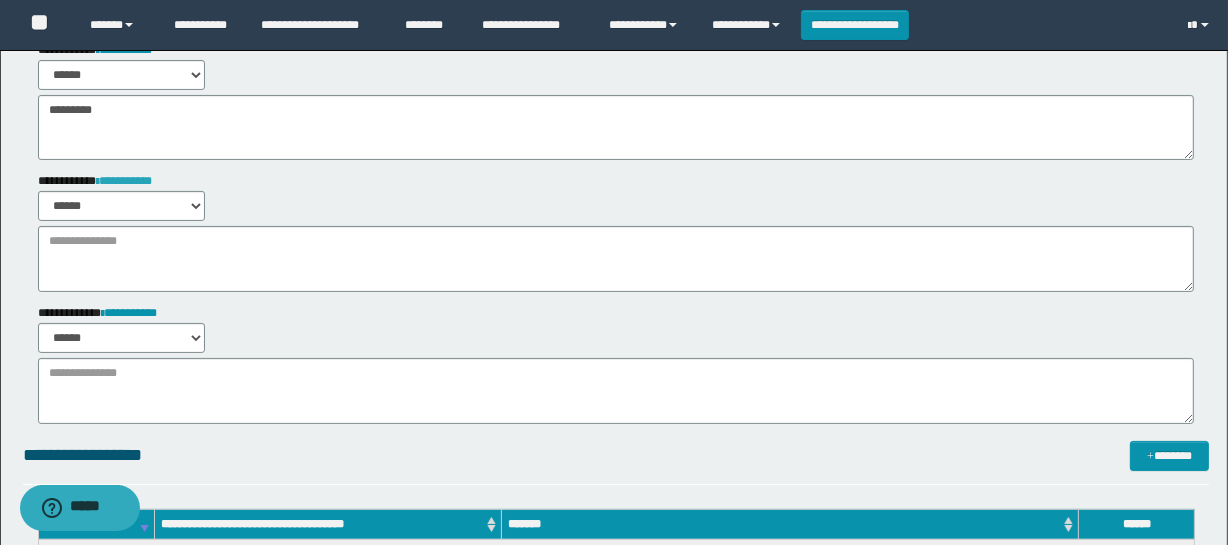 click on "**********" at bounding box center [124, 181] 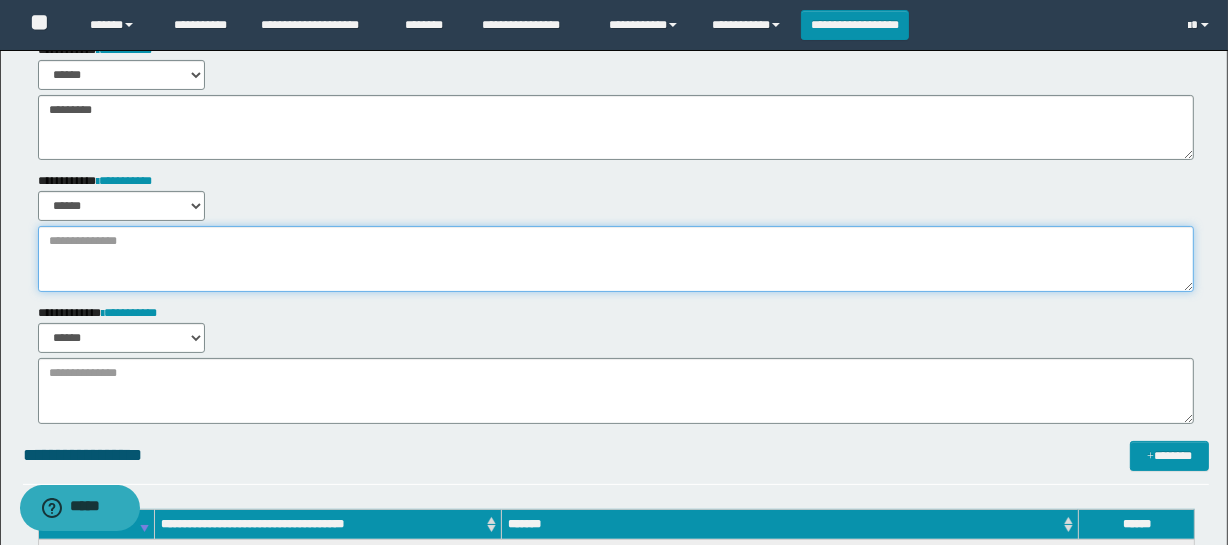click at bounding box center [616, 259] 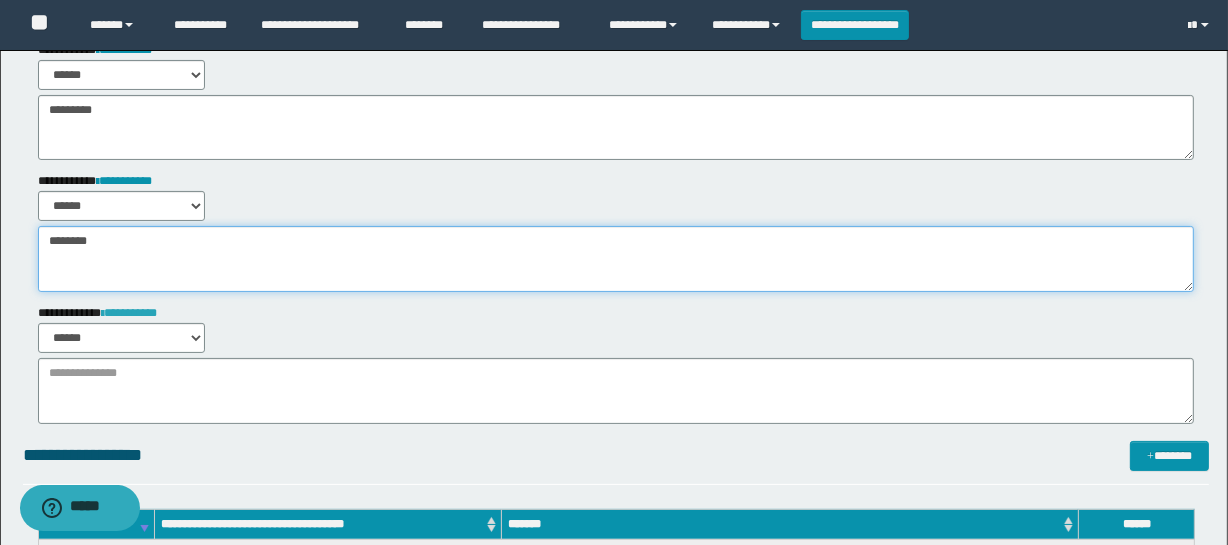 type on "********" 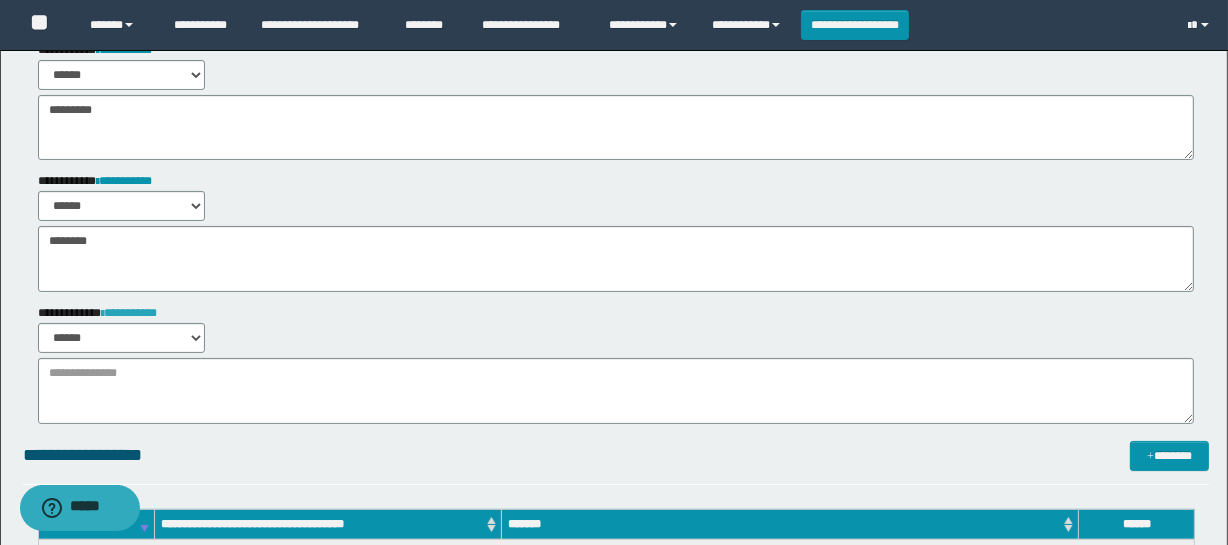 click on "**********" at bounding box center (129, 313) 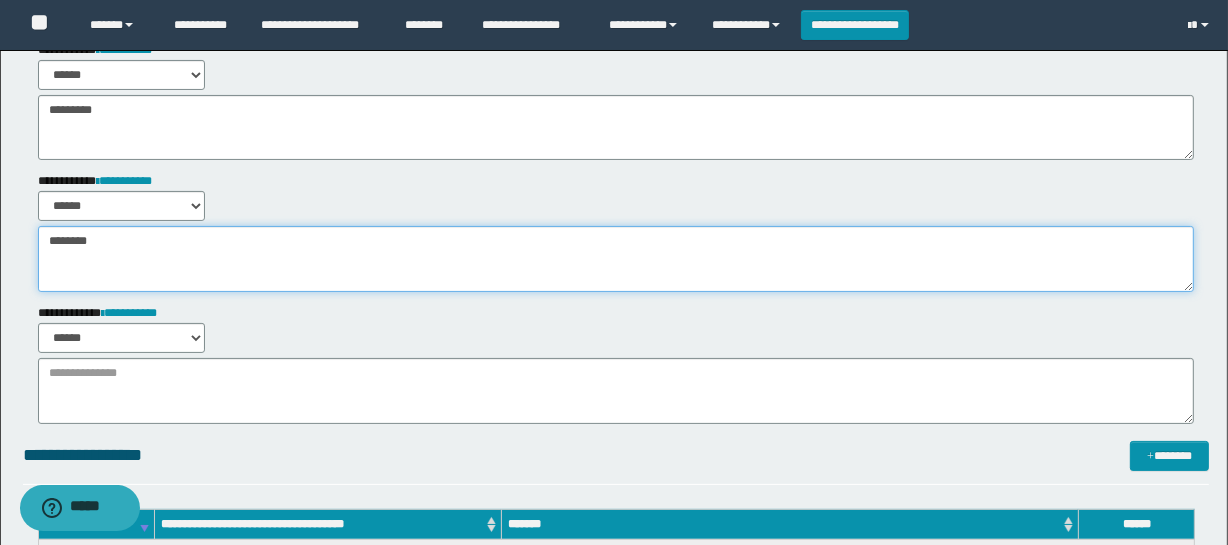 click on "********" at bounding box center (616, 259) 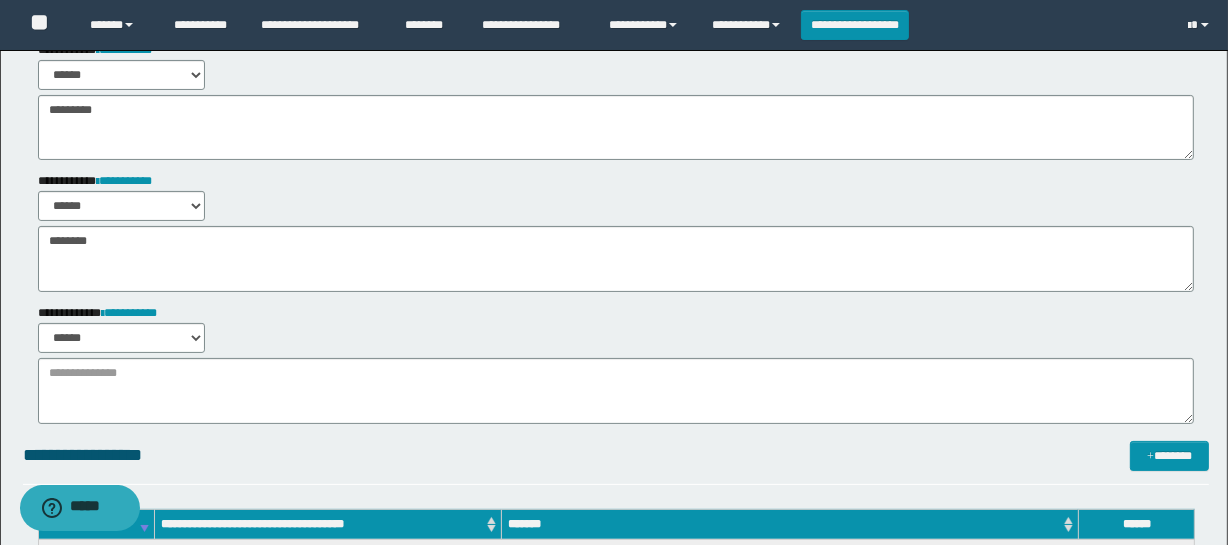 click on "**********" at bounding box center (616, 320) 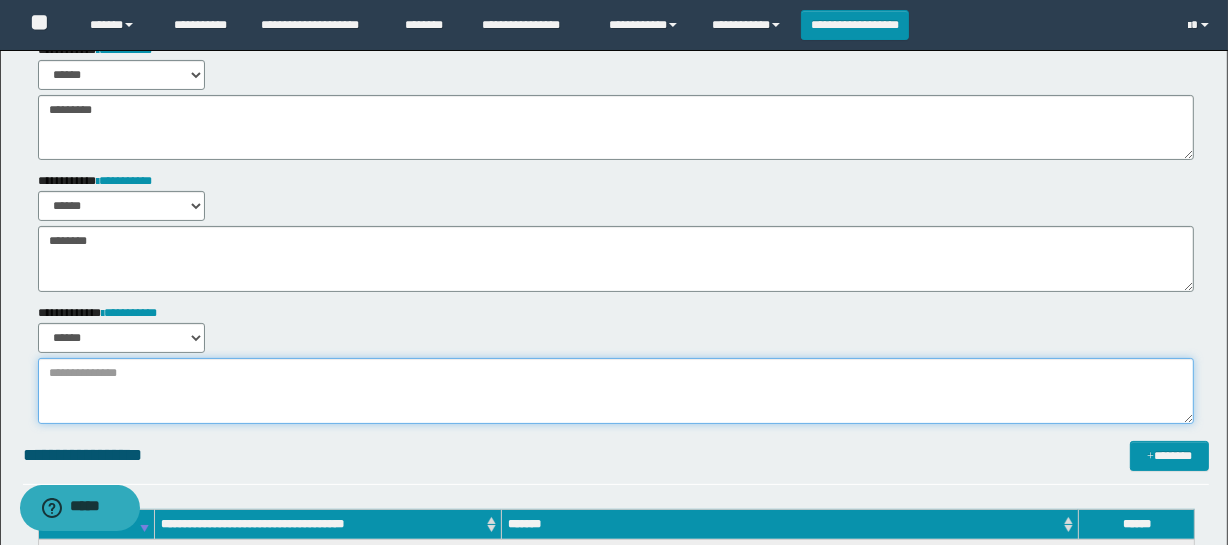 click at bounding box center (616, 391) 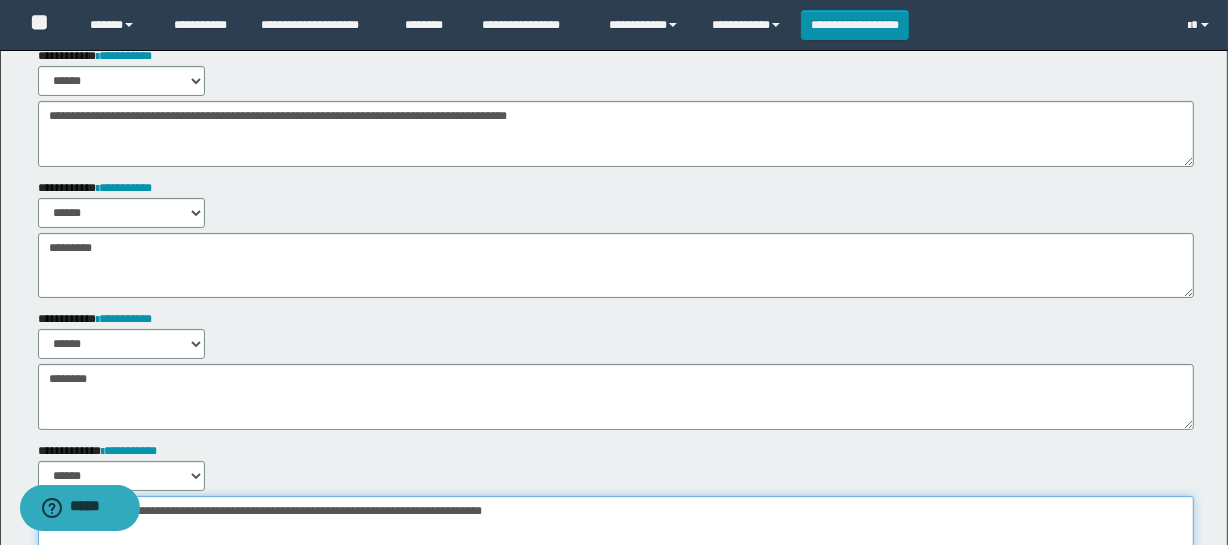 scroll, scrollTop: 0, scrollLeft: 0, axis: both 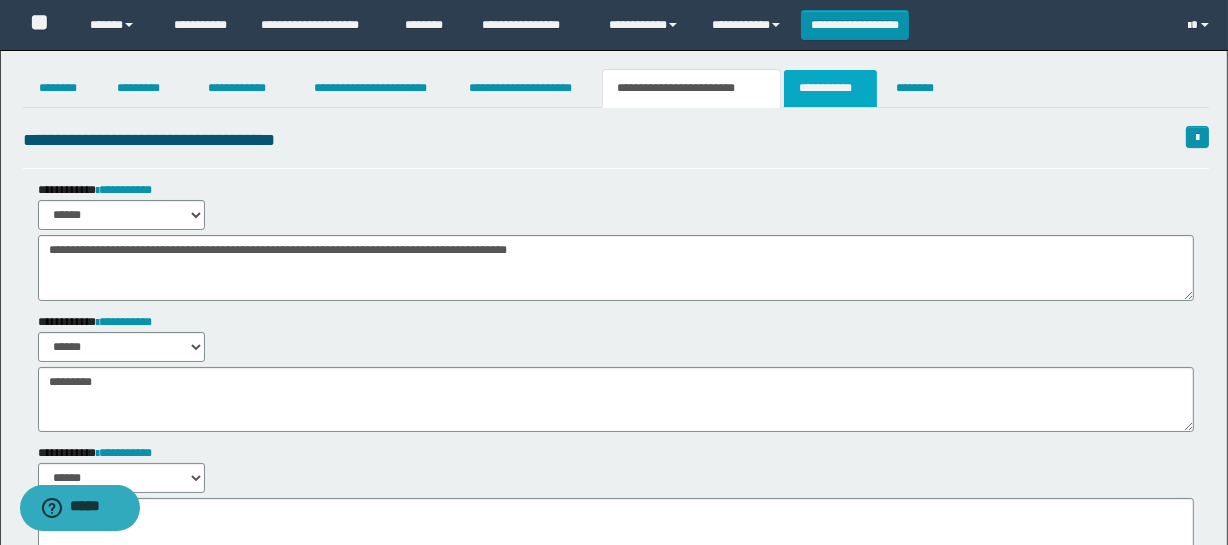 type on "**********" 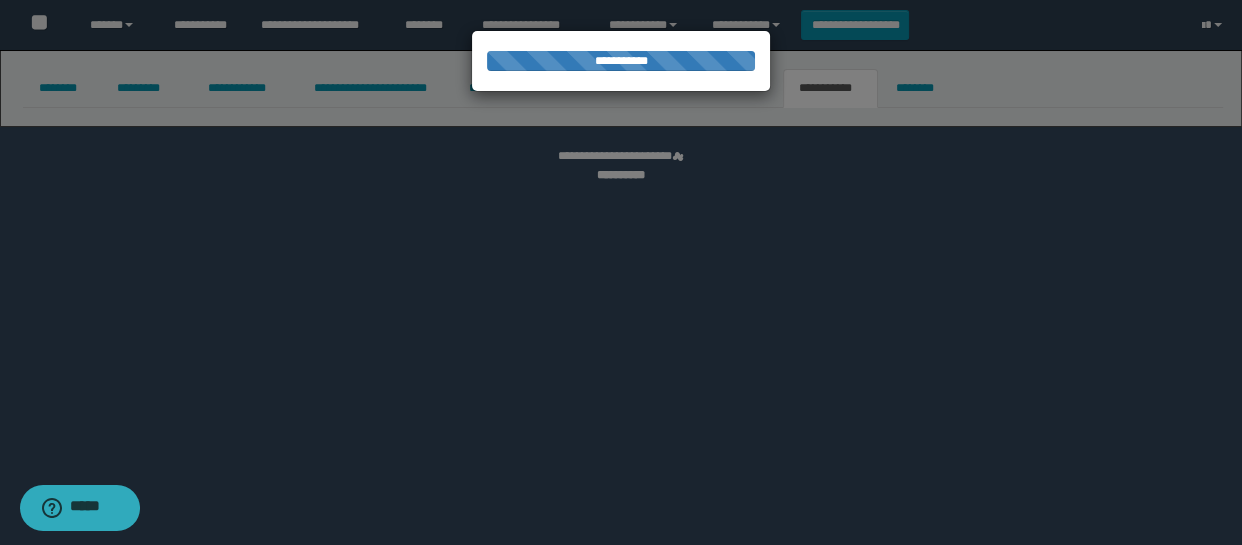 select on "****" 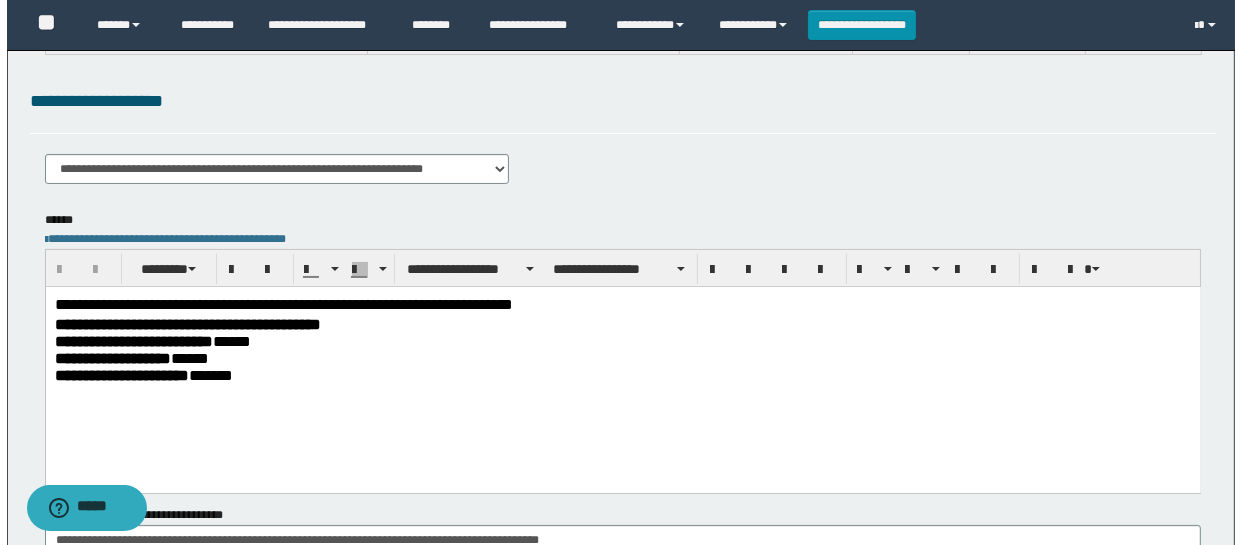 scroll, scrollTop: 0, scrollLeft: 0, axis: both 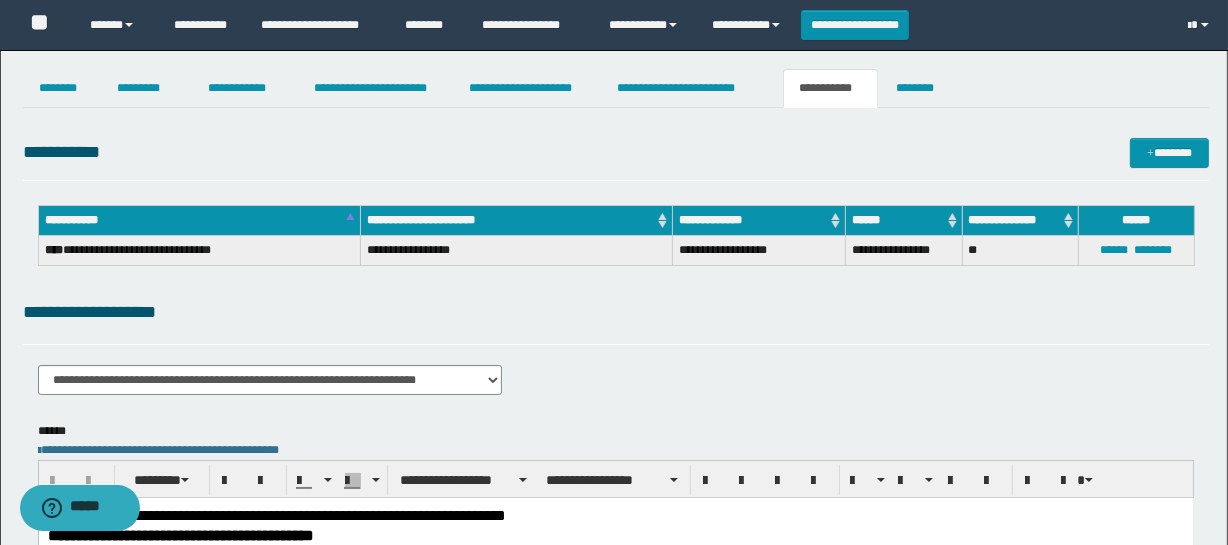 click on "**********" at bounding box center (616, 88) 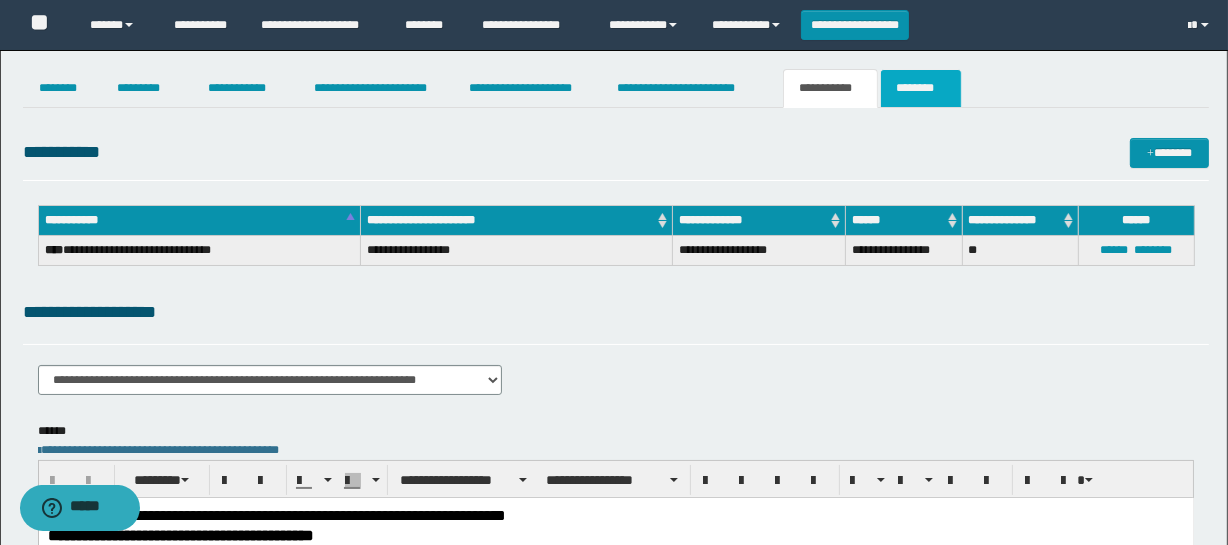 click on "********" at bounding box center (921, 88) 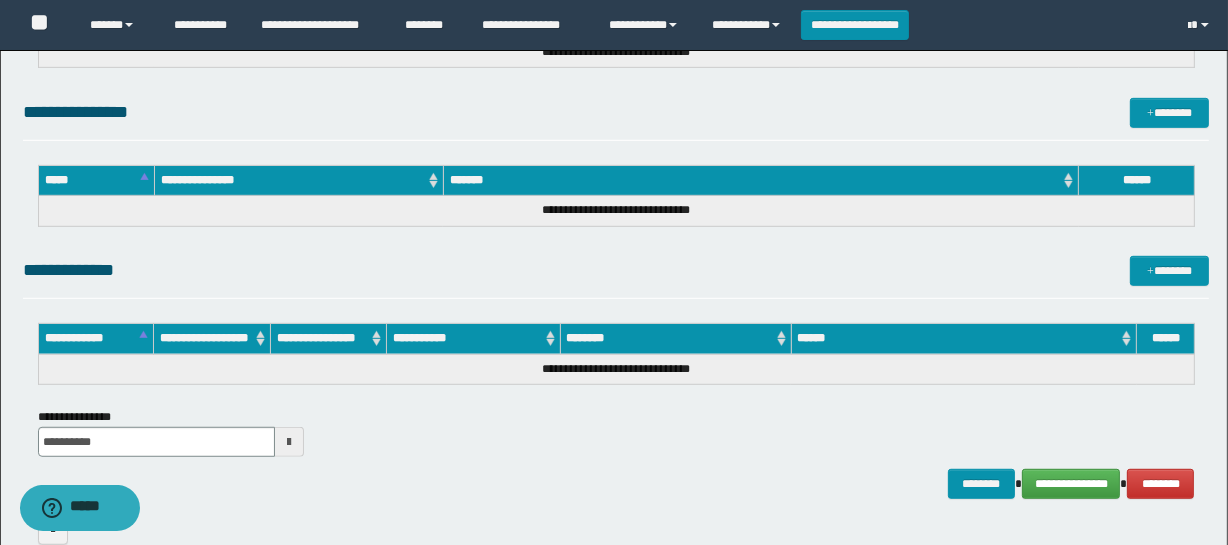 scroll, scrollTop: 1167, scrollLeft: 0, axis: vertical 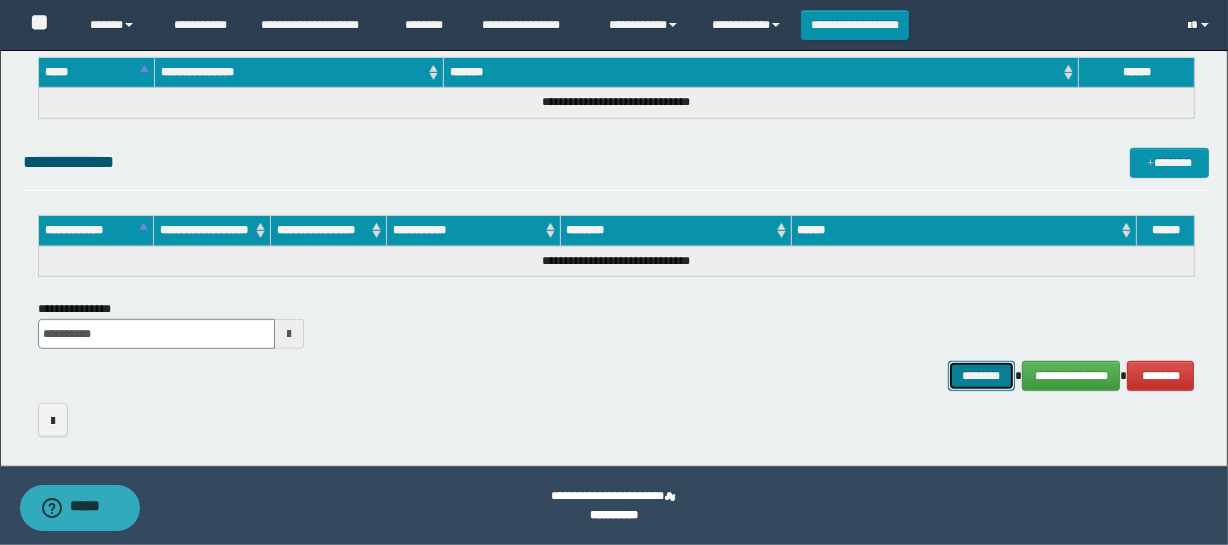click on "********" at bounding box center (982, 376) 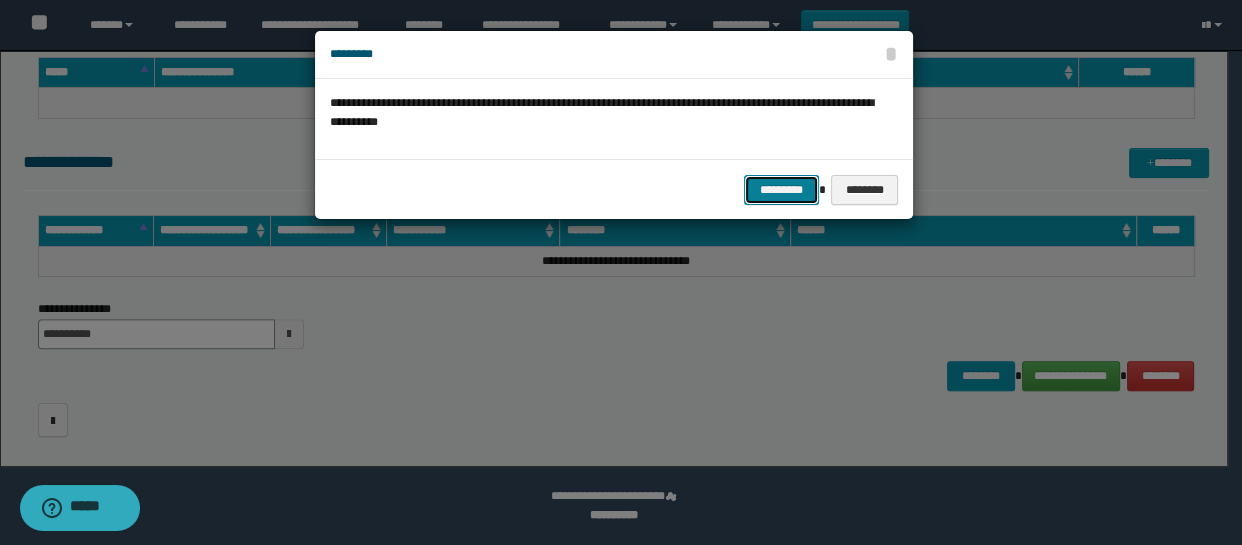 click on "*********" at bounding box center (781, 190) 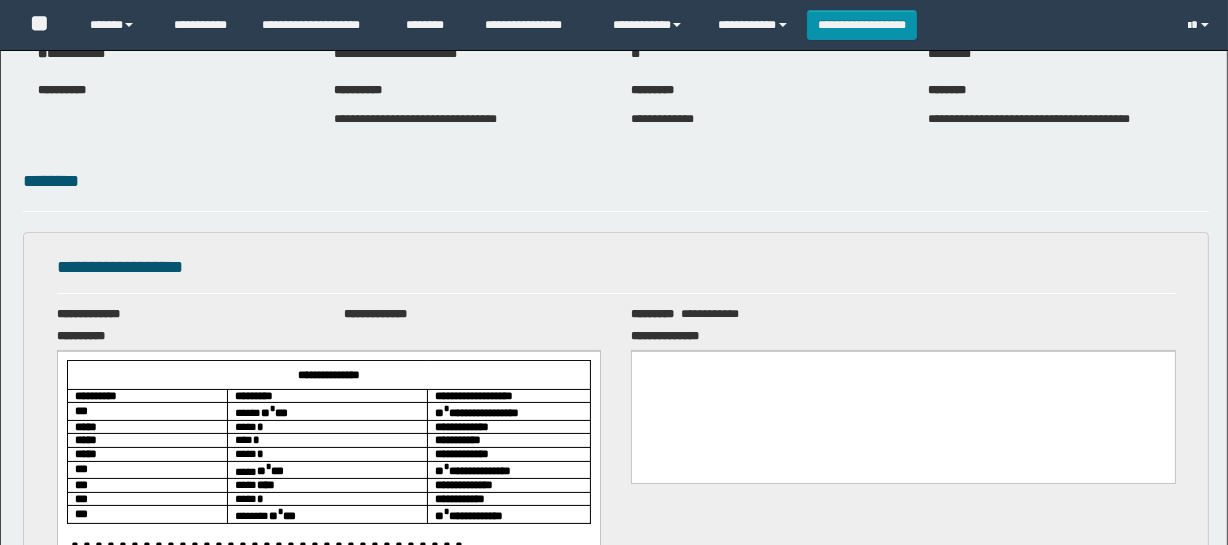 scroll, scrollTop: 0, scrollLeft: 0, axis: both 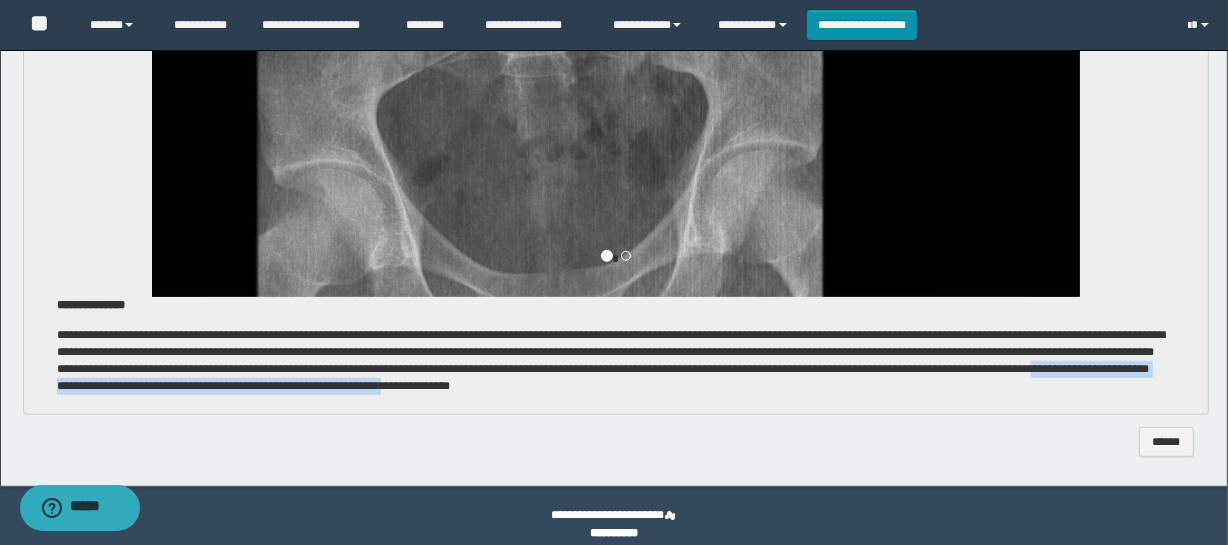 drag, startPoint x: 979, startPoint y: 391, endPoint x: 521, endPoint y: 391, distance: 458 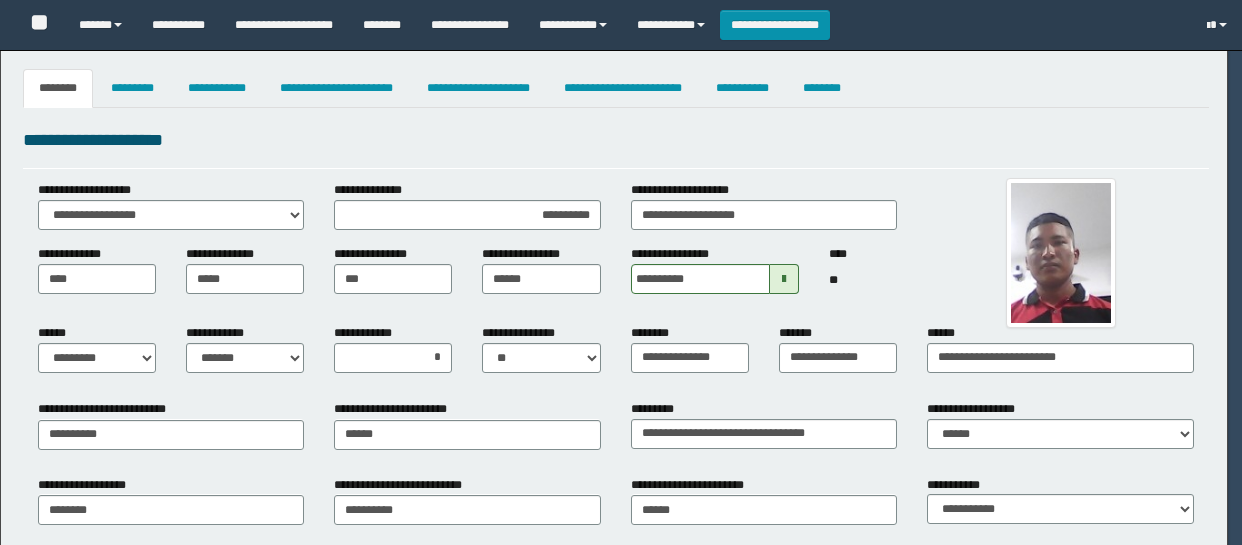 select on "*" 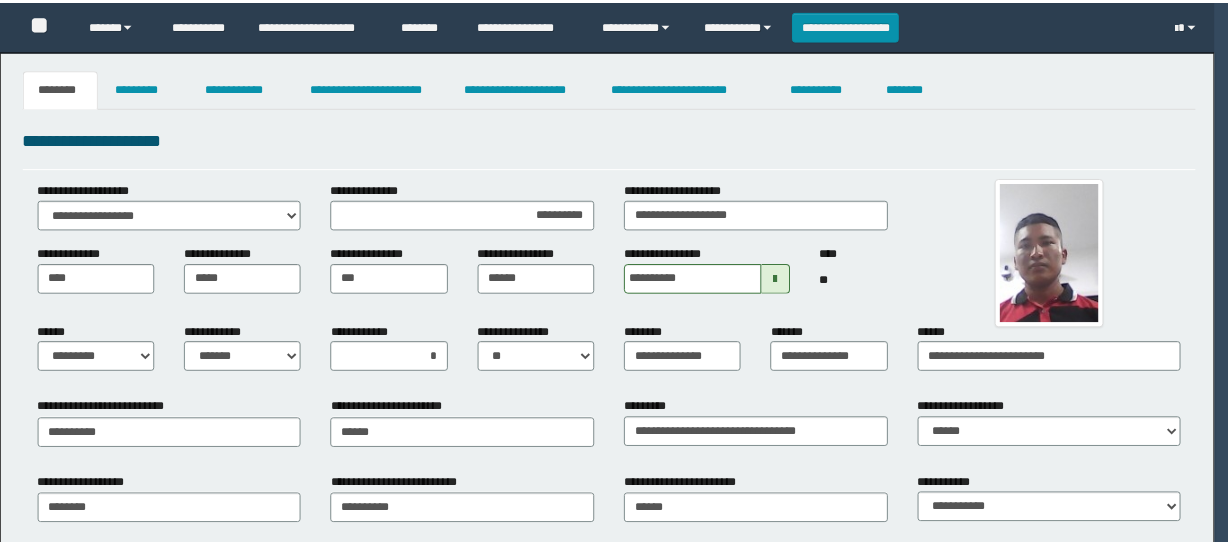 scroll, scrollTop: 0, scrollLeft: 0, axis: both 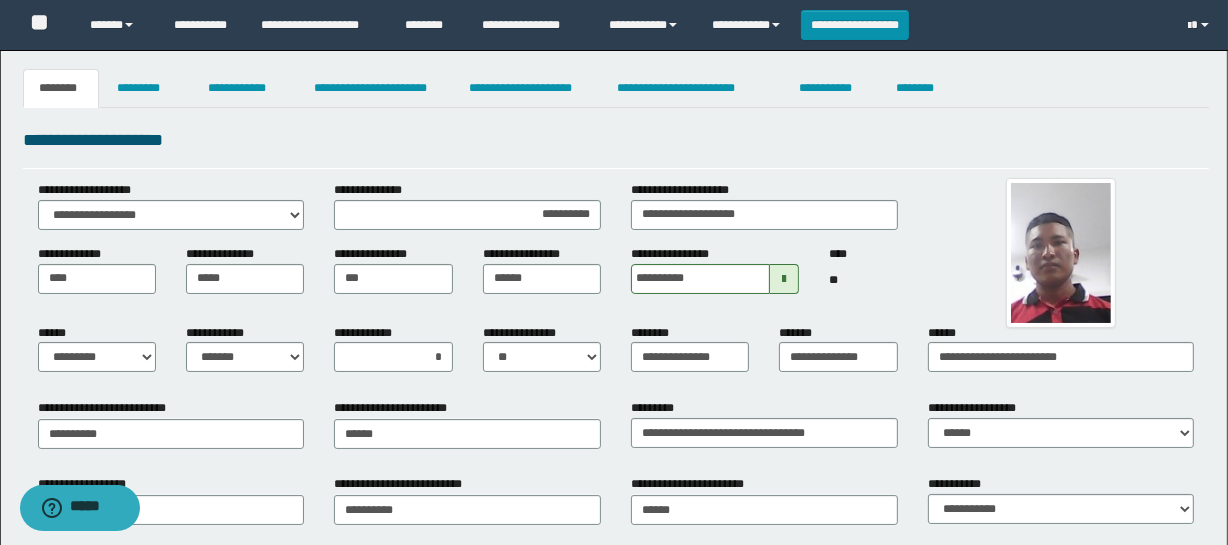 click on "**********" at bounding box center (614, 494) 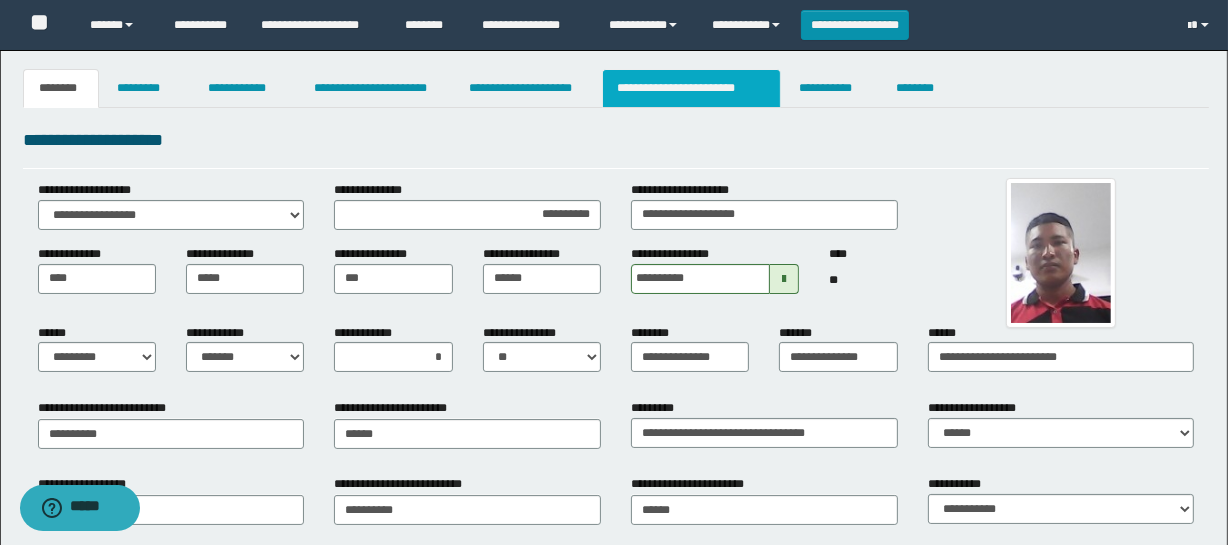 click on "**********" at bounding box center (691, 88) 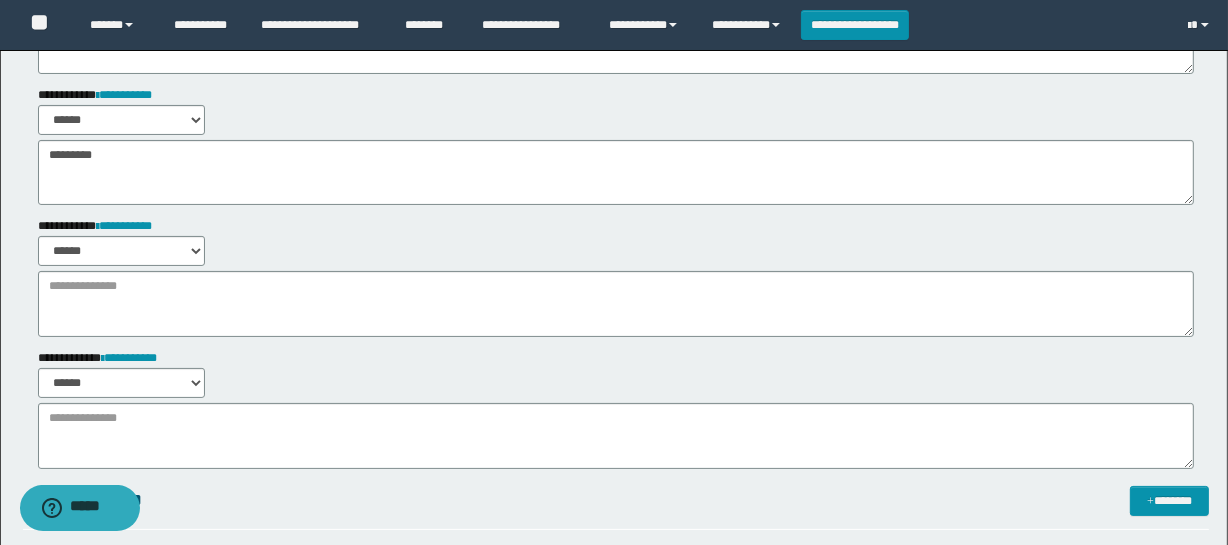 scroll, scrollTop: 272, scrollLeft: 0, axis: vertical 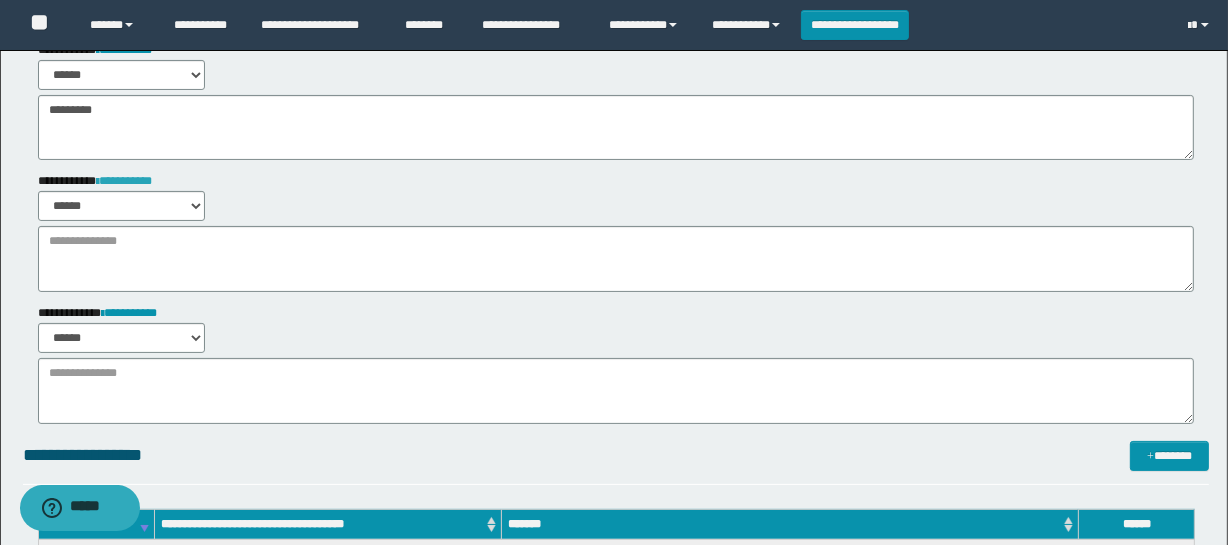 click on "**********" at bounding box center (124, 181) 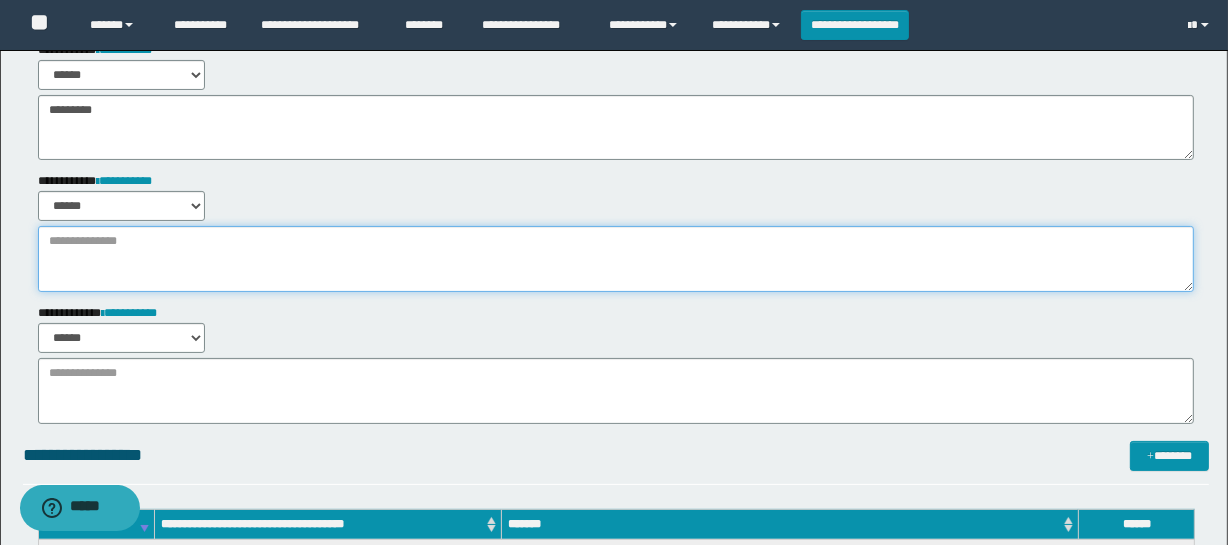 click at bounding box center (616, 259) 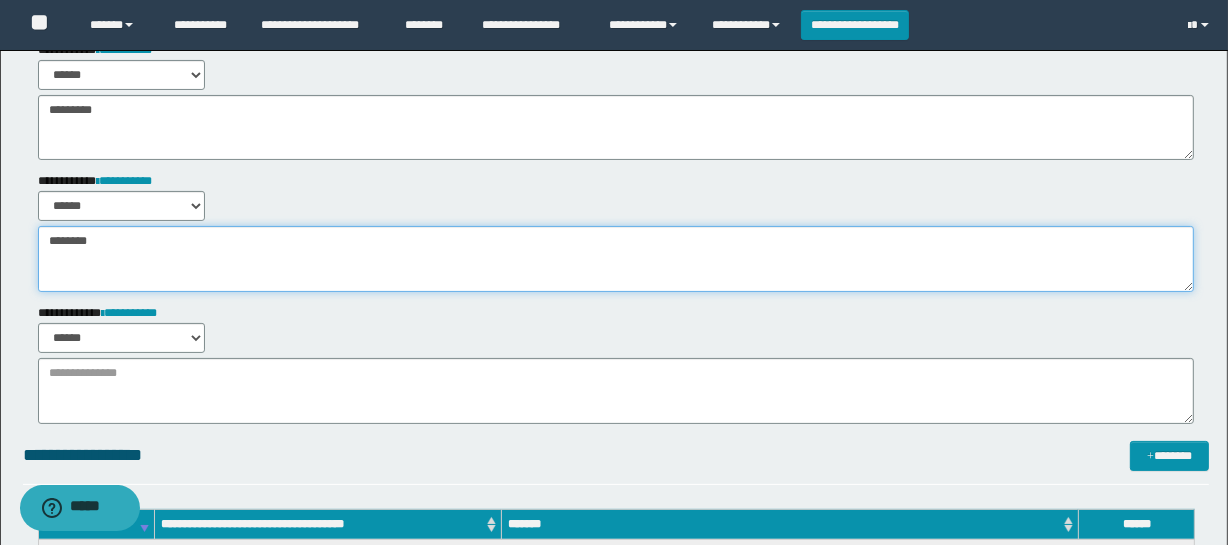 type on "********" 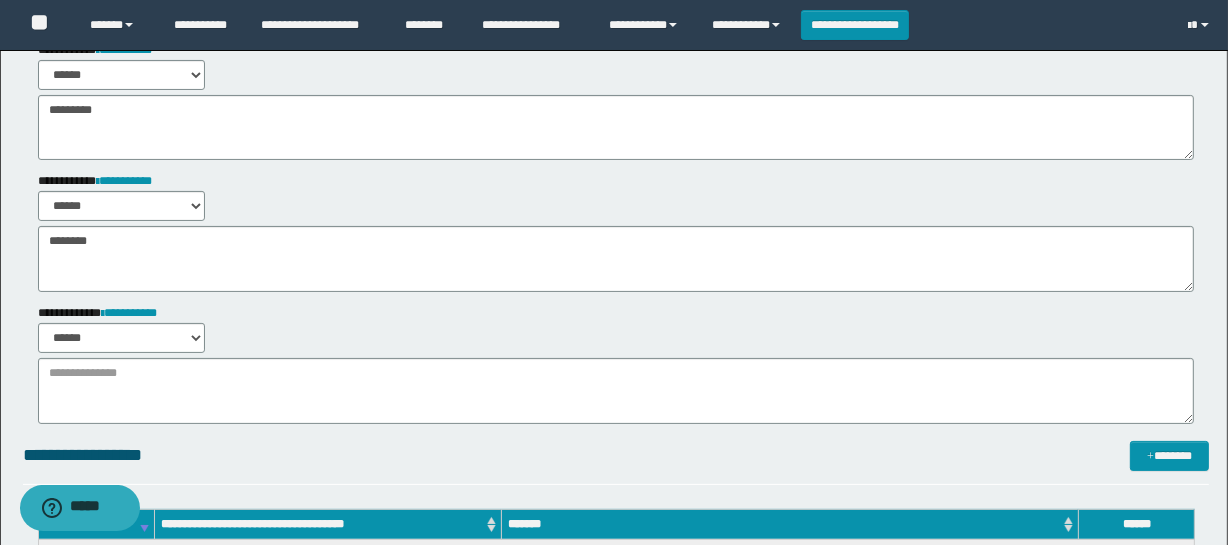 click on "**********" at bounding box center (616, 166) 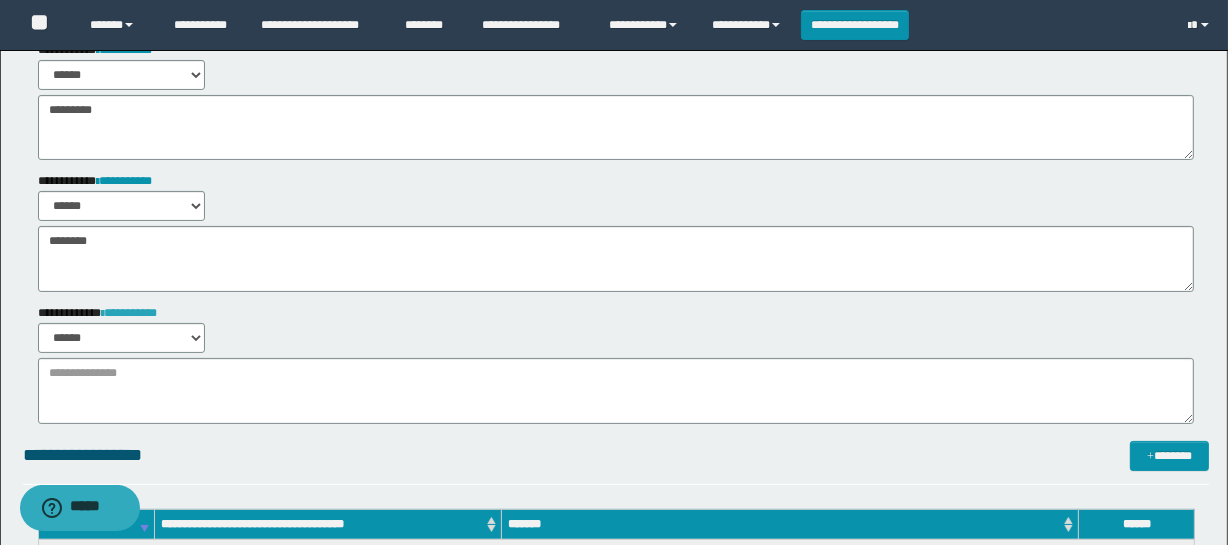 click on "**********" at bounding box center (129, 313) 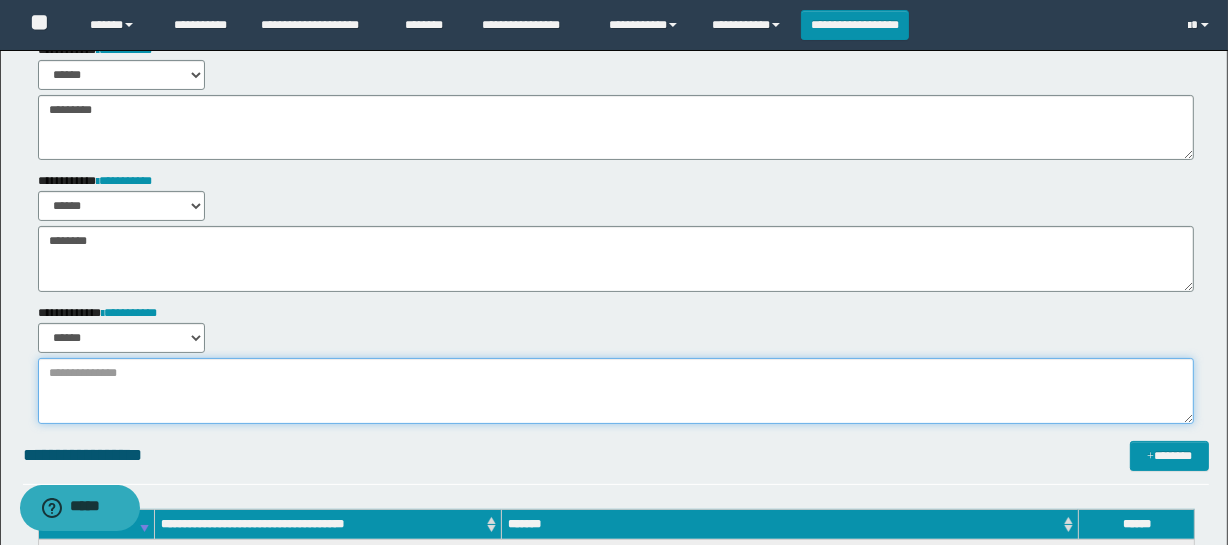 click at bounding box center (616, 391) 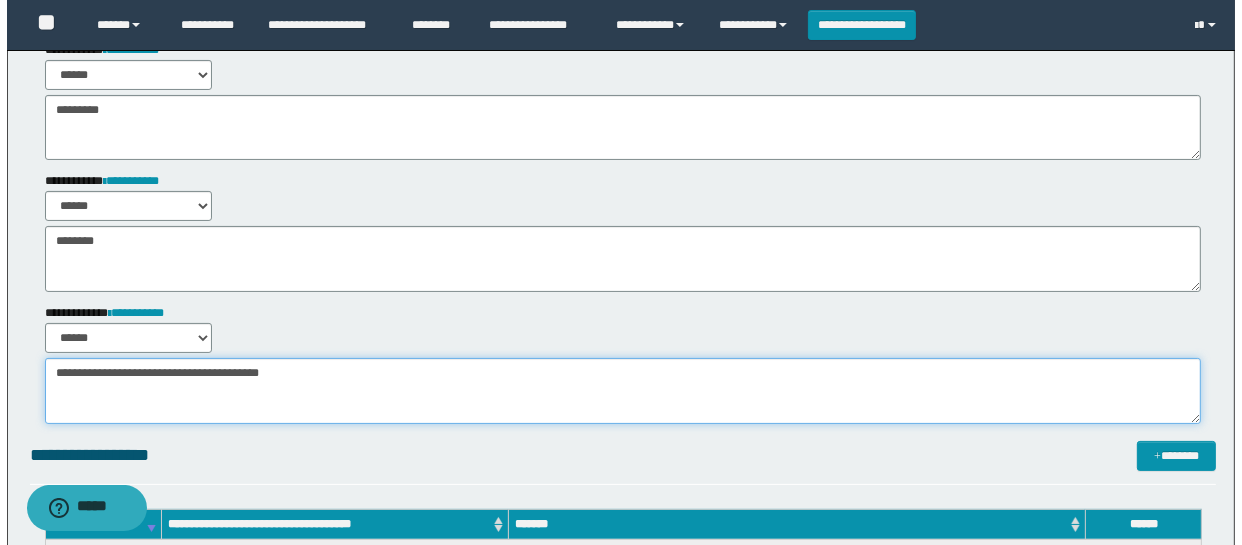 scroll, scrollTop: 0, scrollLeft: 0, axis: both 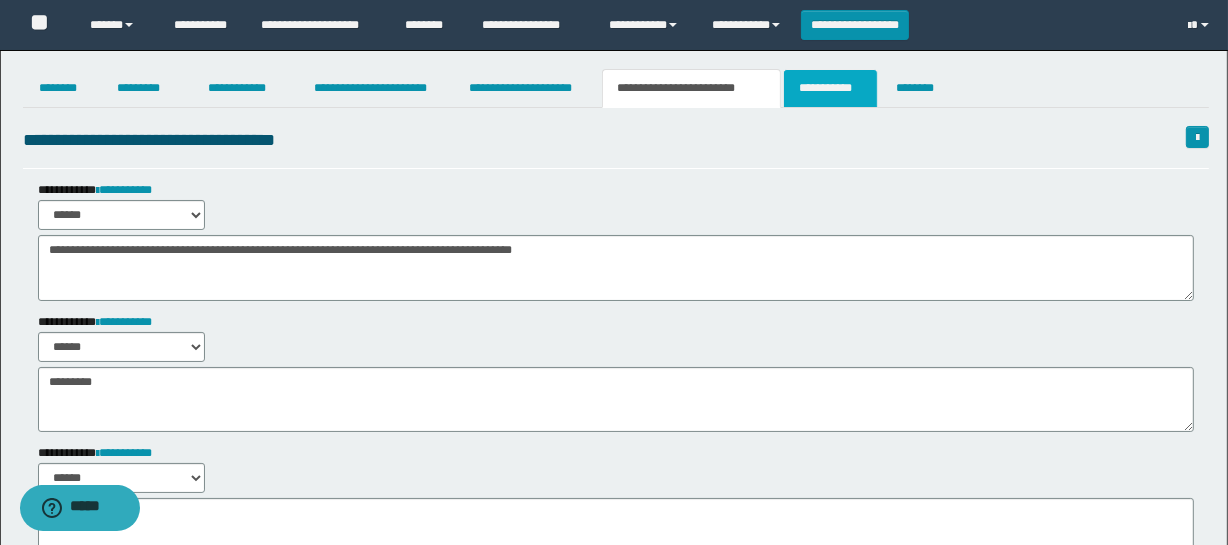 type on "**********" 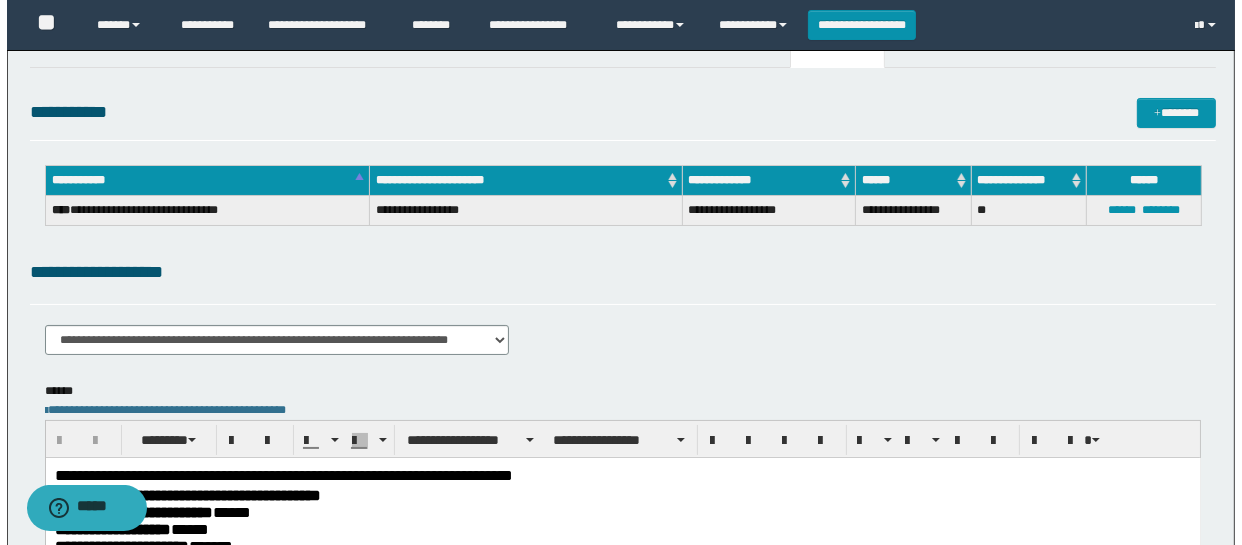 scroll, scrollTop: 0, scrollLeft: 0, axis: both 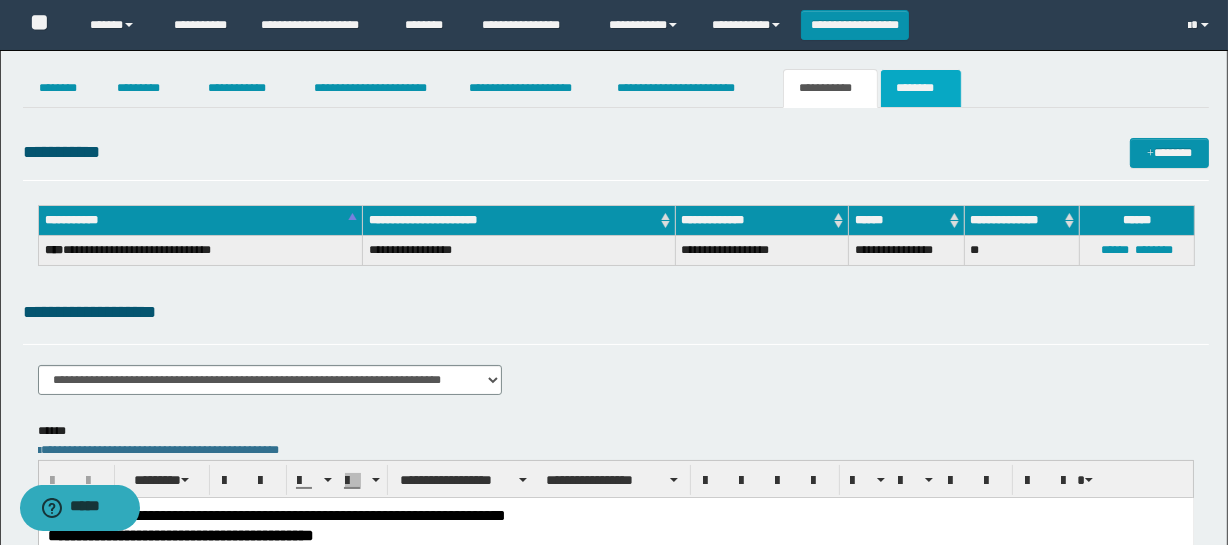 click on "********" at bounding box center (921, 88) 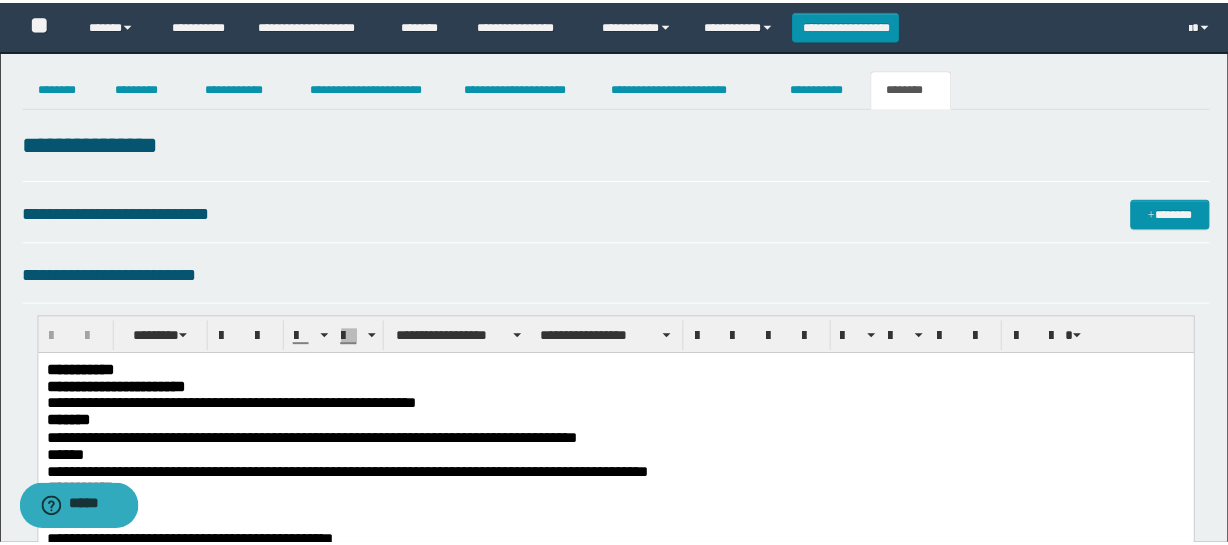 scroll, scrollTop: 0, scrollLeft: 0, axis: both 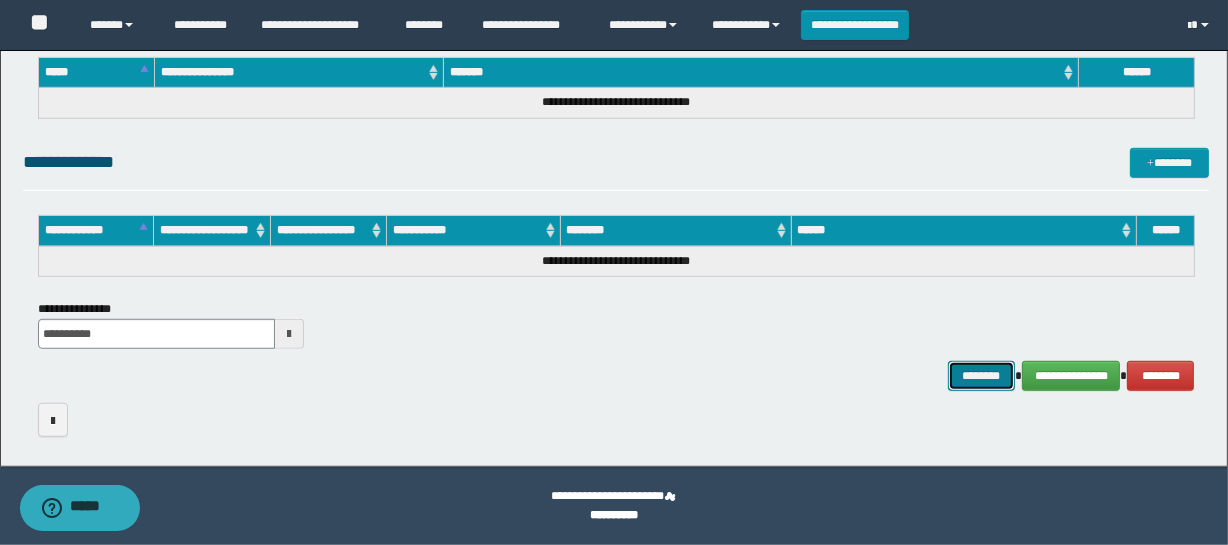 click on "********" at bounding box center (982, 376) 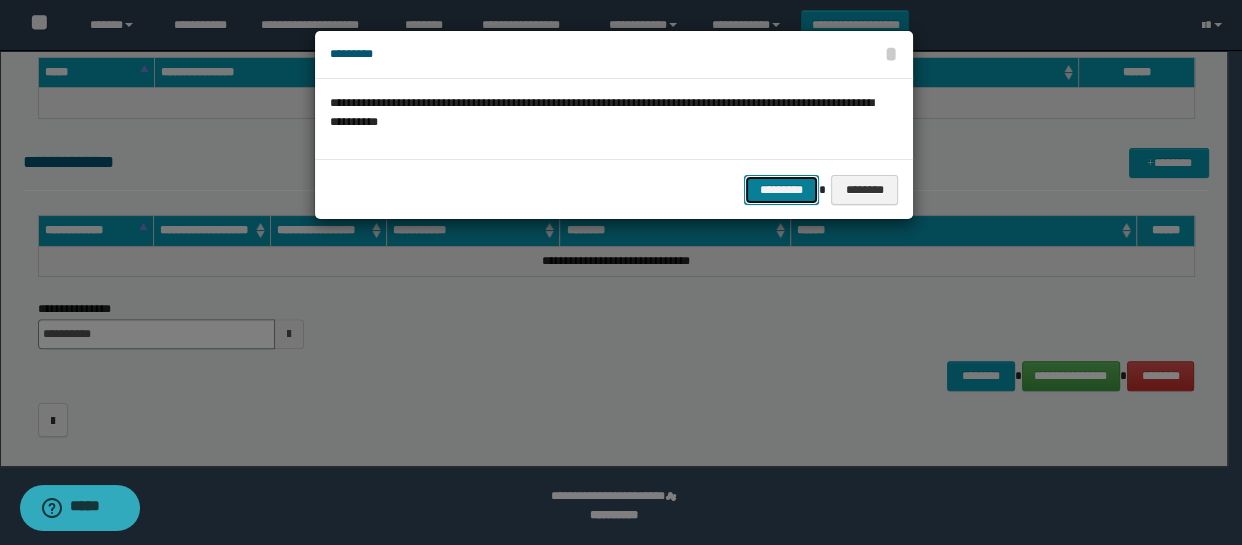 click on "*********" at bounding box center [781, 190] 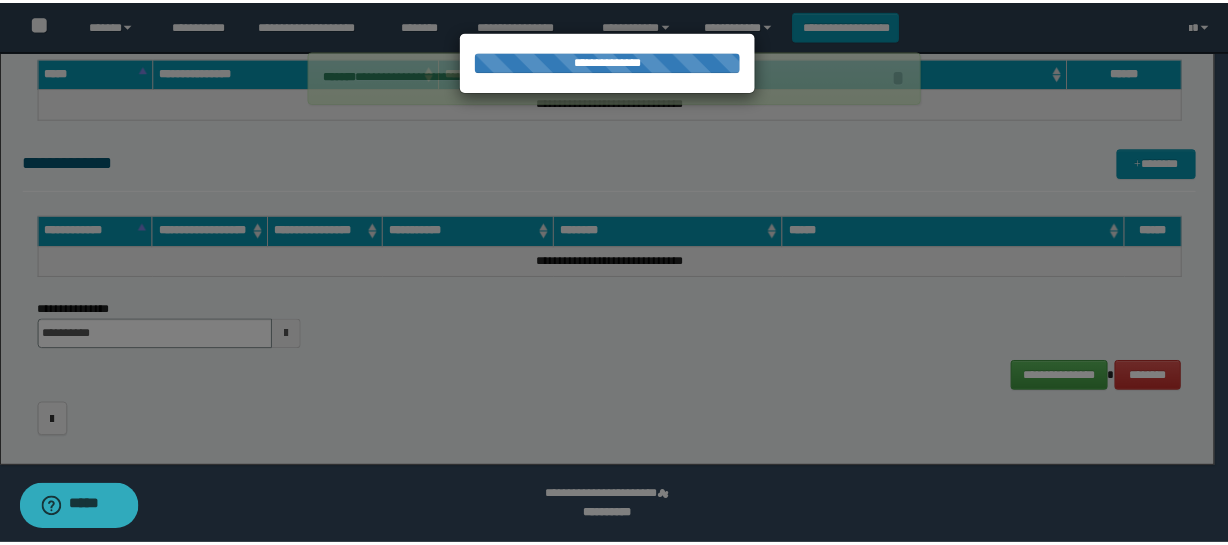 scroll, scrollTop: 0, scrollLeft: 0, axis: both 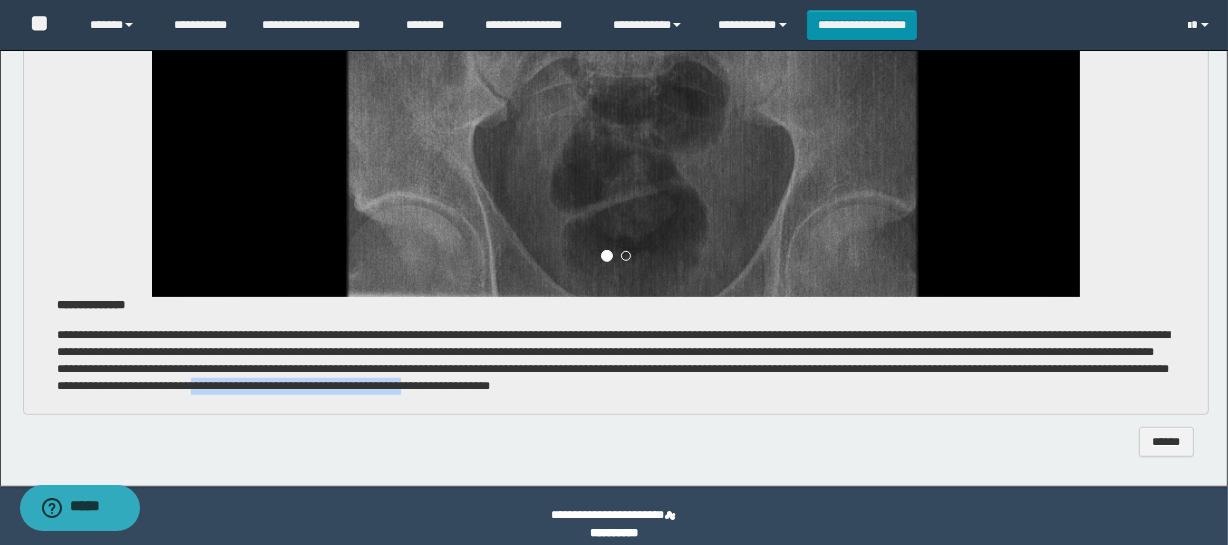 drag, startPoint x: 896, startPoint y: 384, endPoint x: 698, endPoint y: 382, distance: 198.0101 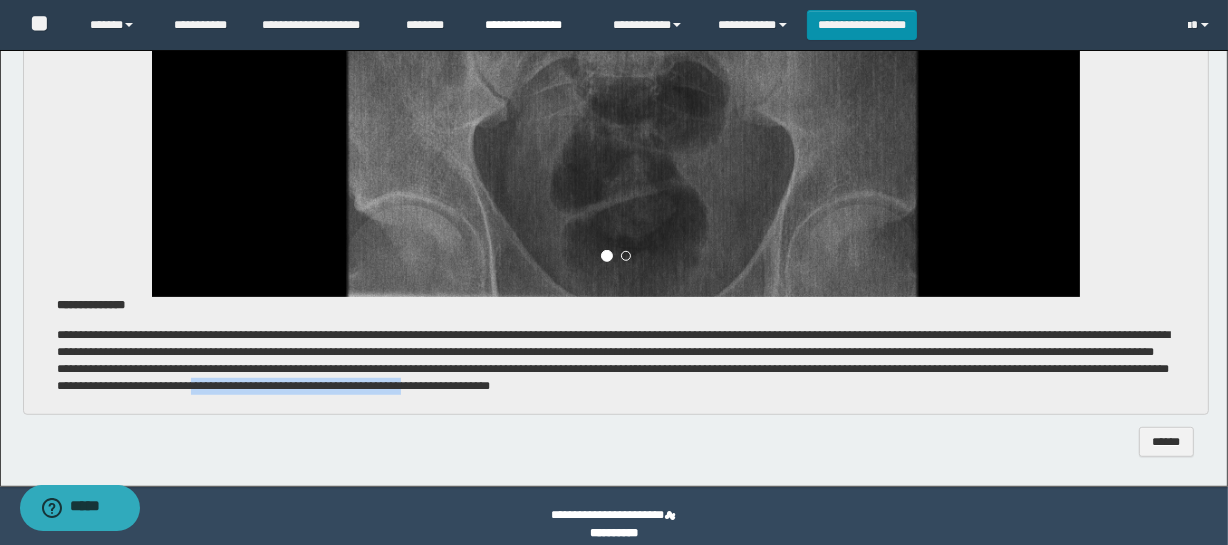 copy on "**********" 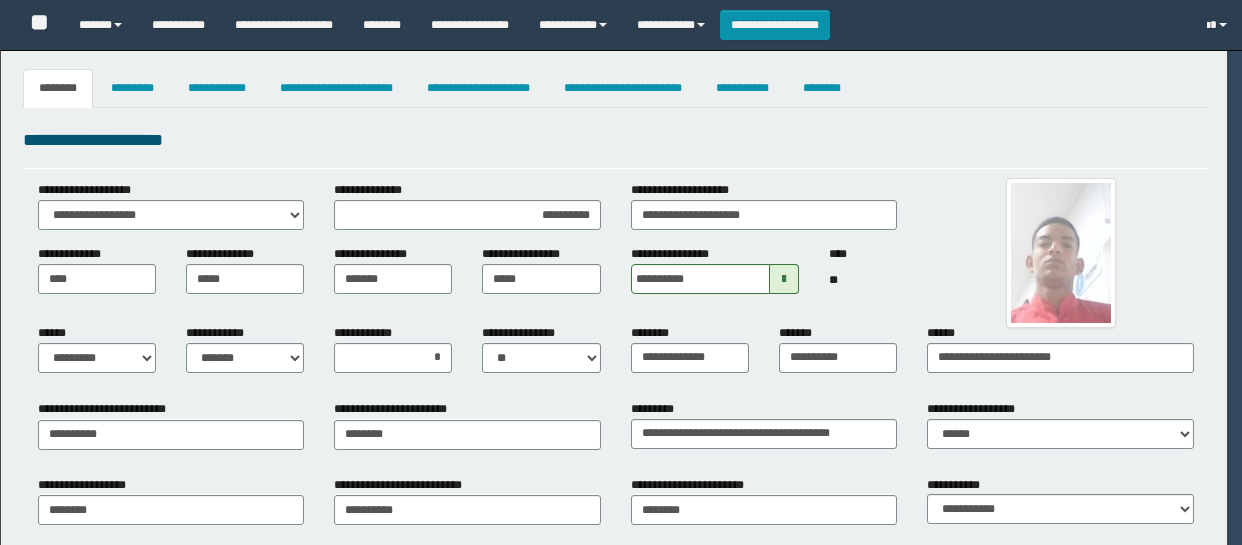 select on "*" 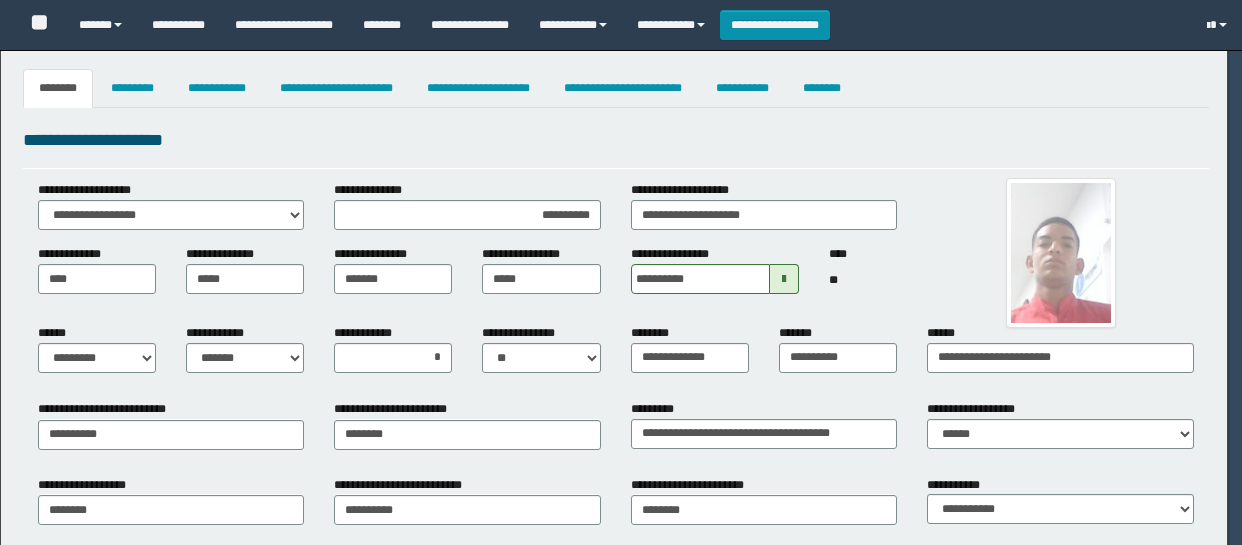 select on "*" 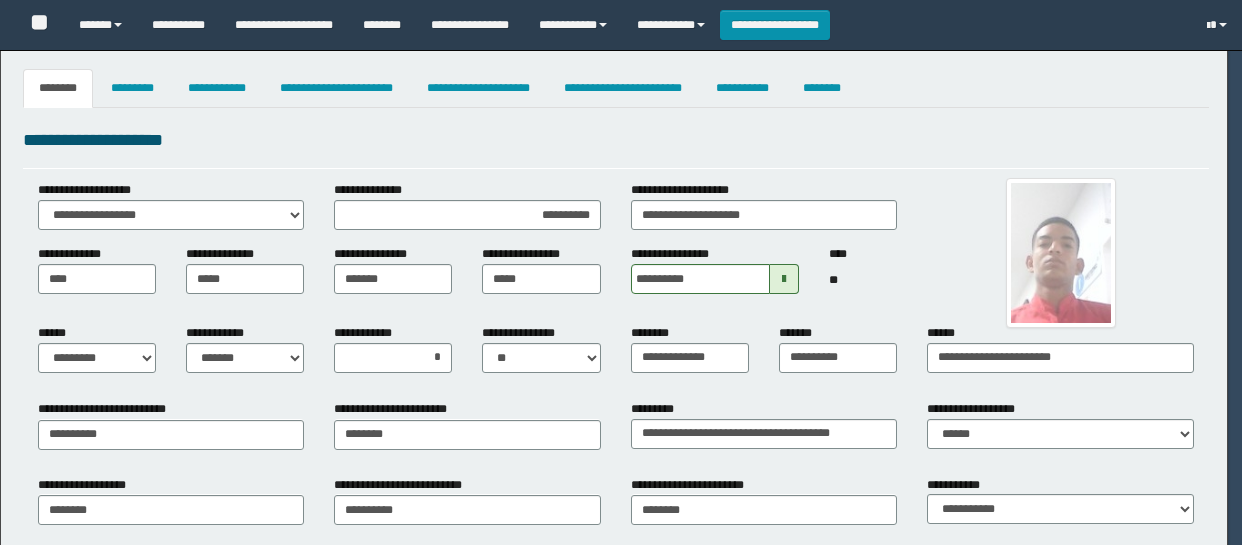 select on "*" 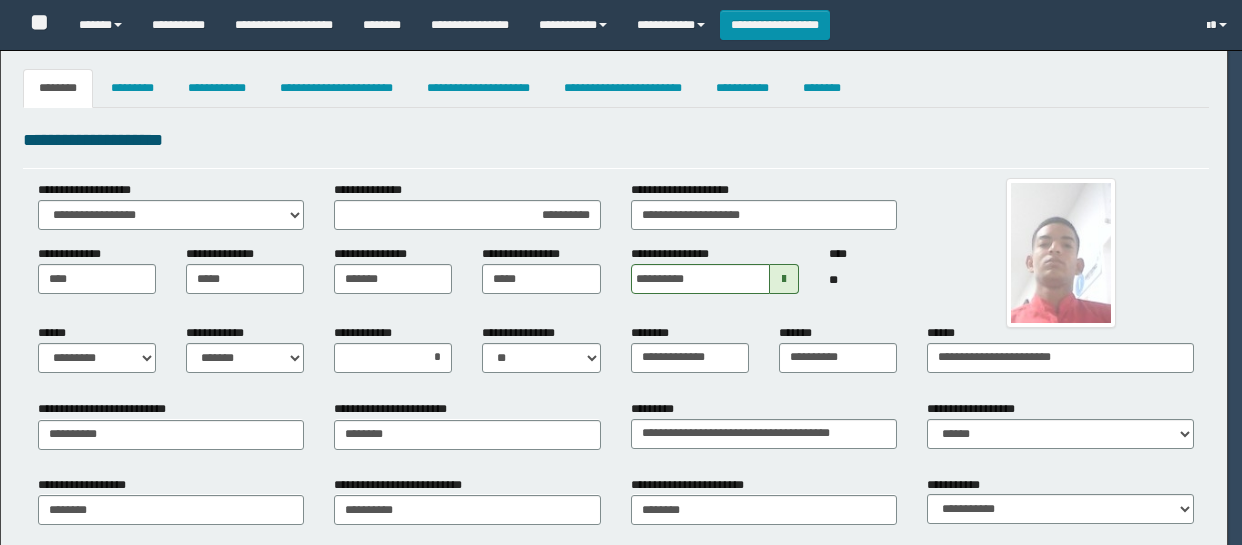 select on "*" 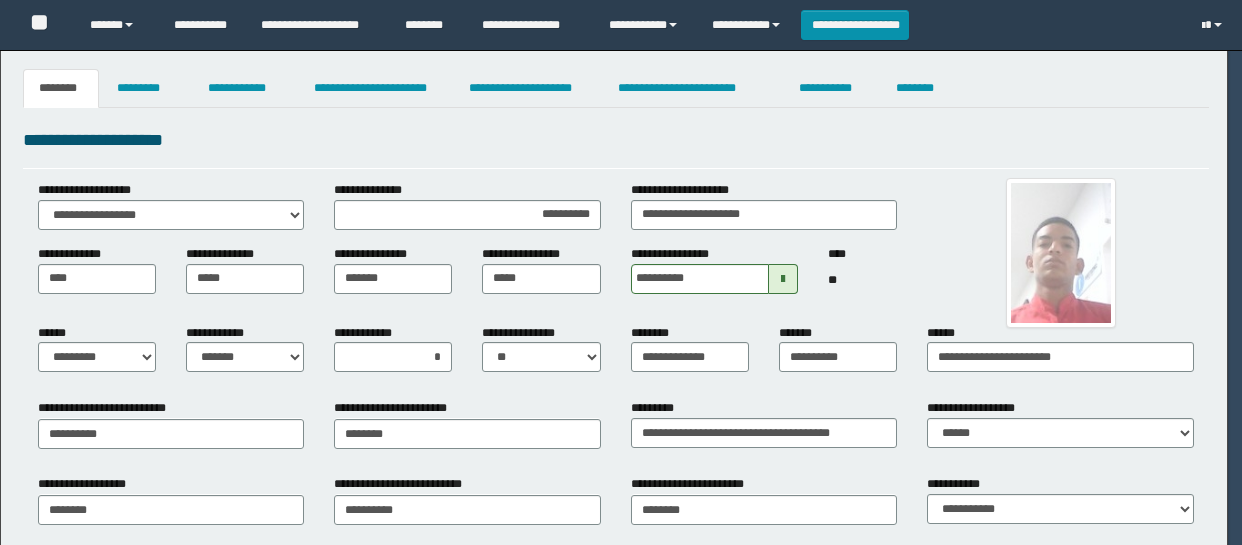 scroll, scrollTop: 0, scrollLeft: 0, axis: both 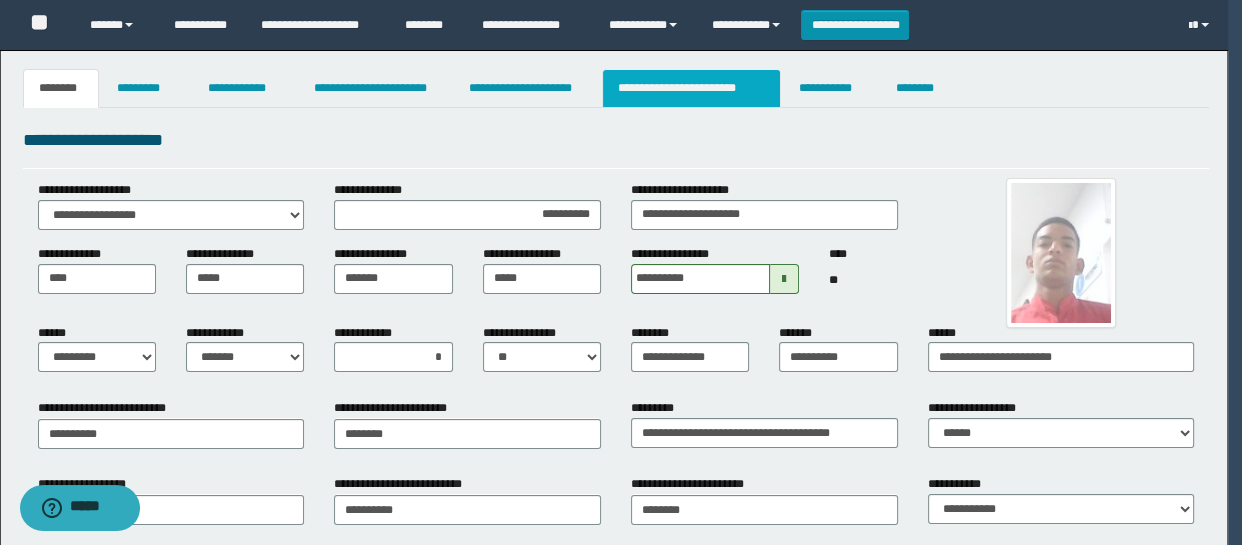 click on "**********" at bounding box center (691, 88) 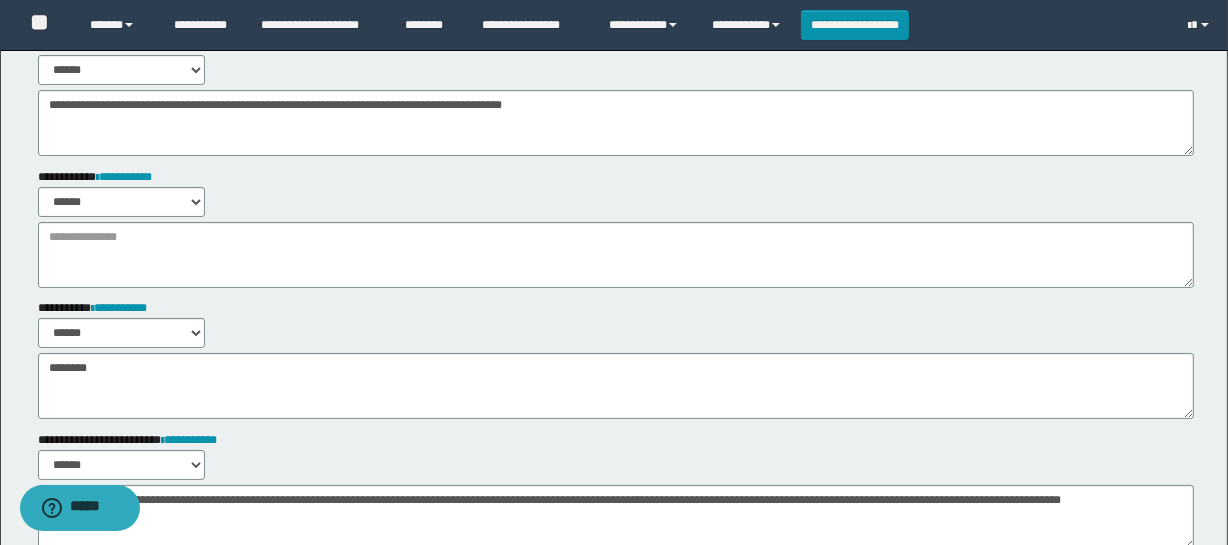 scroll, scrollTop: 181, scrollLeft: 0, axis: vertical 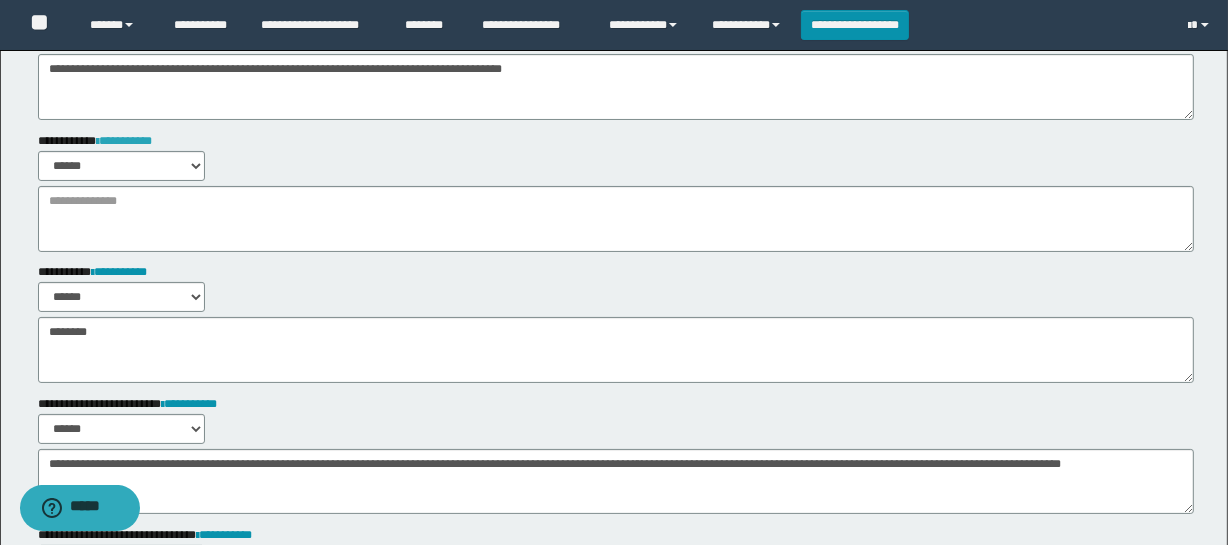 click on "**********" at bounding box center (124, 141) 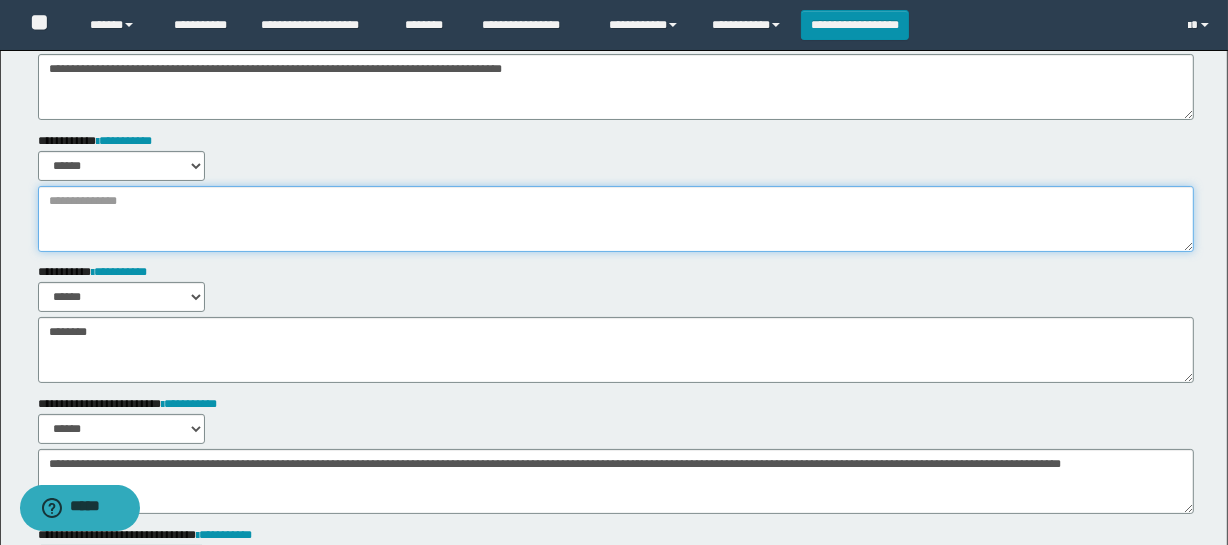 click at bounding box center [616, 219] 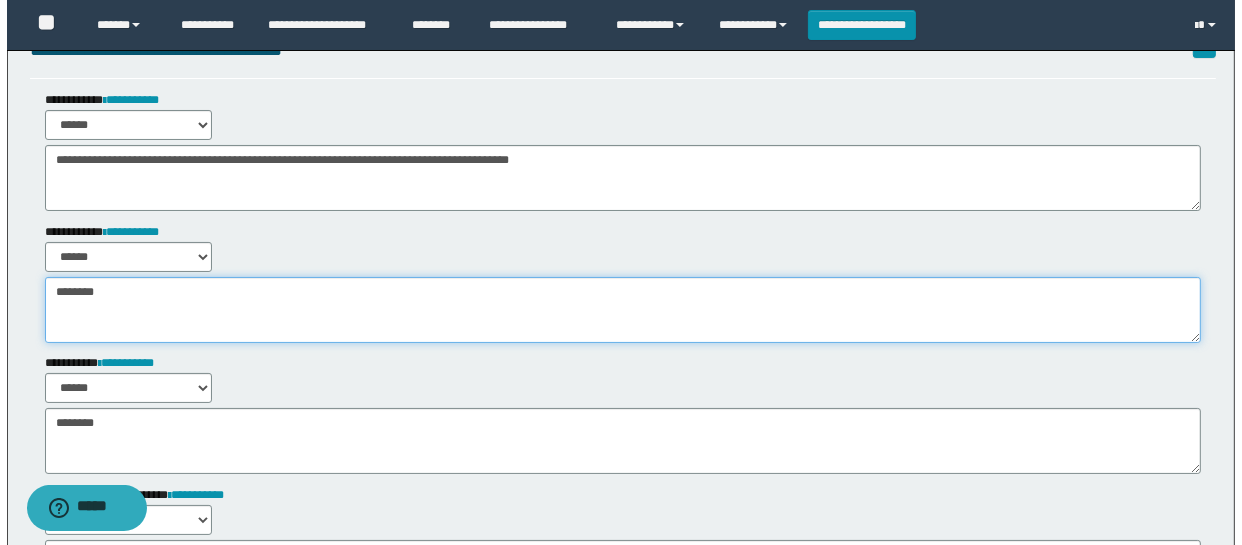 scroll, scrollTop: 0, scrollLeft: 0, axis: both 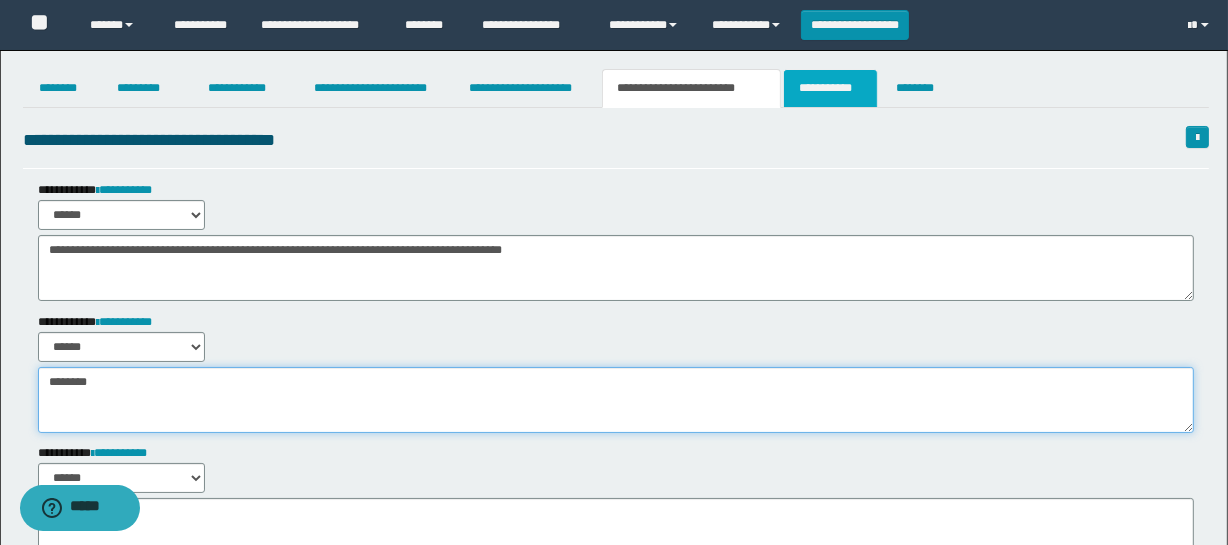 type on "********" 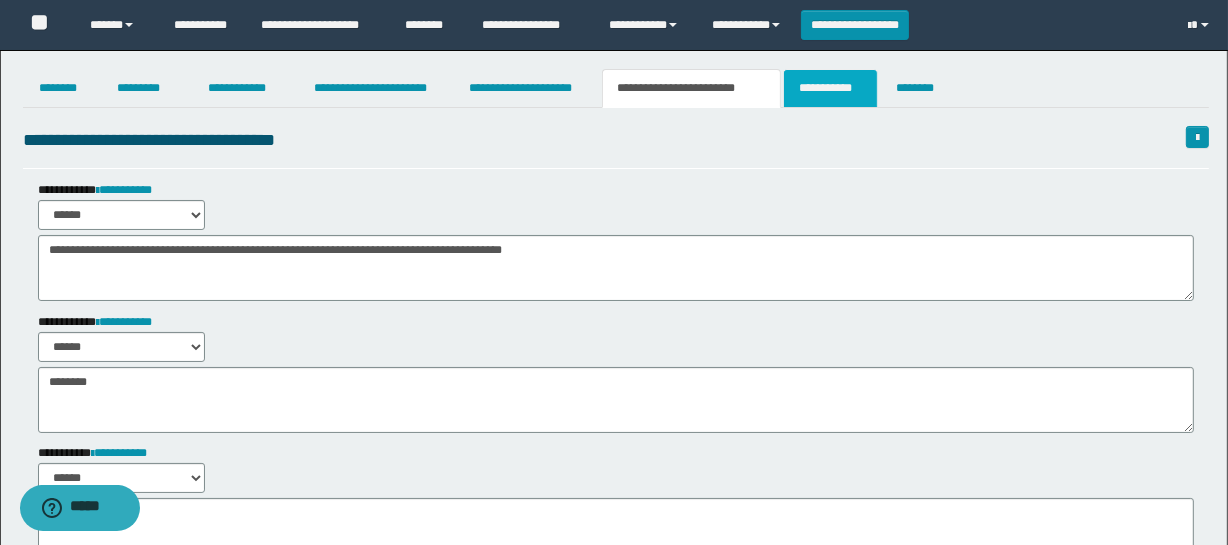 click on "**********" at bounding box center [830, 88] 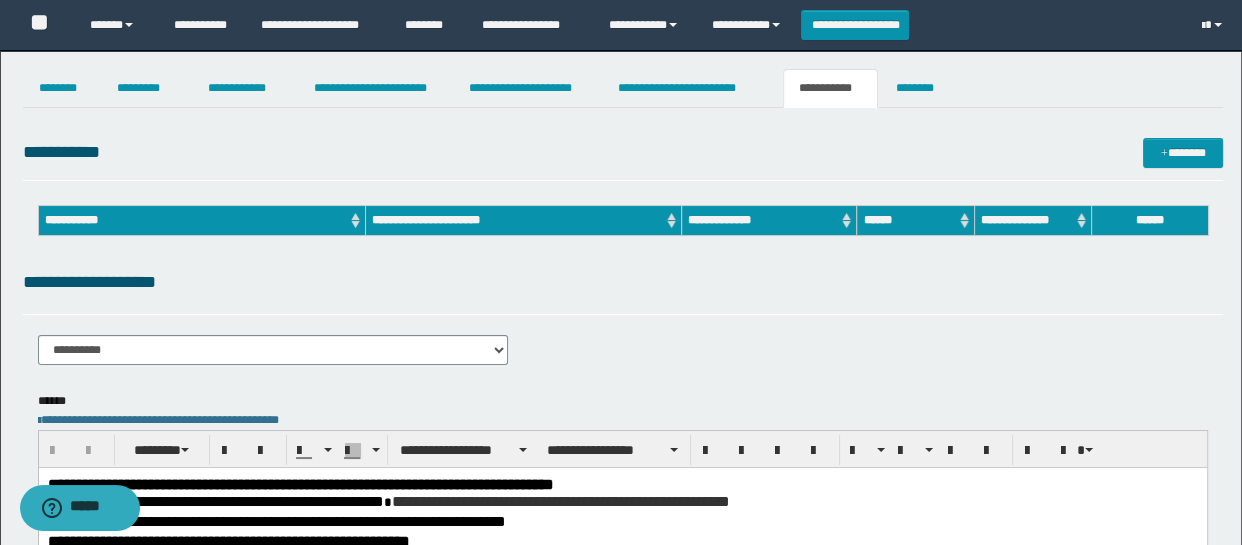 scroll, scrollTop: 0, scrollLeft: 0, axis: both 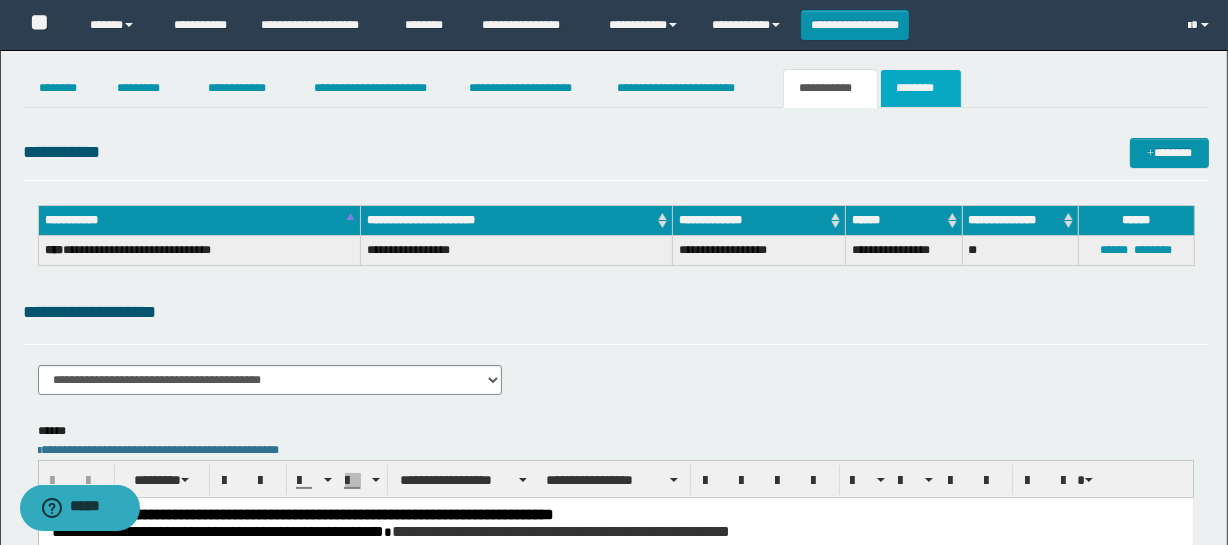 click on "********" at bounding box center [921, 88] 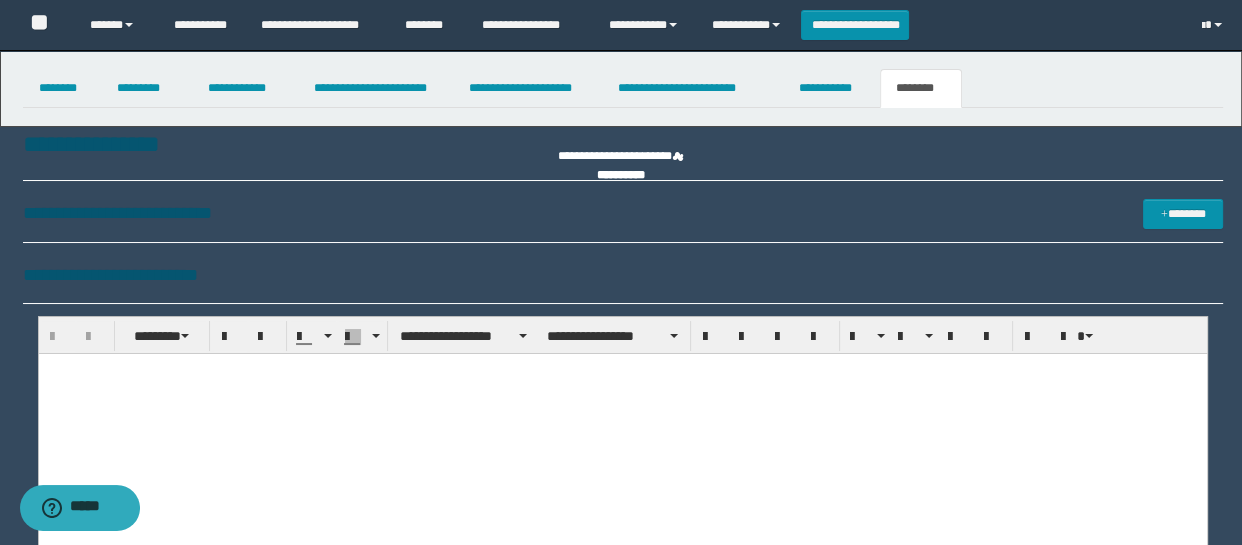 scroll, scrollTop: 0, scrollLeft: 0, axis: both 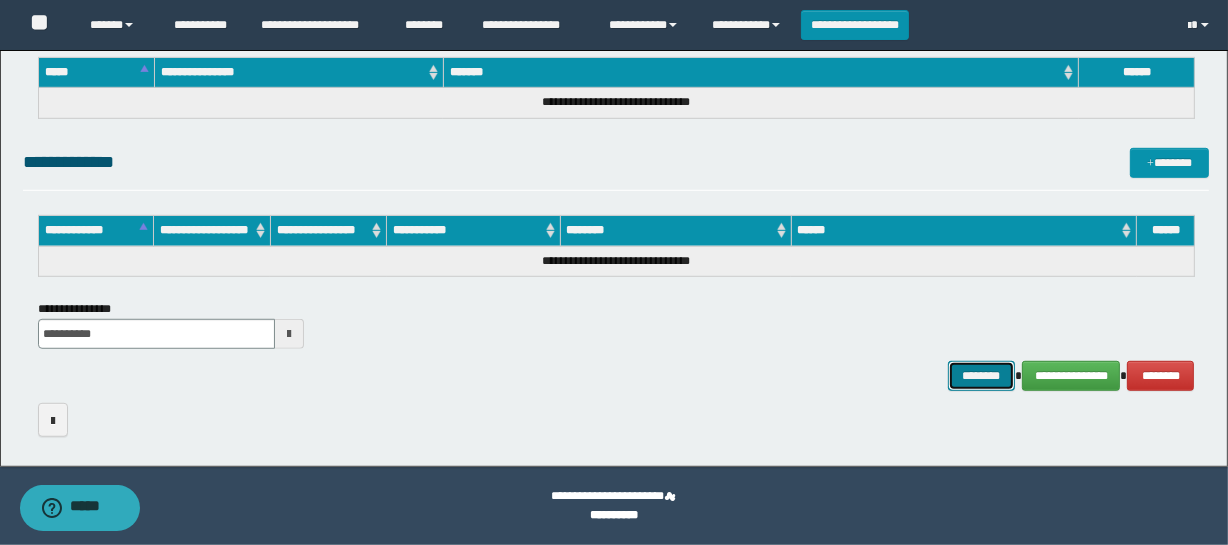 click on "********" at bounding box center (982, 376) 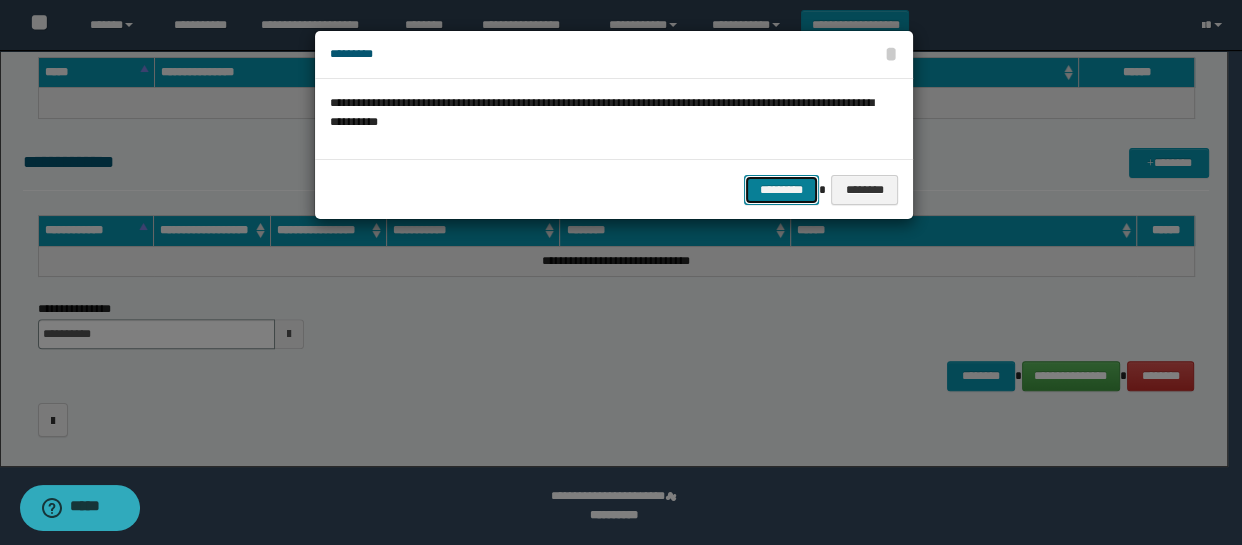 click on "*********" at bounding box center (781, 190) 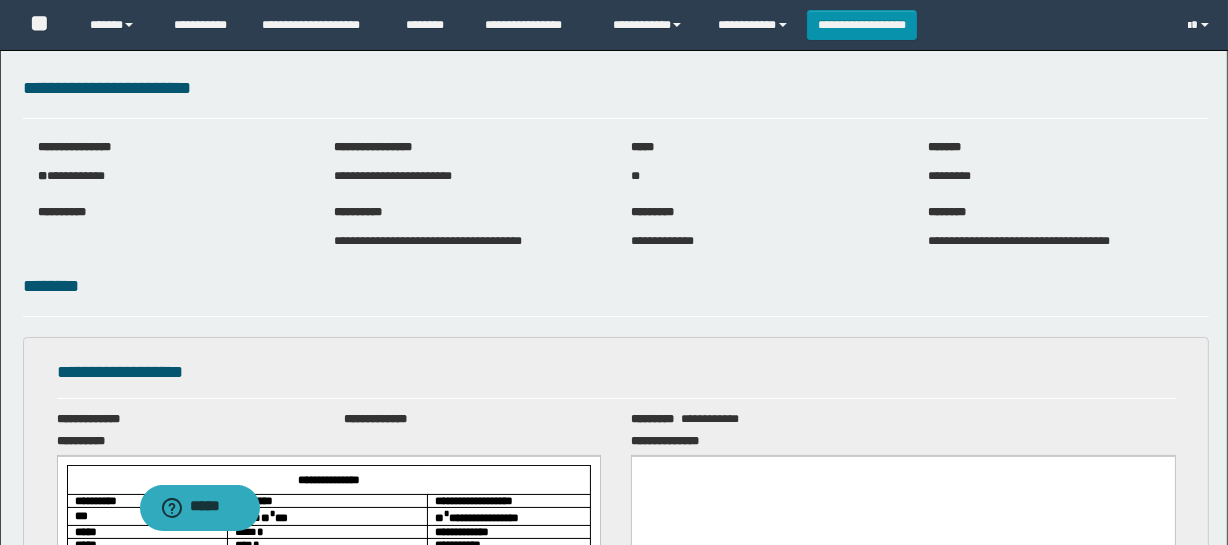 scroll, scrollTop: 0, scrollLeft: 0, axis: both 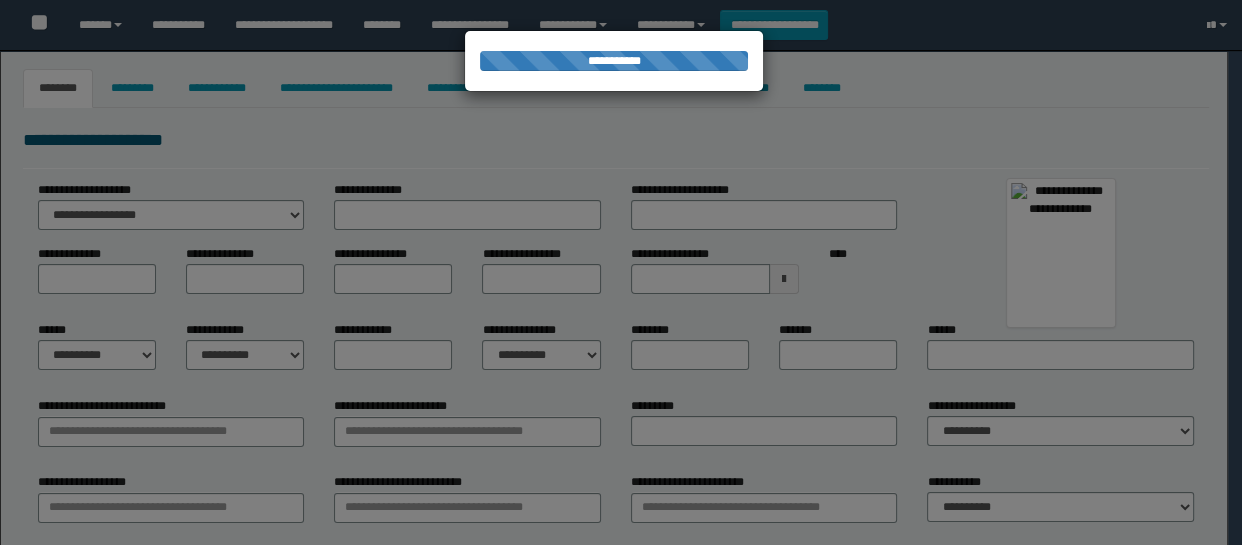 type on "**********" 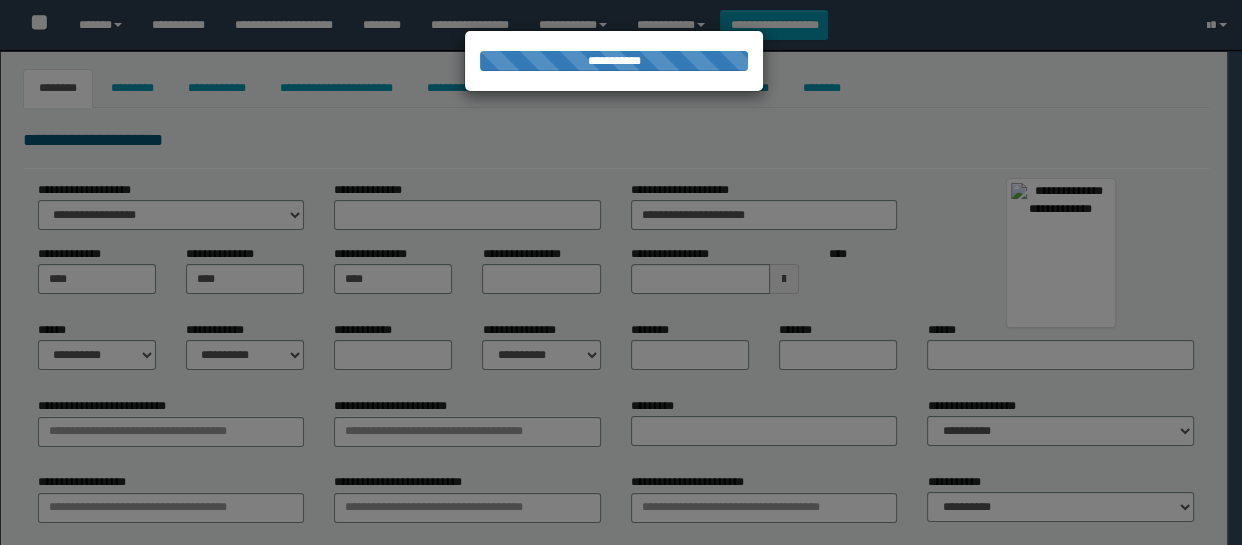 type on "******" 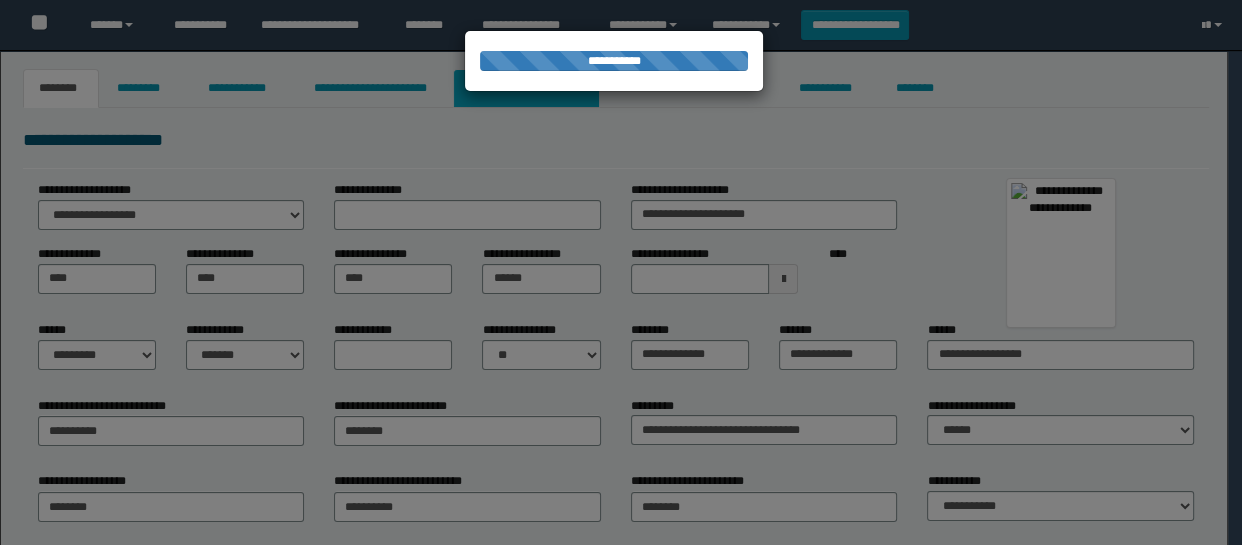 scroll, scrollTop: 0, scrollLeft: 0, axis: both 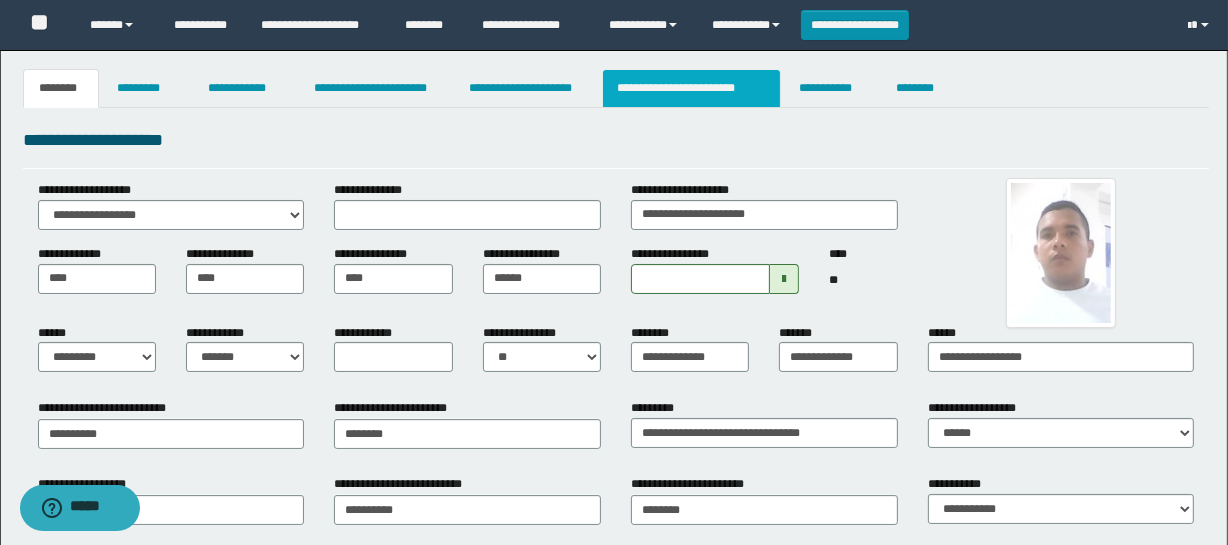 click on "**********" at bounding box center [691, 88] 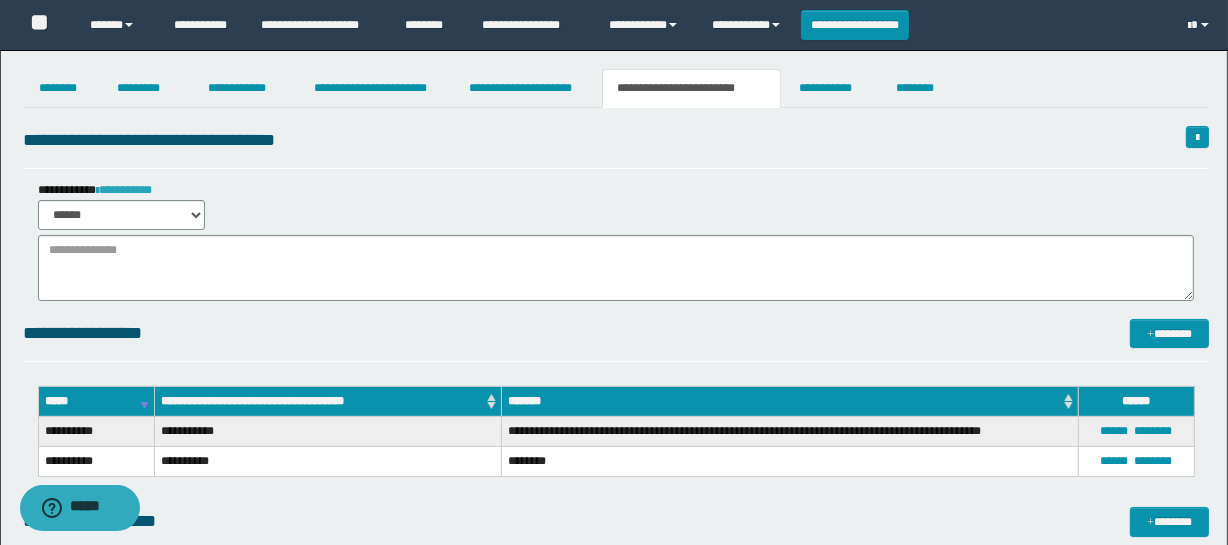 click on "**********" at bounding box center (124, 190) 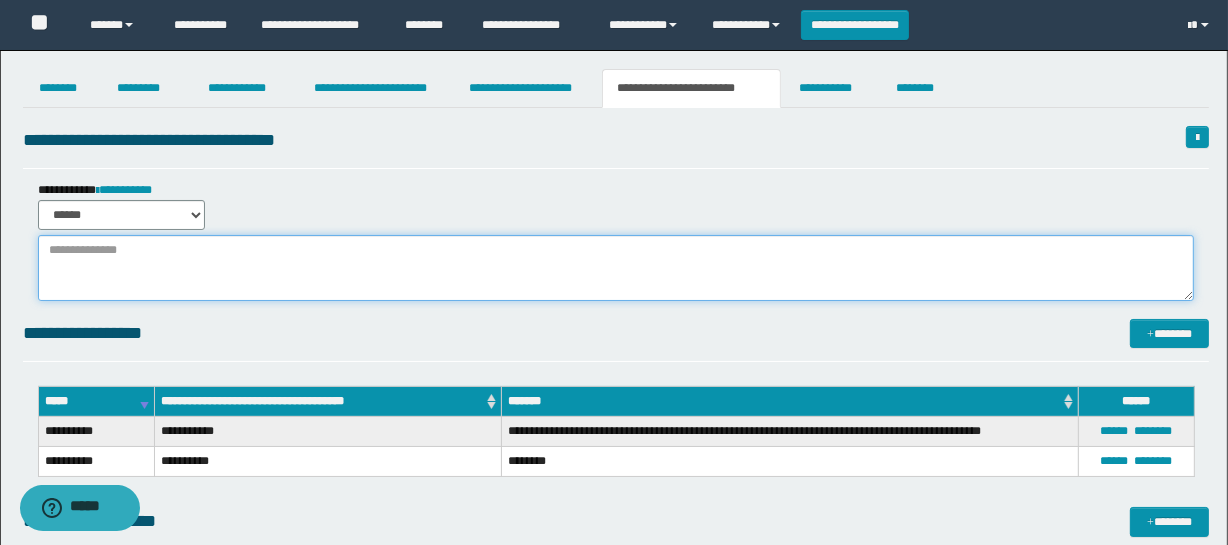 click at bounding box center (616, 268) 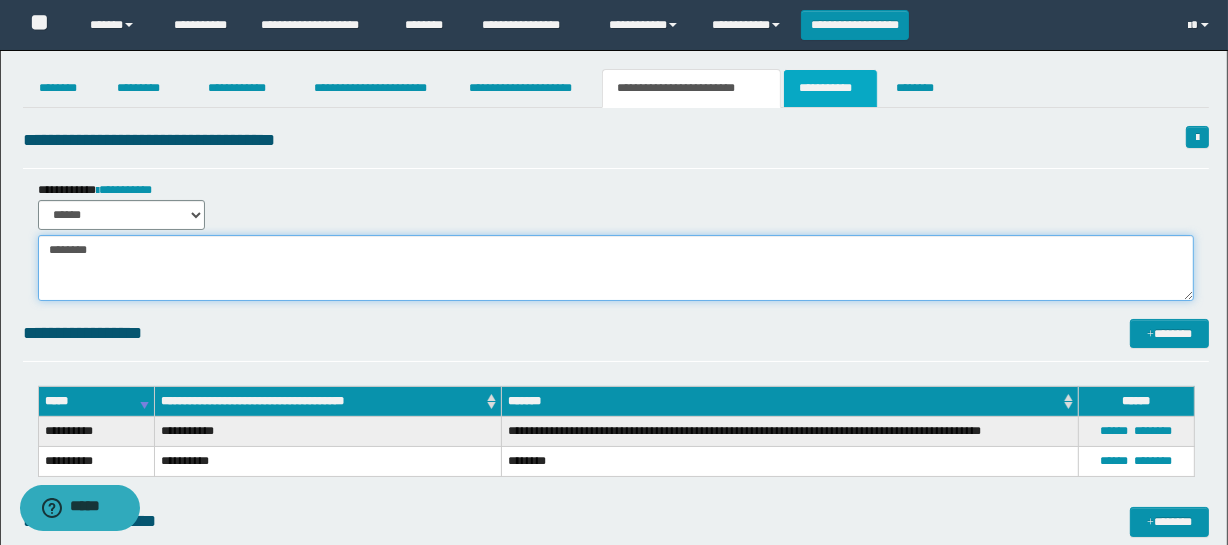 type on "********" 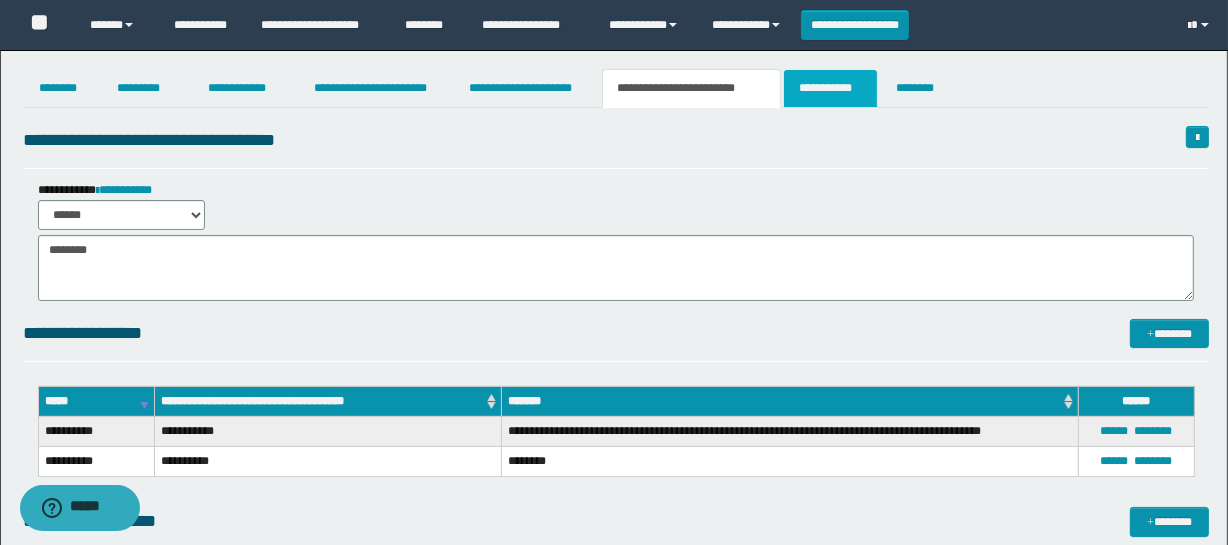 click on "**********" at bounding box center [830, 88] 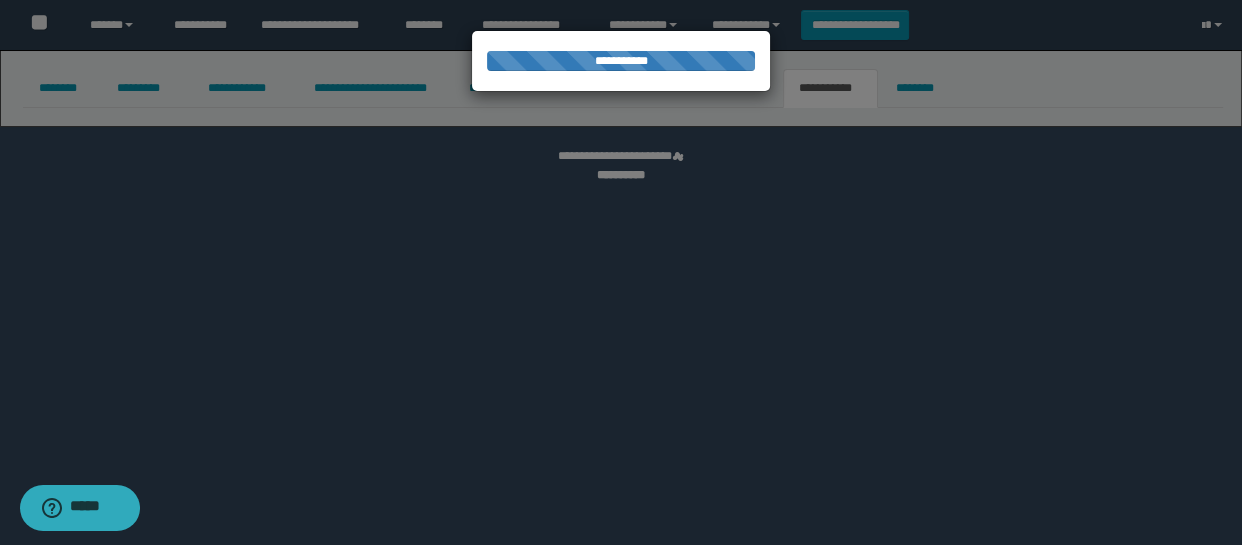 select on "****" 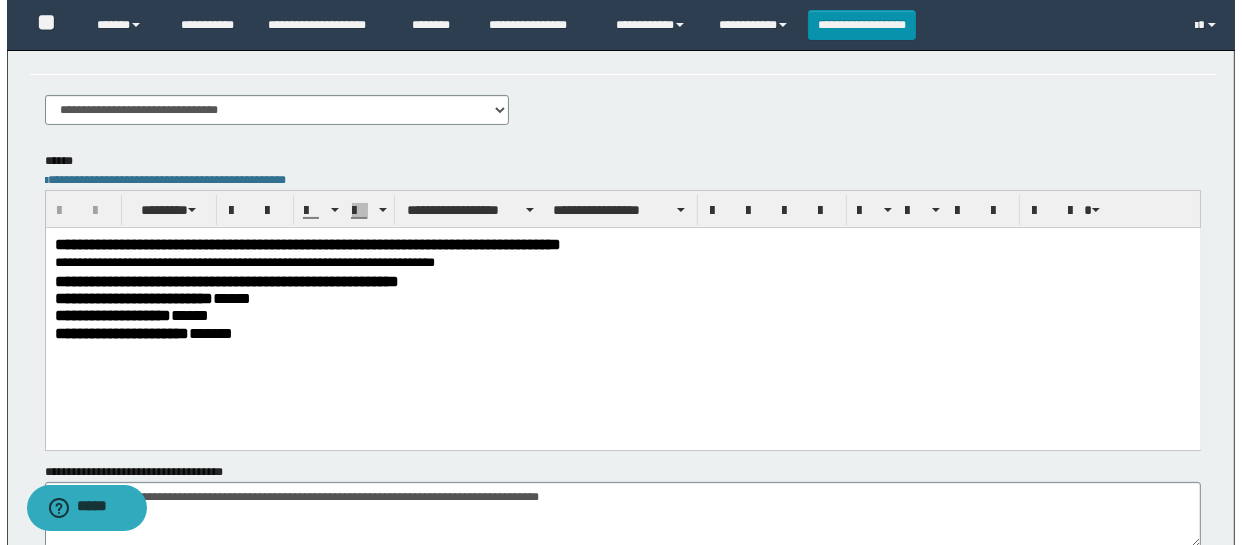 scroll, scrollTop: 0, scrollLeft: 0, axis: both 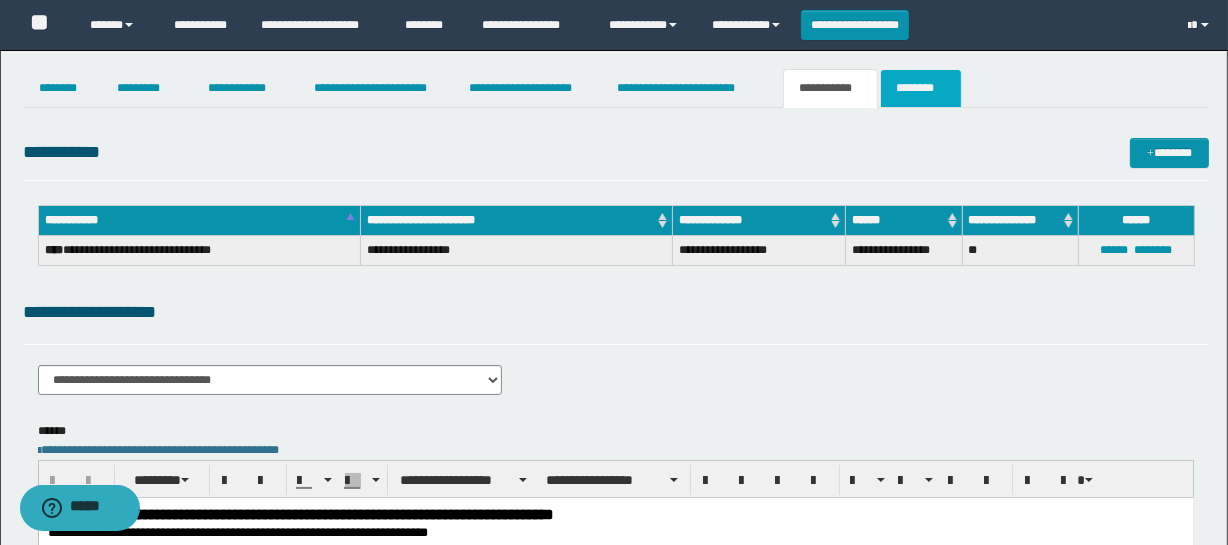 click on "********" at bounding box center (921, 88) 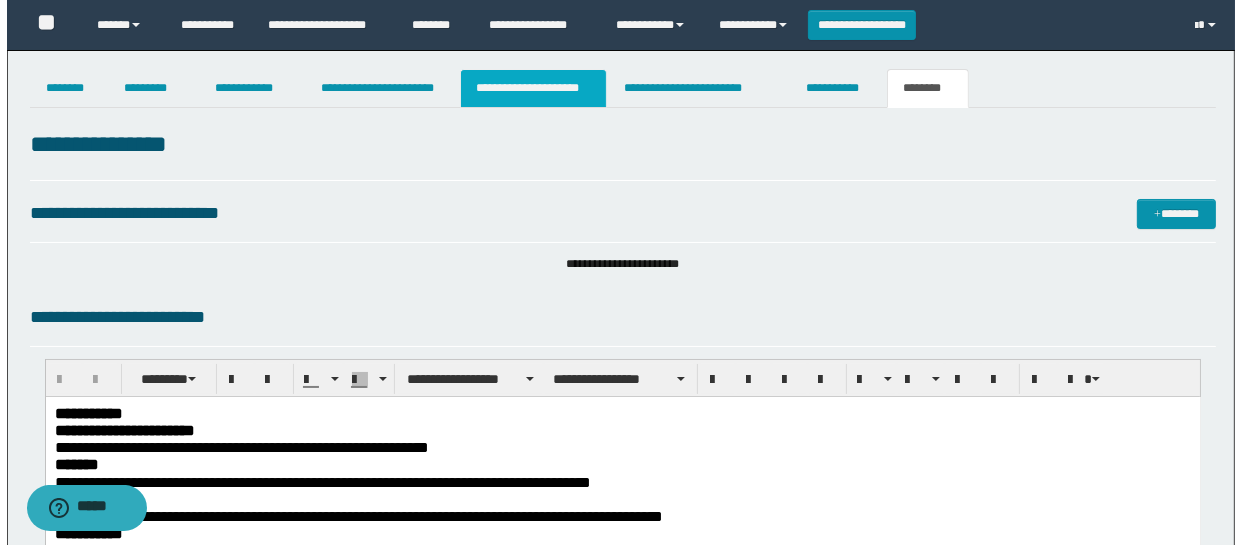 scroll, scrollTop: 0, scrollLeft: 0, axis: both 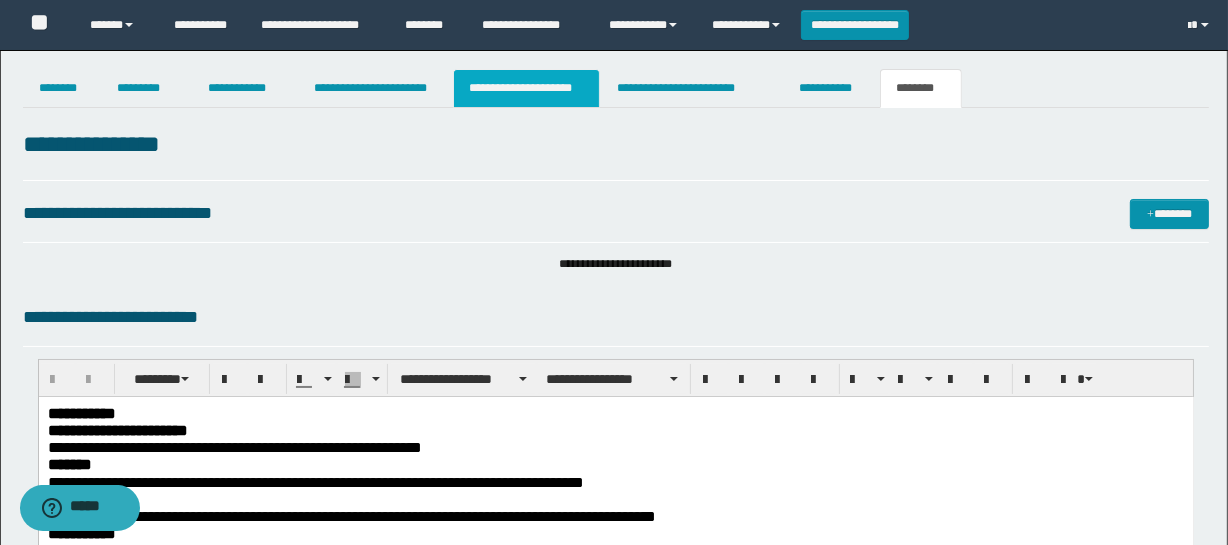 click on "**********" at bounding box center [526, 88] 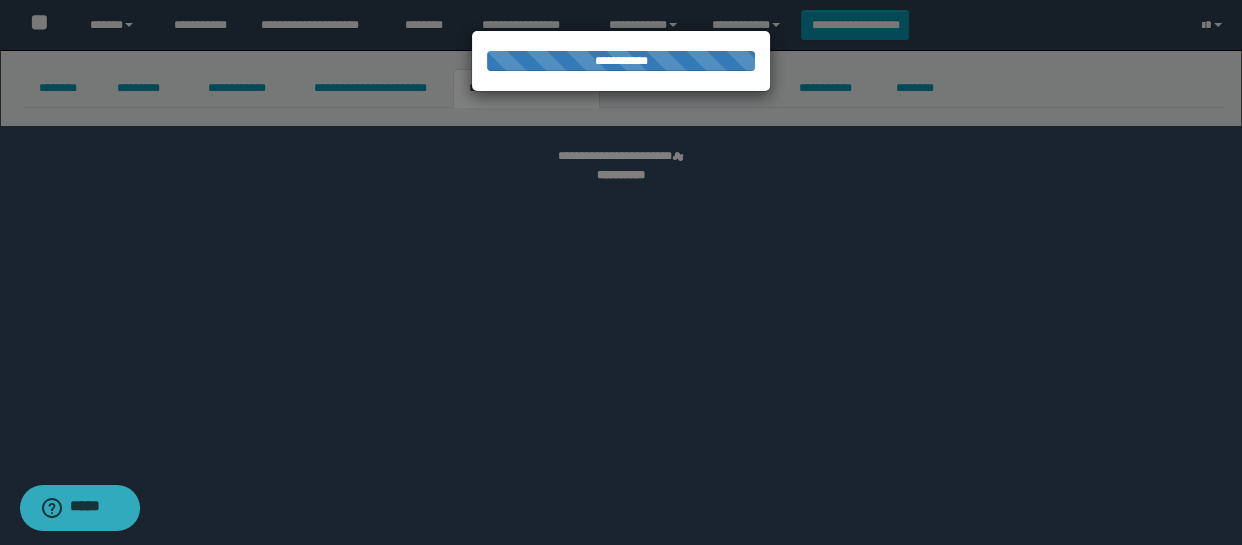 select on "*" 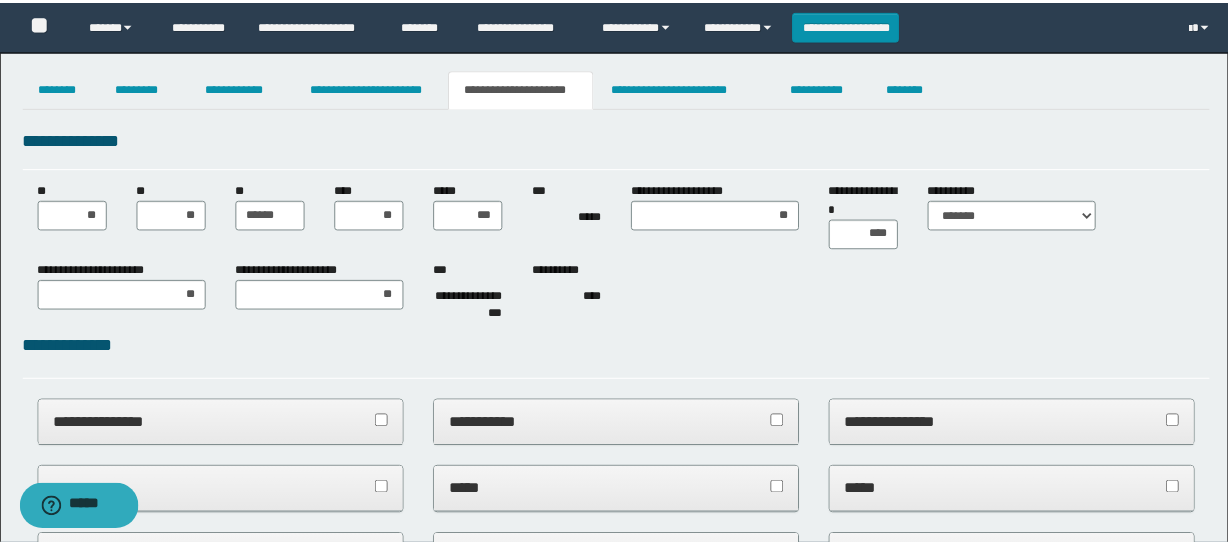 scroll, scrollTop: 0, scrollLeft: 0, axis: both 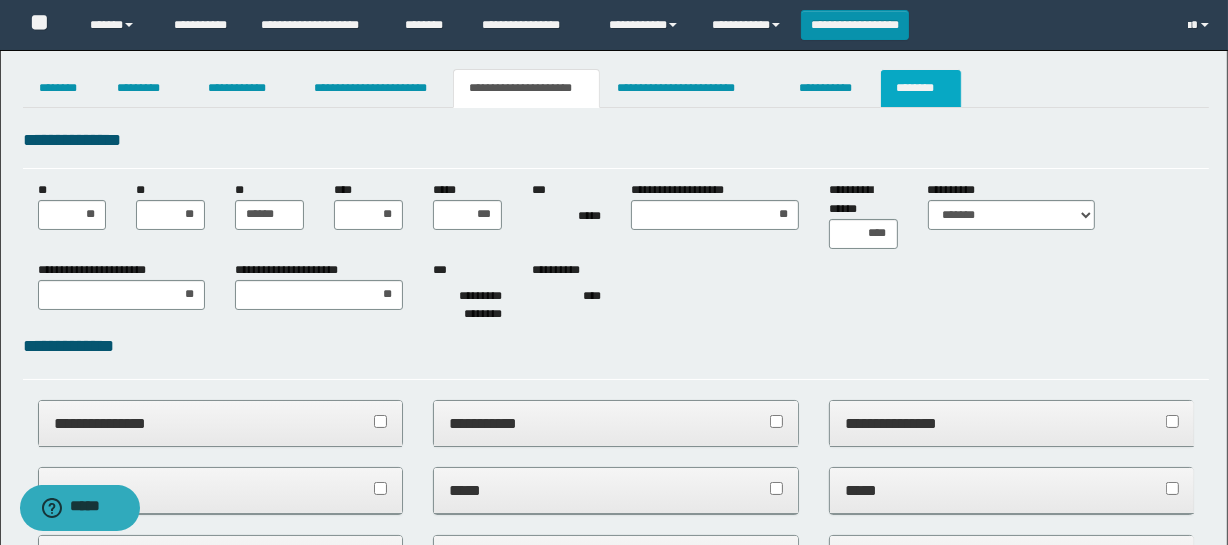 click on "********" at bounding box center [921, 88] 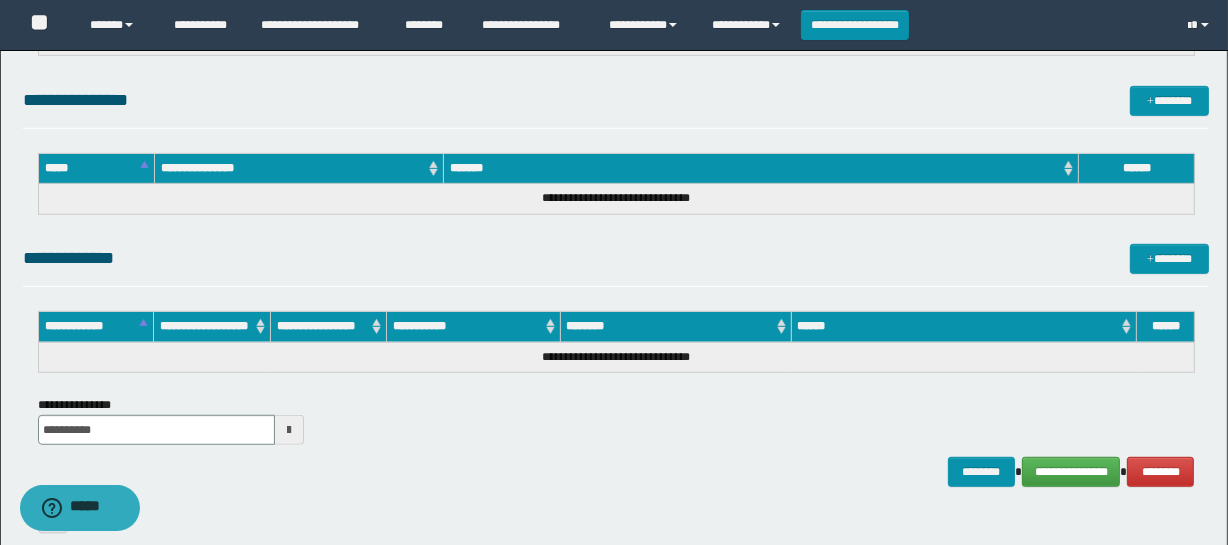 scroll, scrollTop: 1167, scrollLeft: 0, axis: vertical 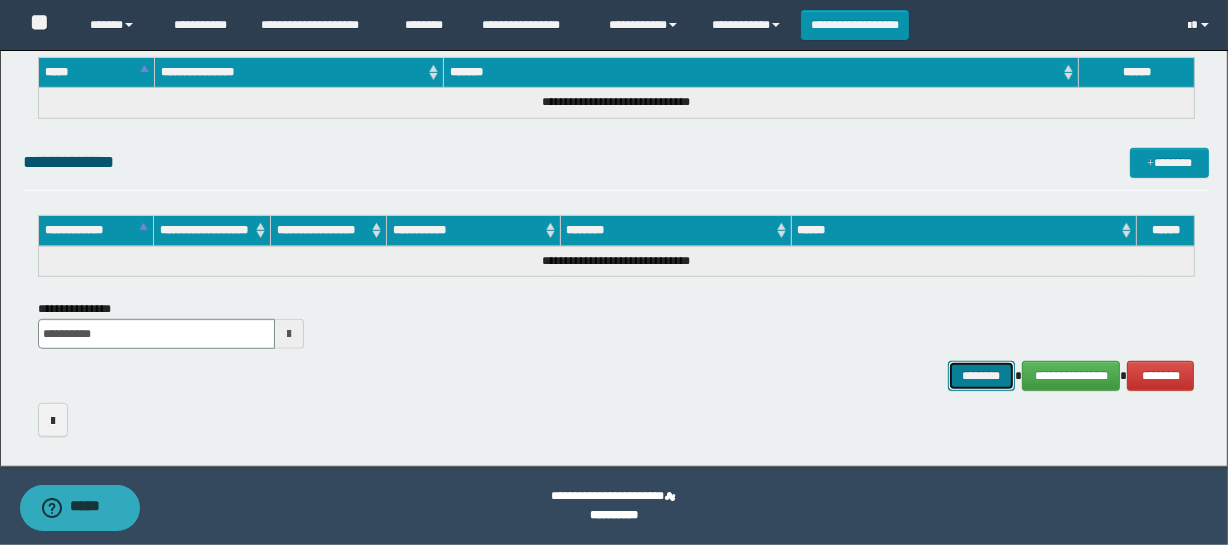click on "********" at bounding box center (982, 376) 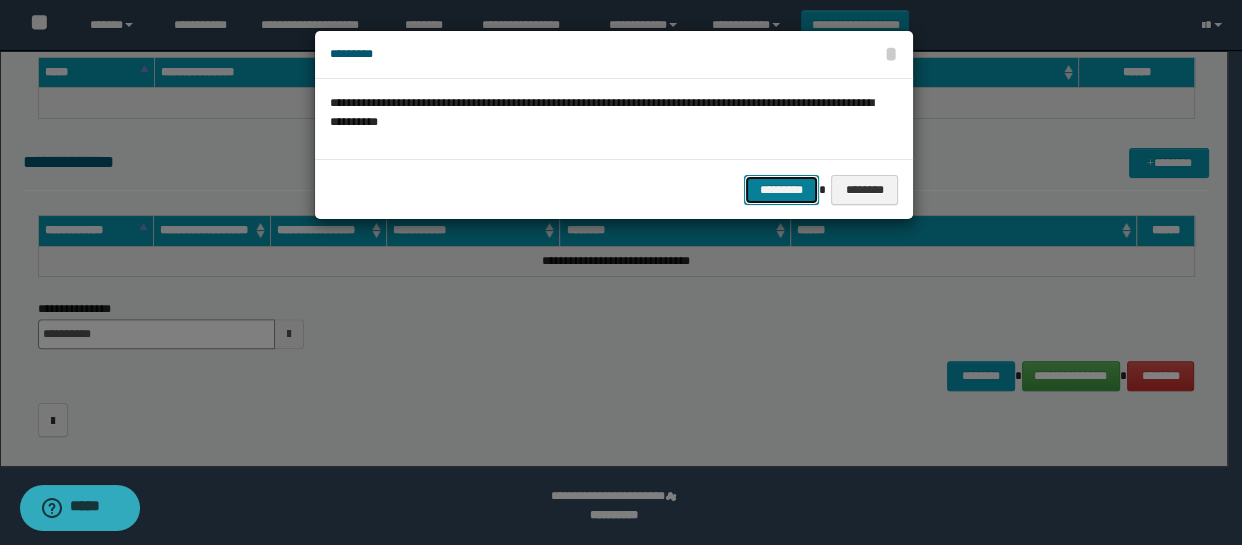 click on "*********" at bounding box center [781, 190] 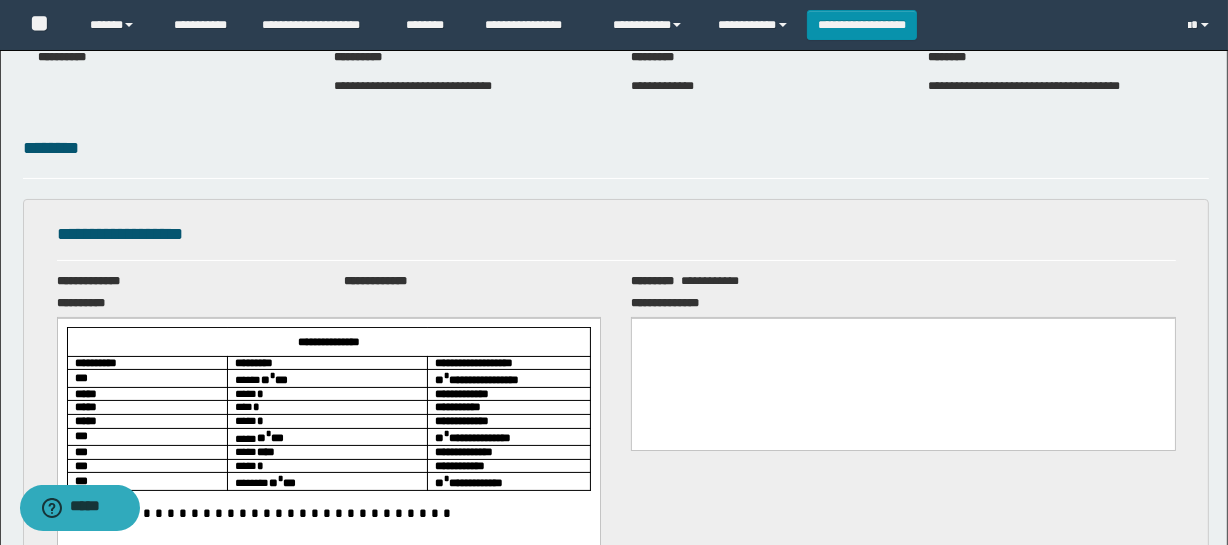 scroll, scrollTop: 0, scrollLeft: 0, axis: both 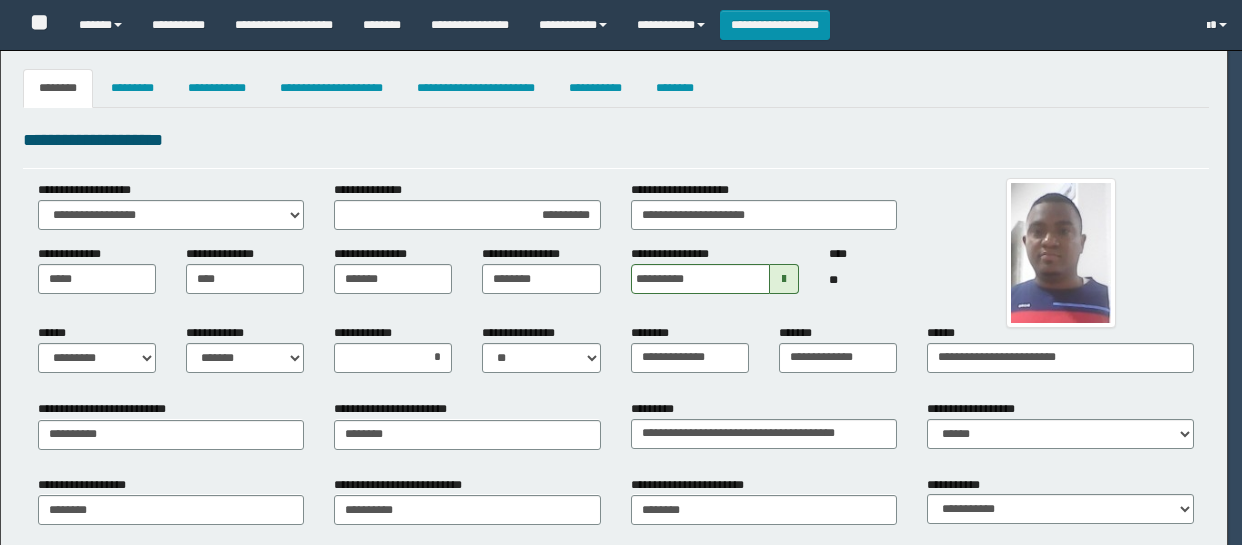select on "*" 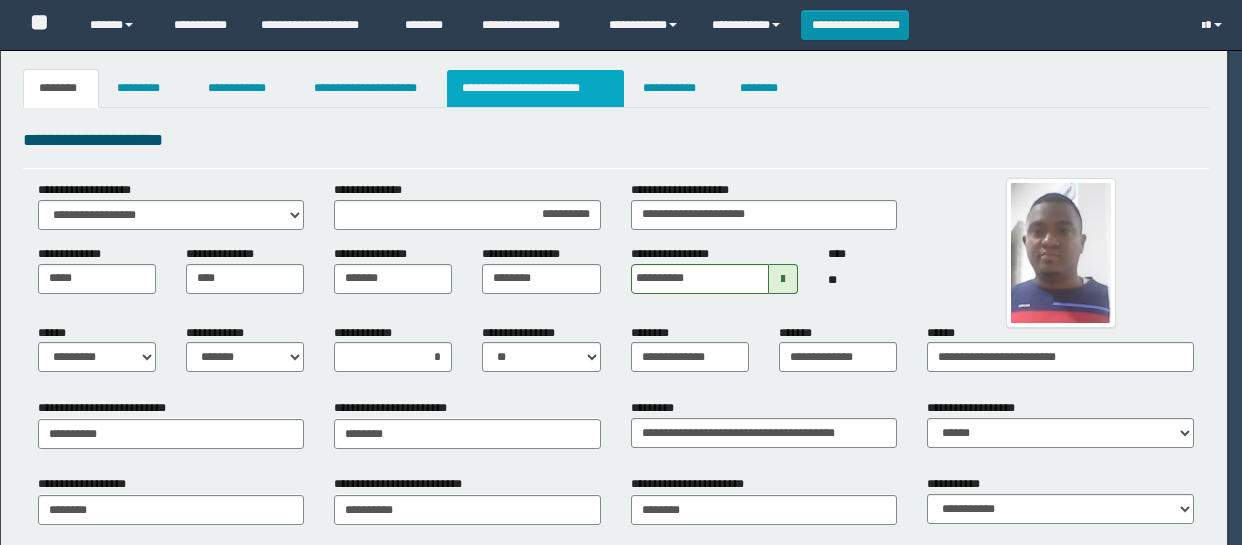 scroll, scrollTop: 0, scrollLeft: 0, axis: both 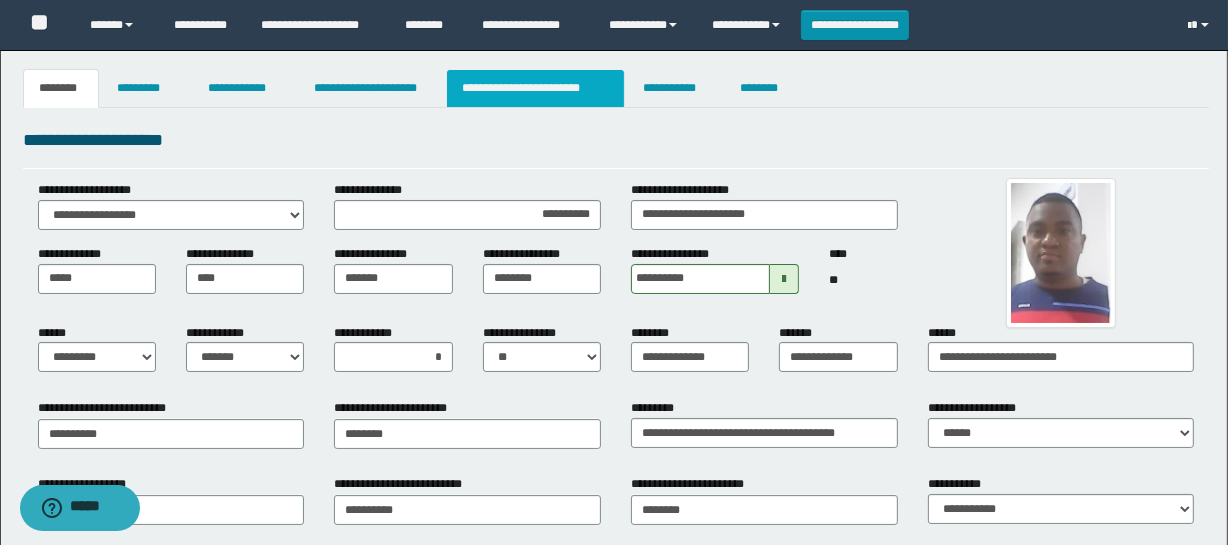 click on "**********" at bounding box center [535, 88] 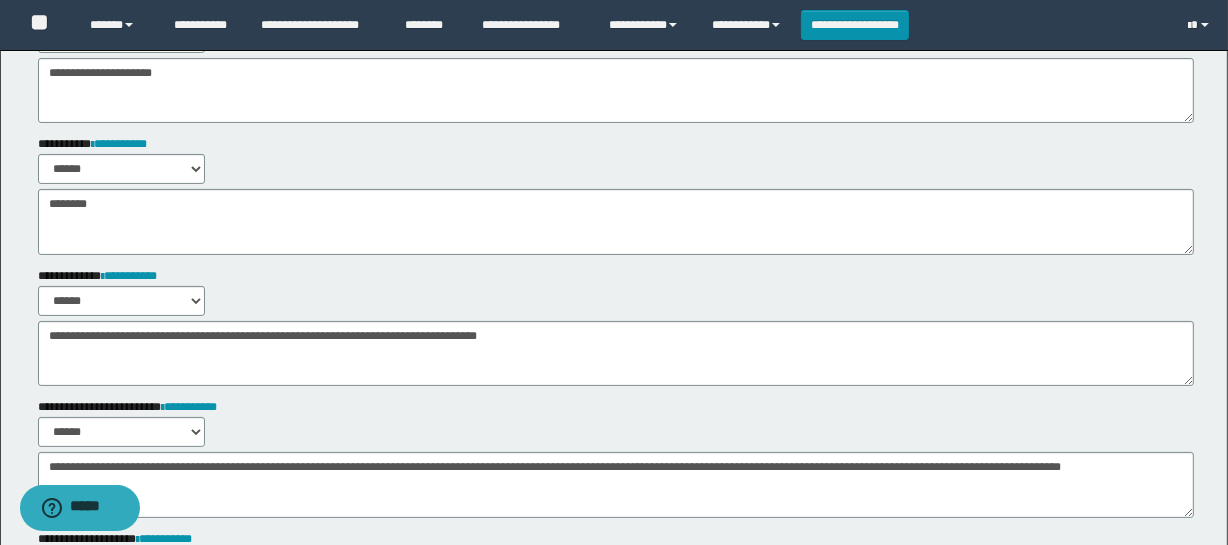 scroll, scrollTop: 454, scrollLeft: 0, axis: vertical 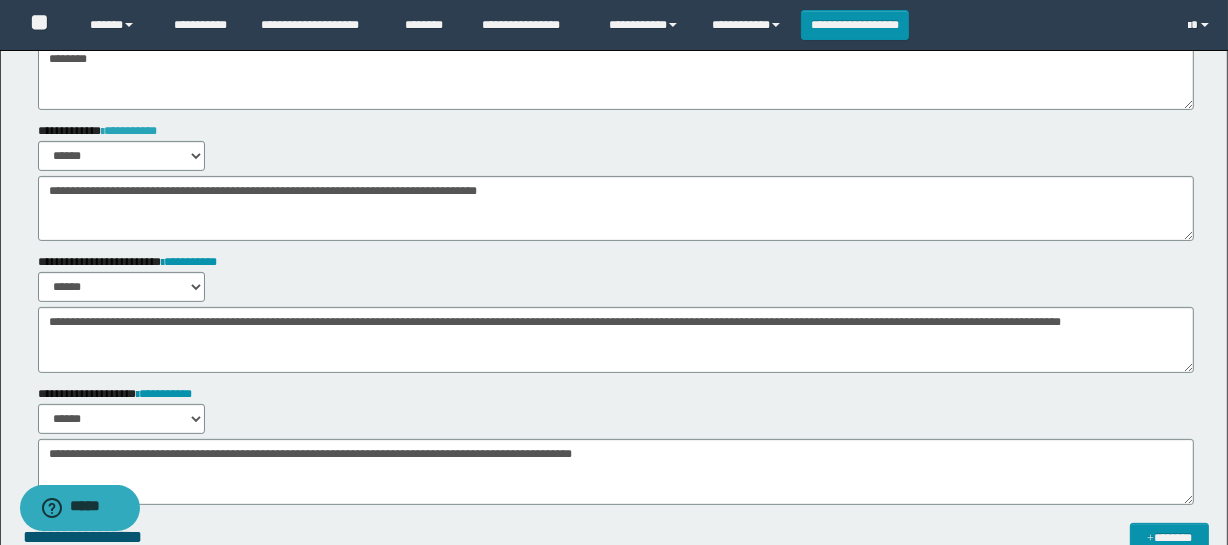 click on "**********" at bounding box center [129, 131] 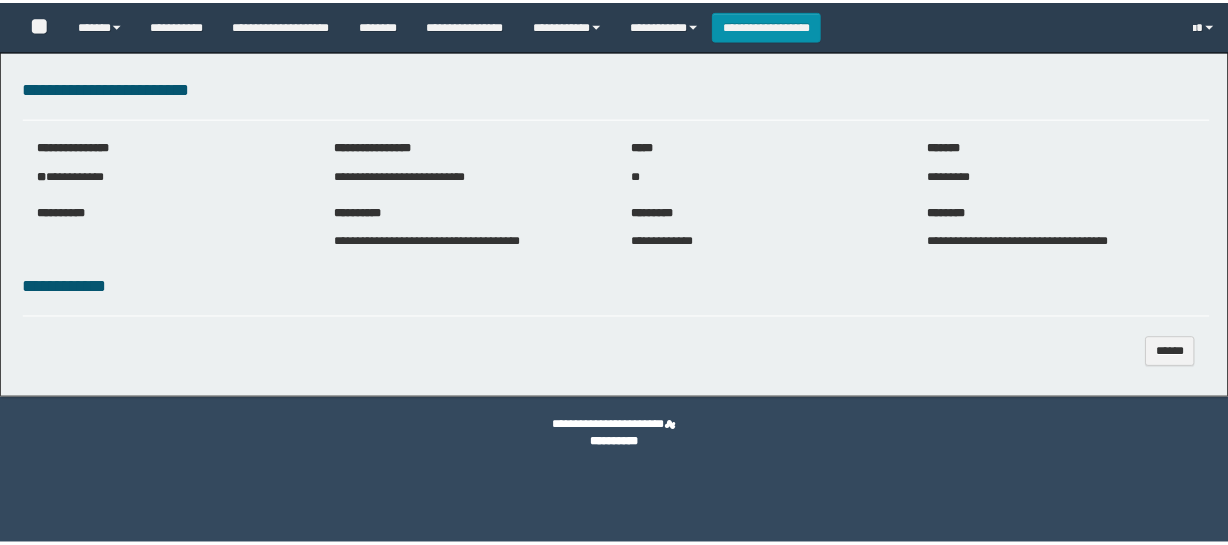 scroll, scrollTop: 0, scrollLeft: 0, axis: both 